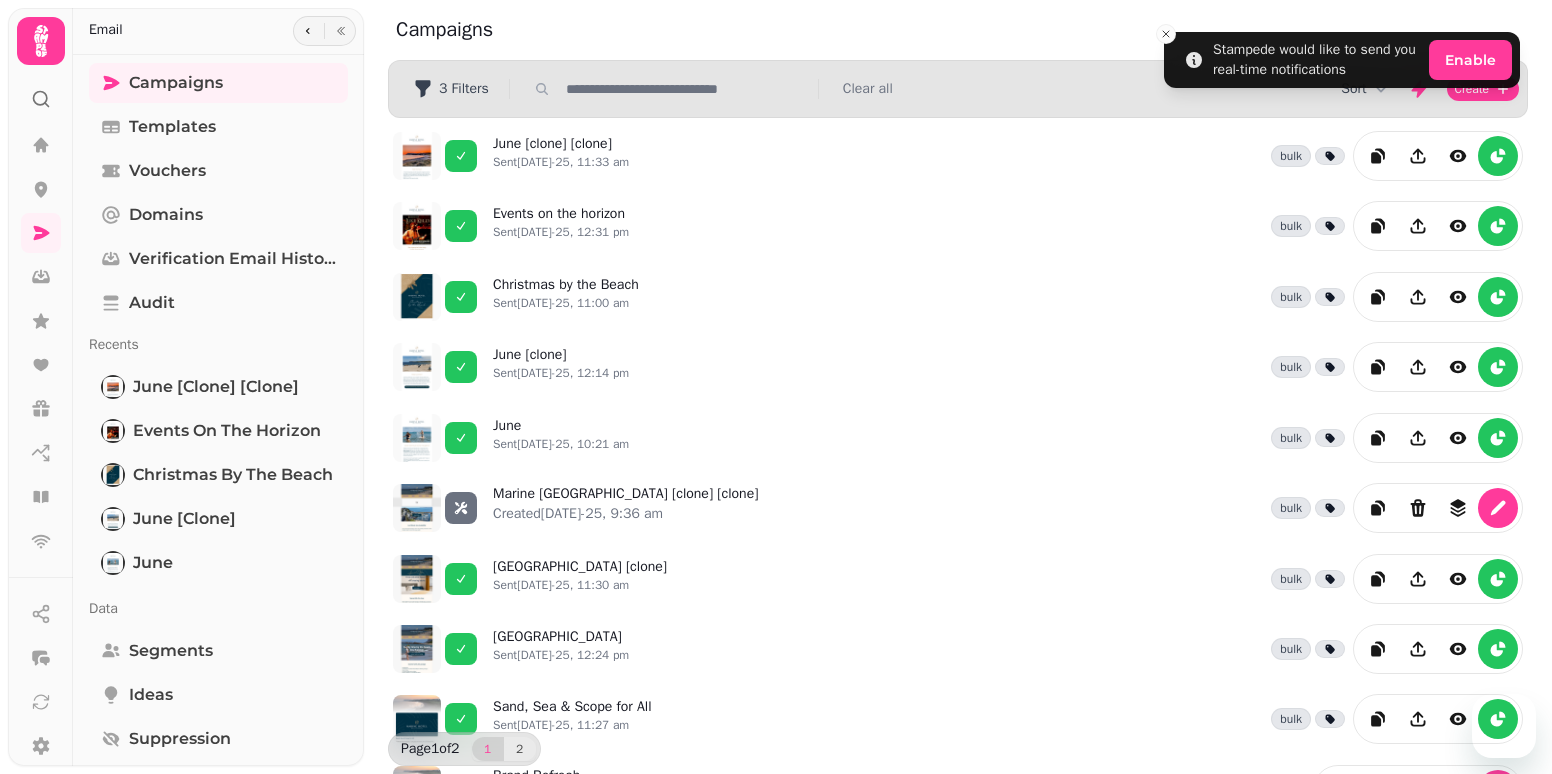 scroll, scrollTop: 0, scrollLeft: 0, axis: both 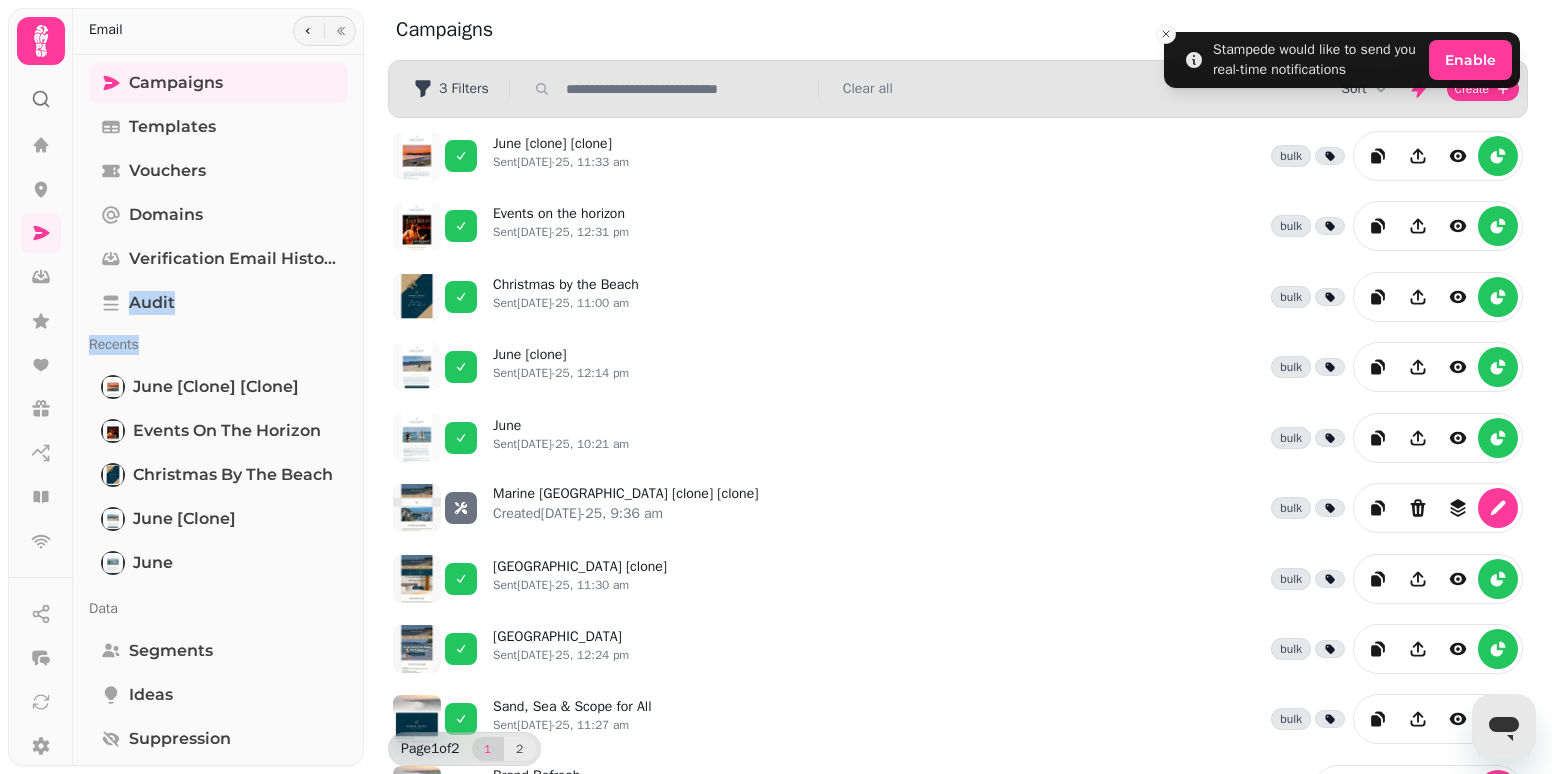 drag, startPoint x: 354, startPoint y: 302, endPoint x: 356, endPoint y: 358, distance: 56.0357 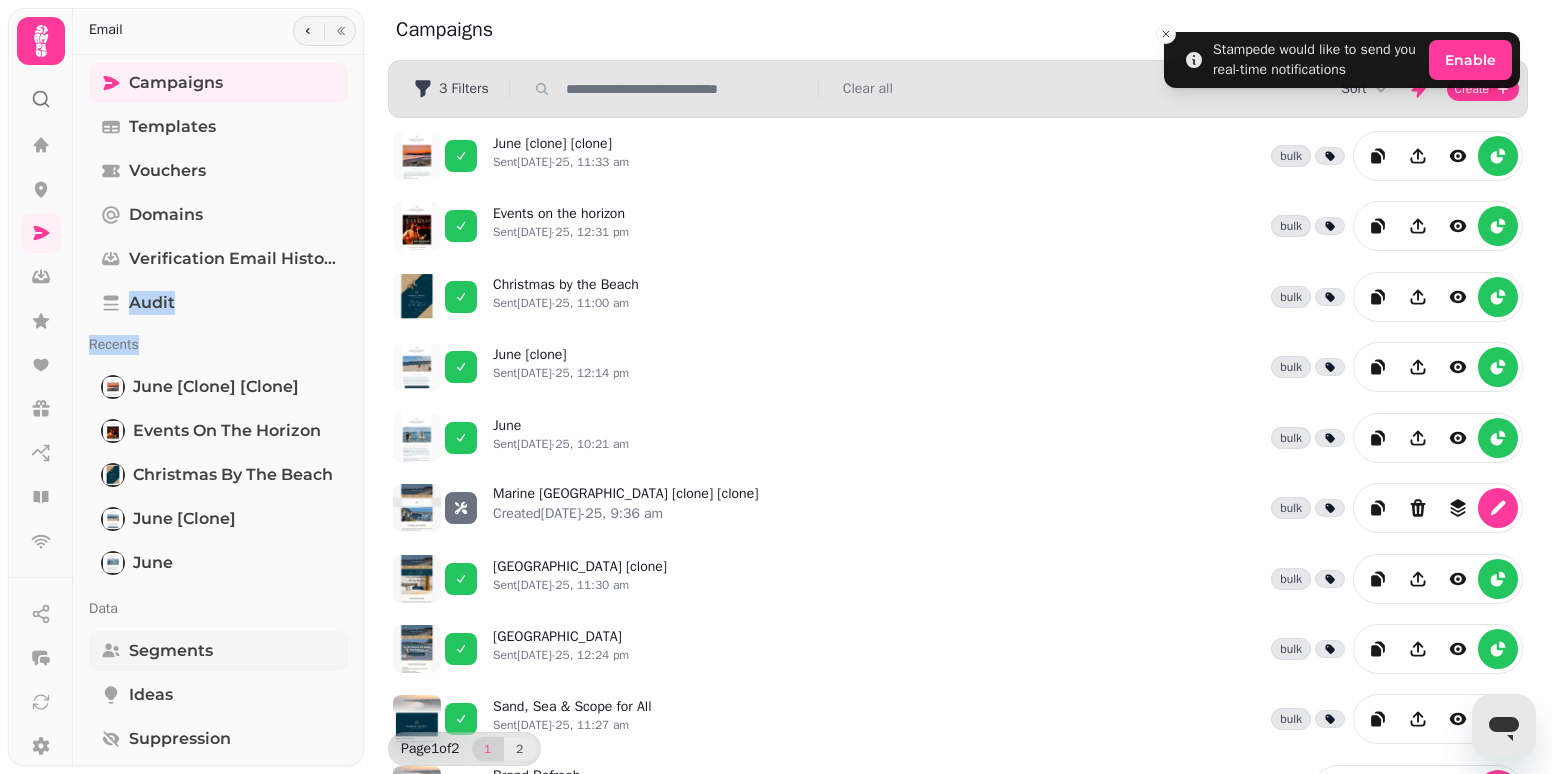 click on "Segments" at bounding box center [171, 651] 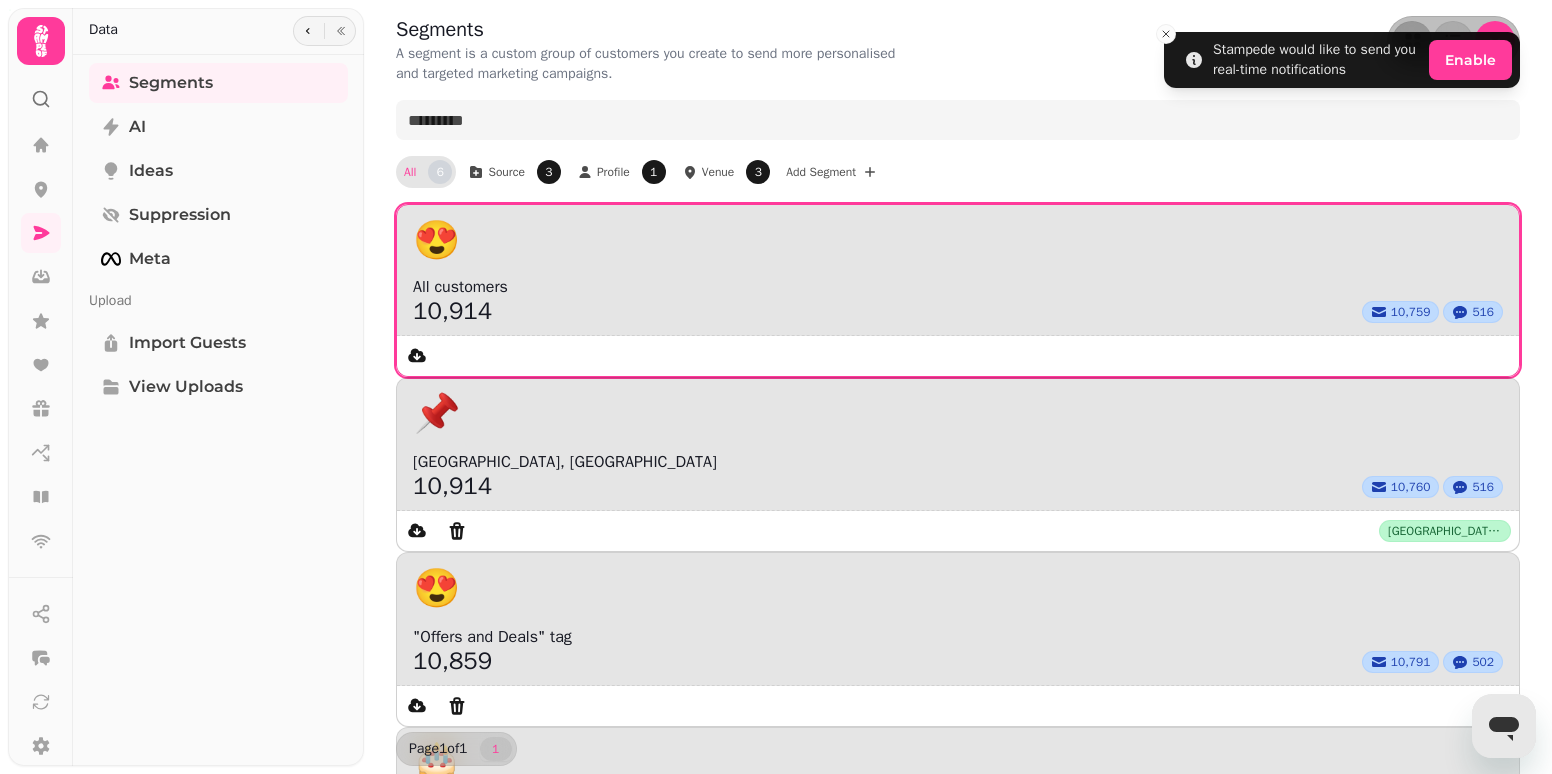 click on "😍" at bounding box center [958, 240] 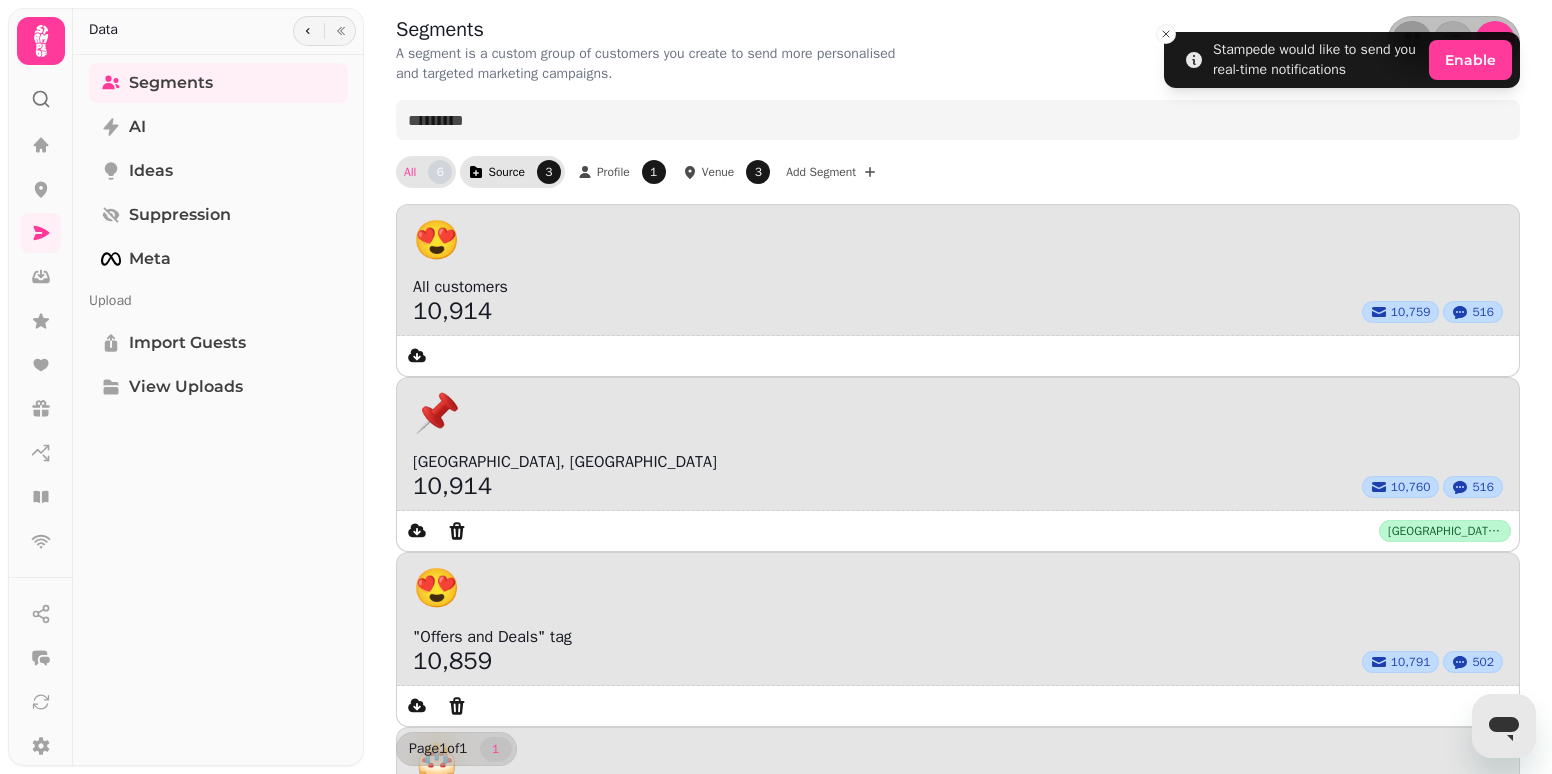 click on "Source" at bounding box center (506, 172) 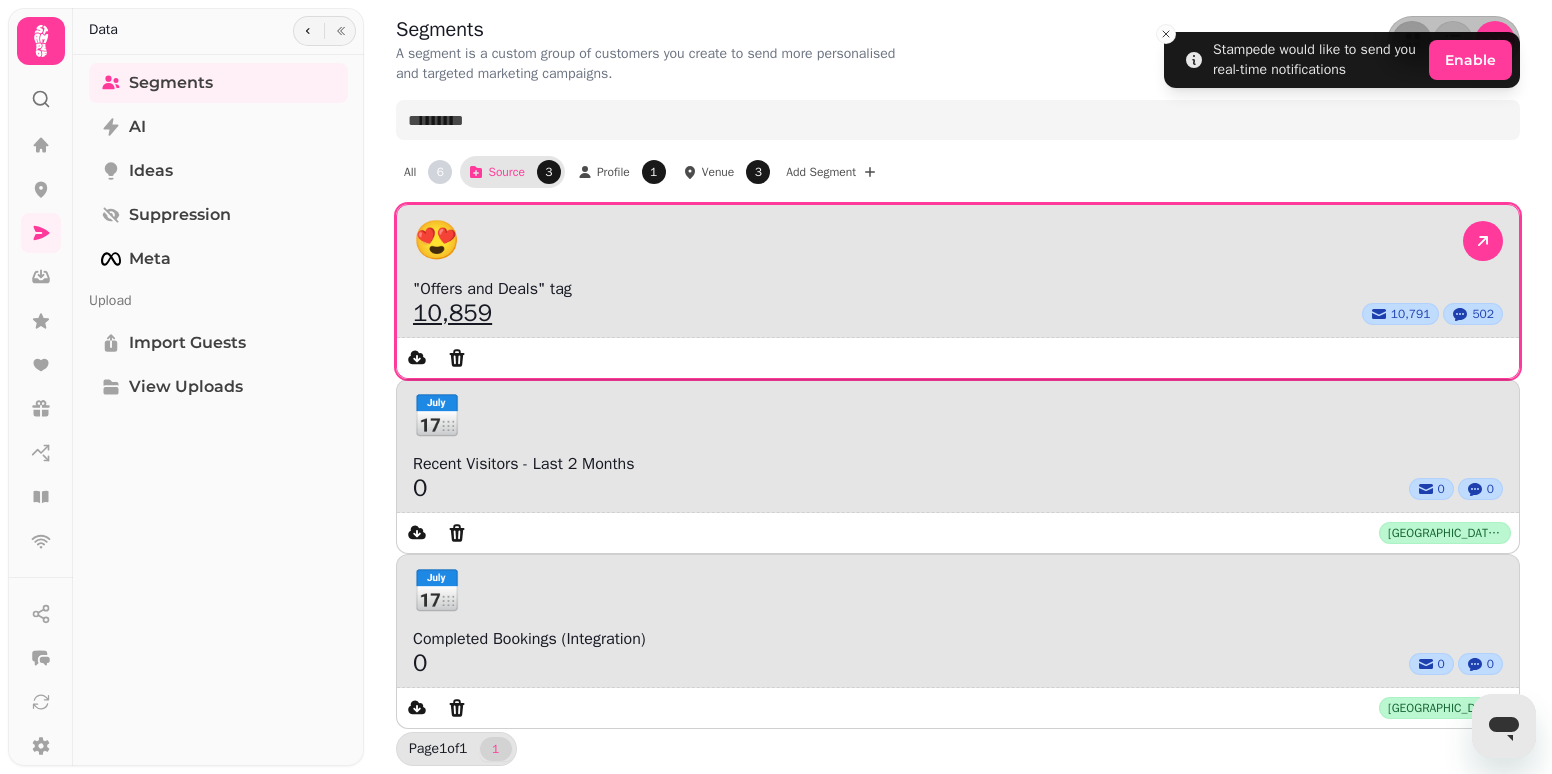 click on "😍" at bounding box center [958, 241] 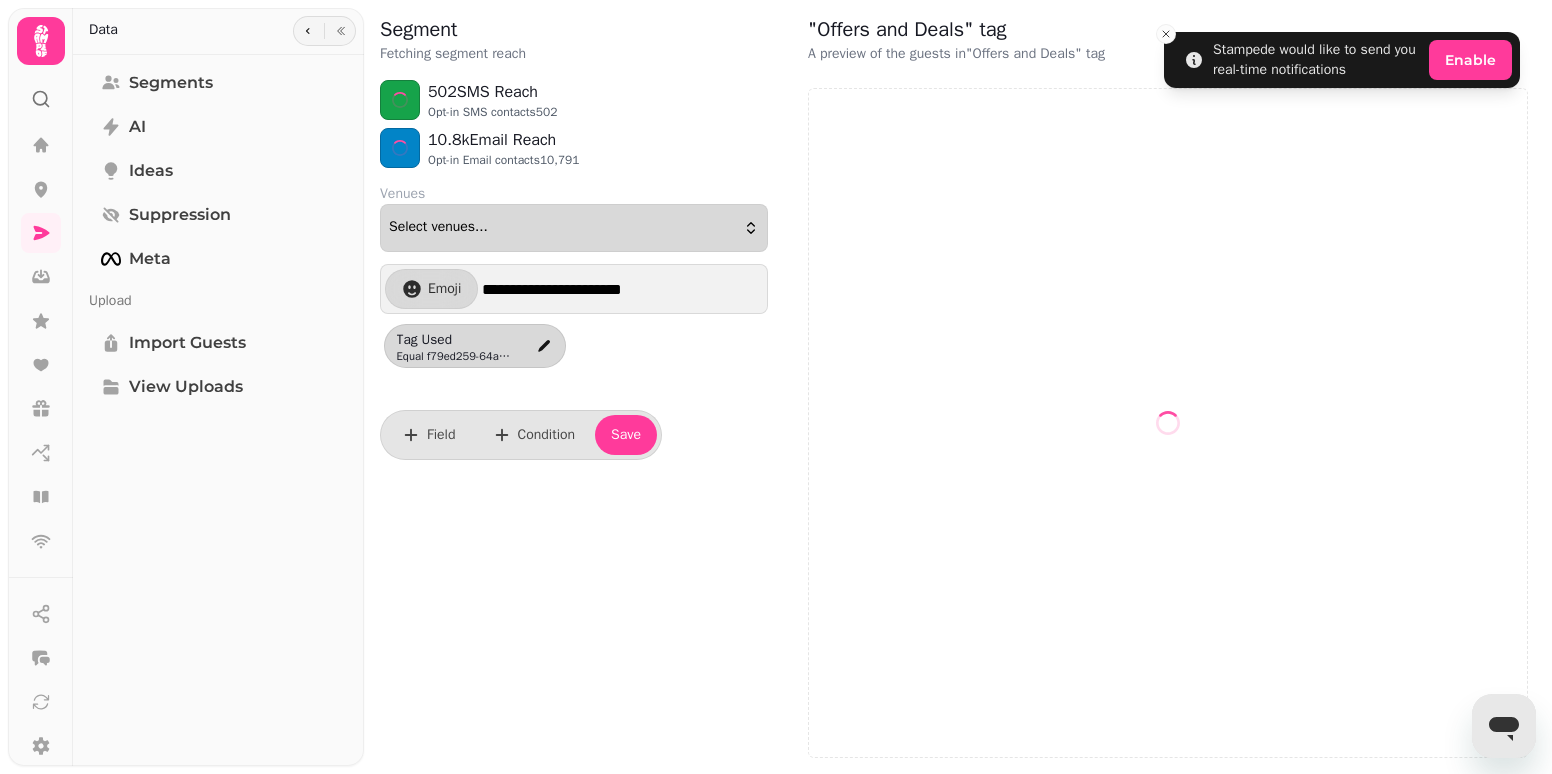 select on "**" 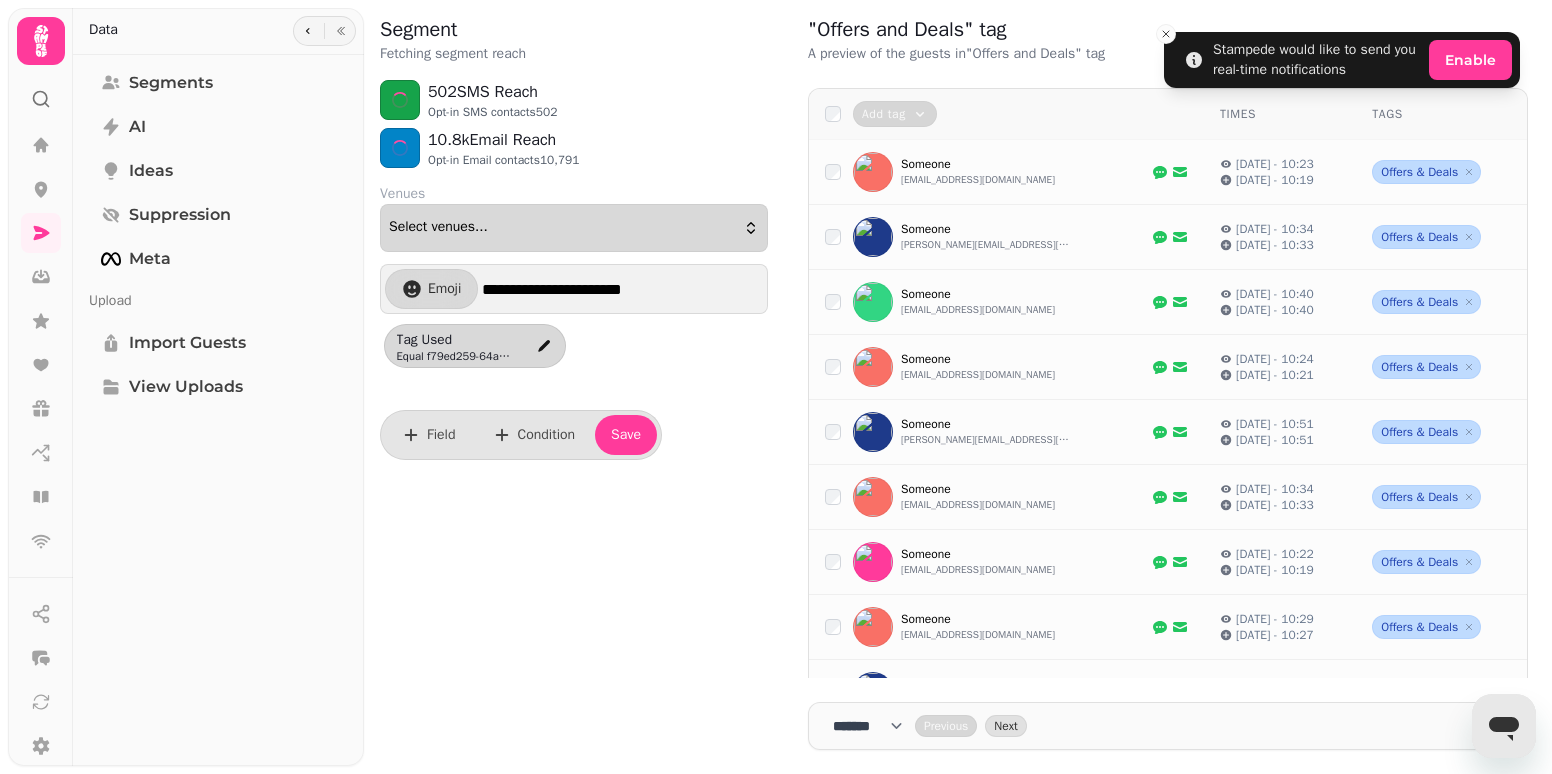 click on "Select venues..." at bounding box center [574, 228] 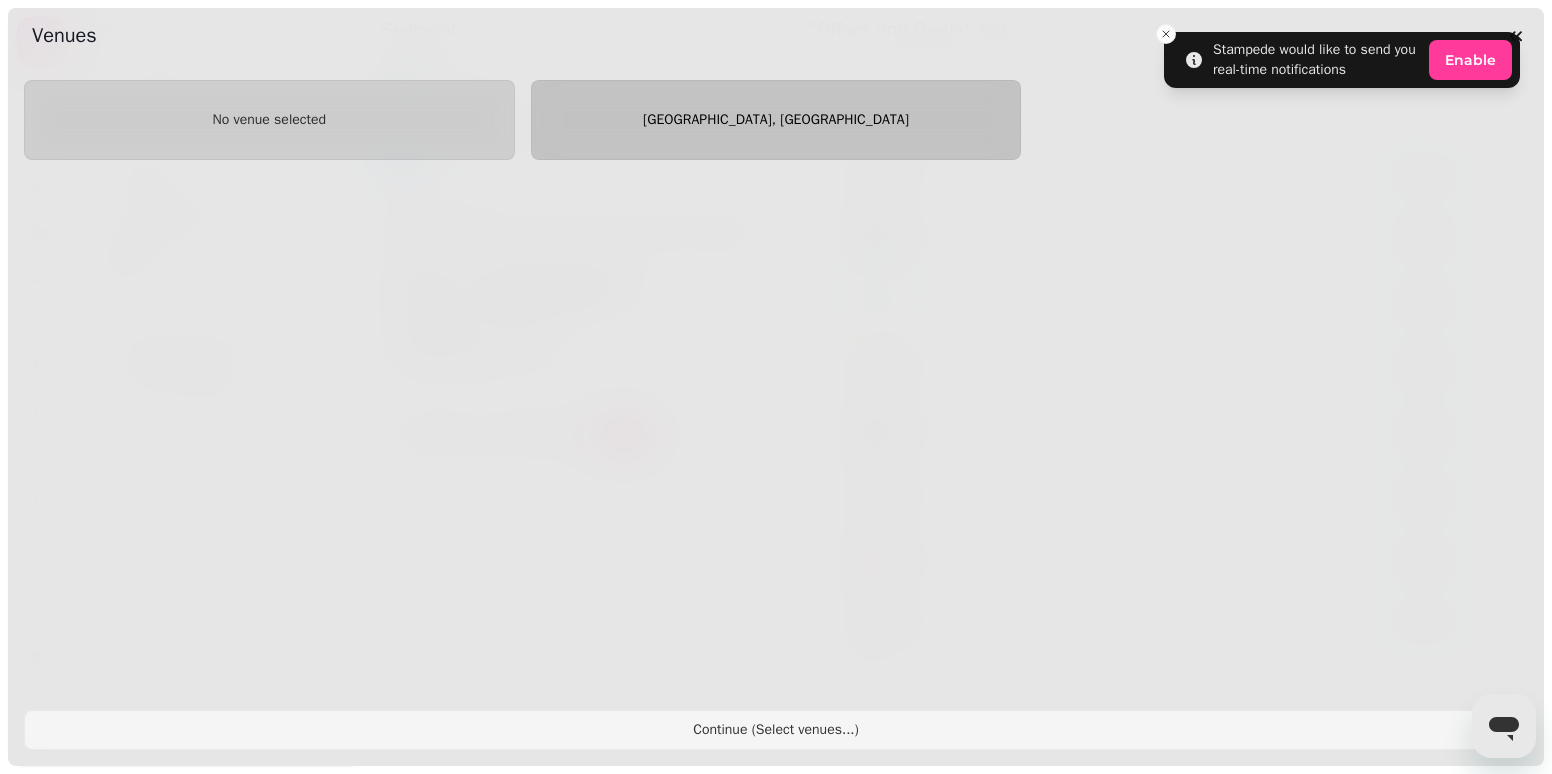 click on "[GEOGRAPHIC_DATA], [GEOGRAPHIC_DATA]" at bounding box center (776, 120) 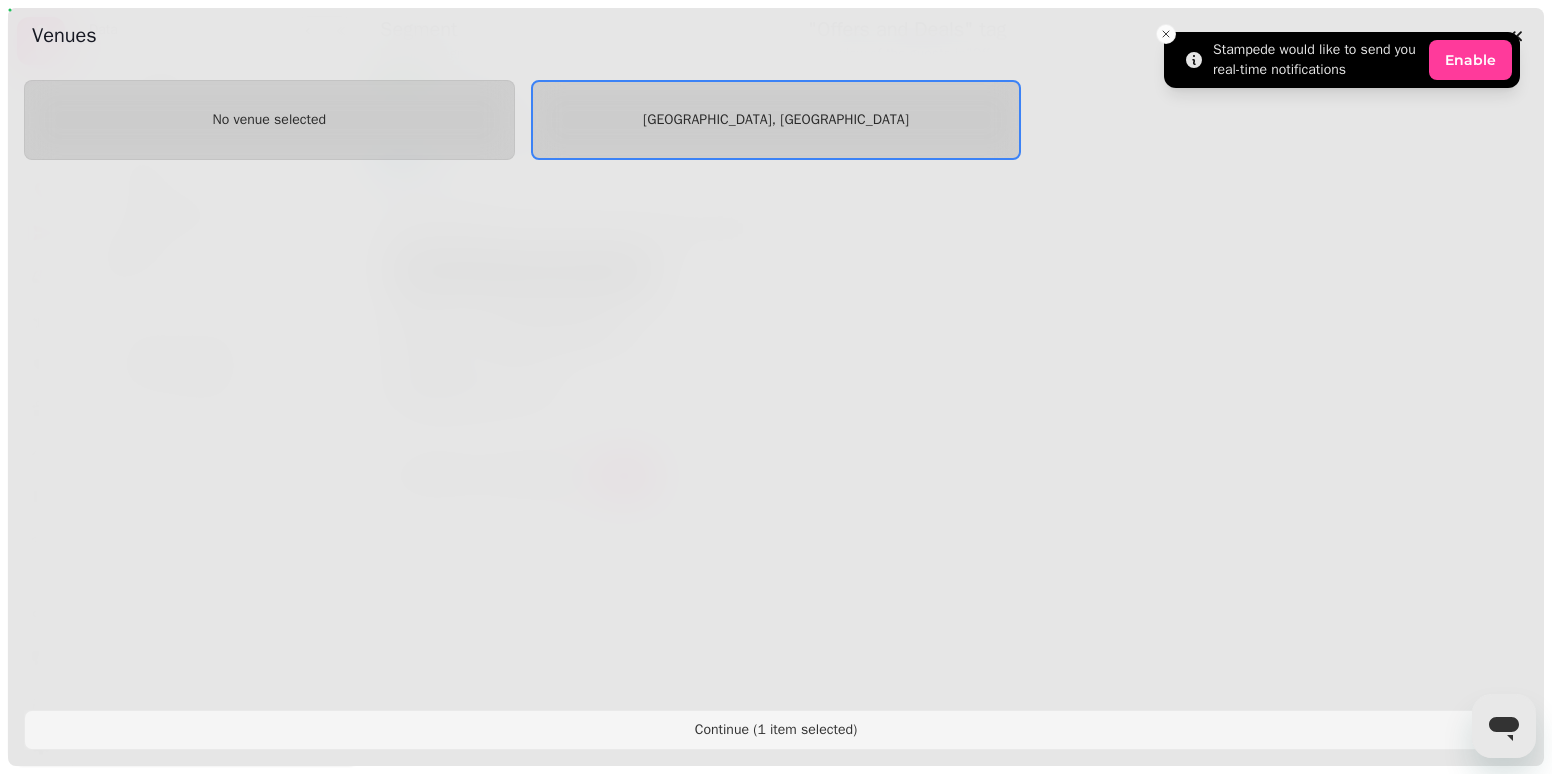 select on "**" 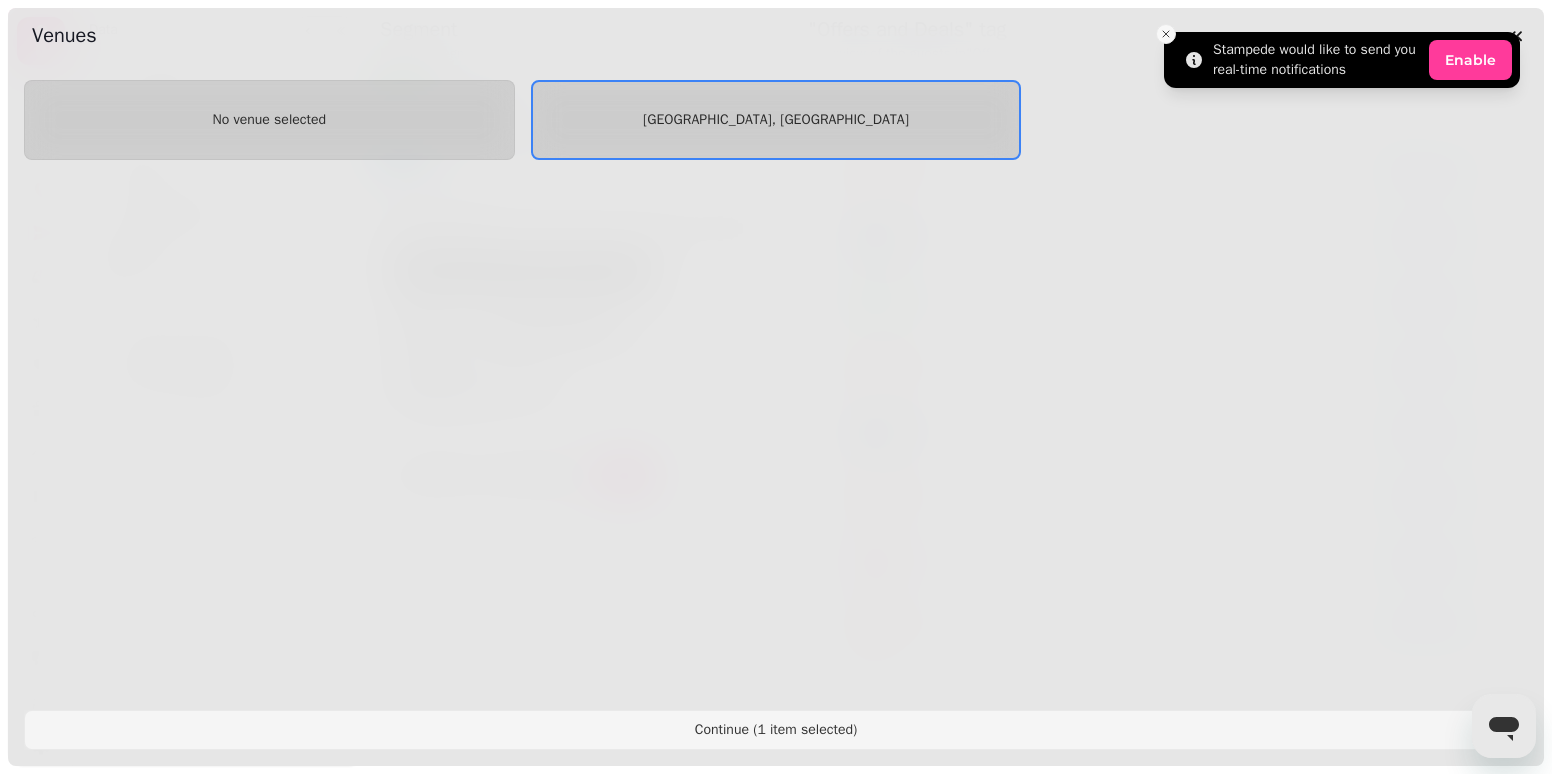 click 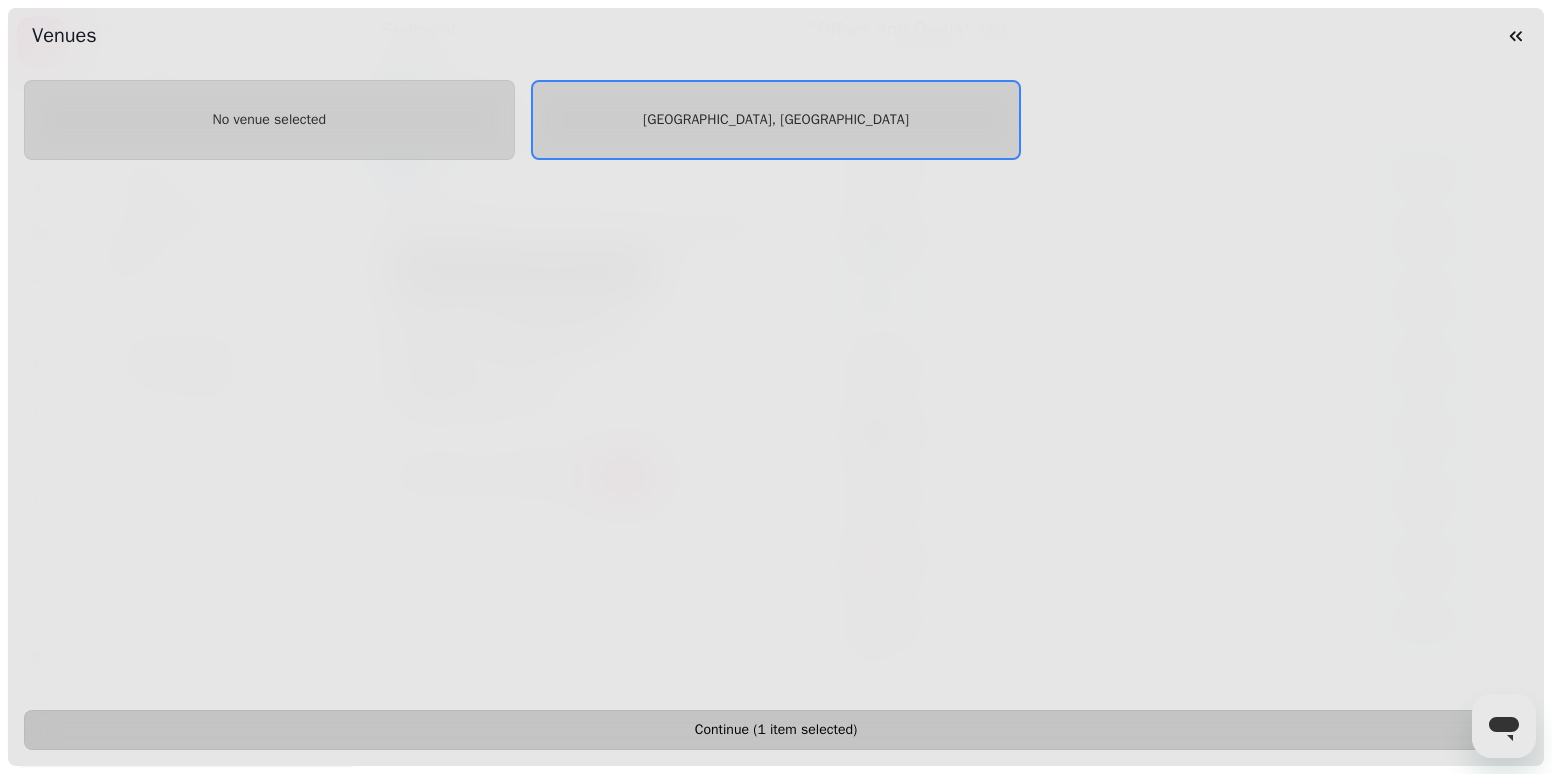 click on "Continue ( 1 item selected )" at bounding box center (776, 730) 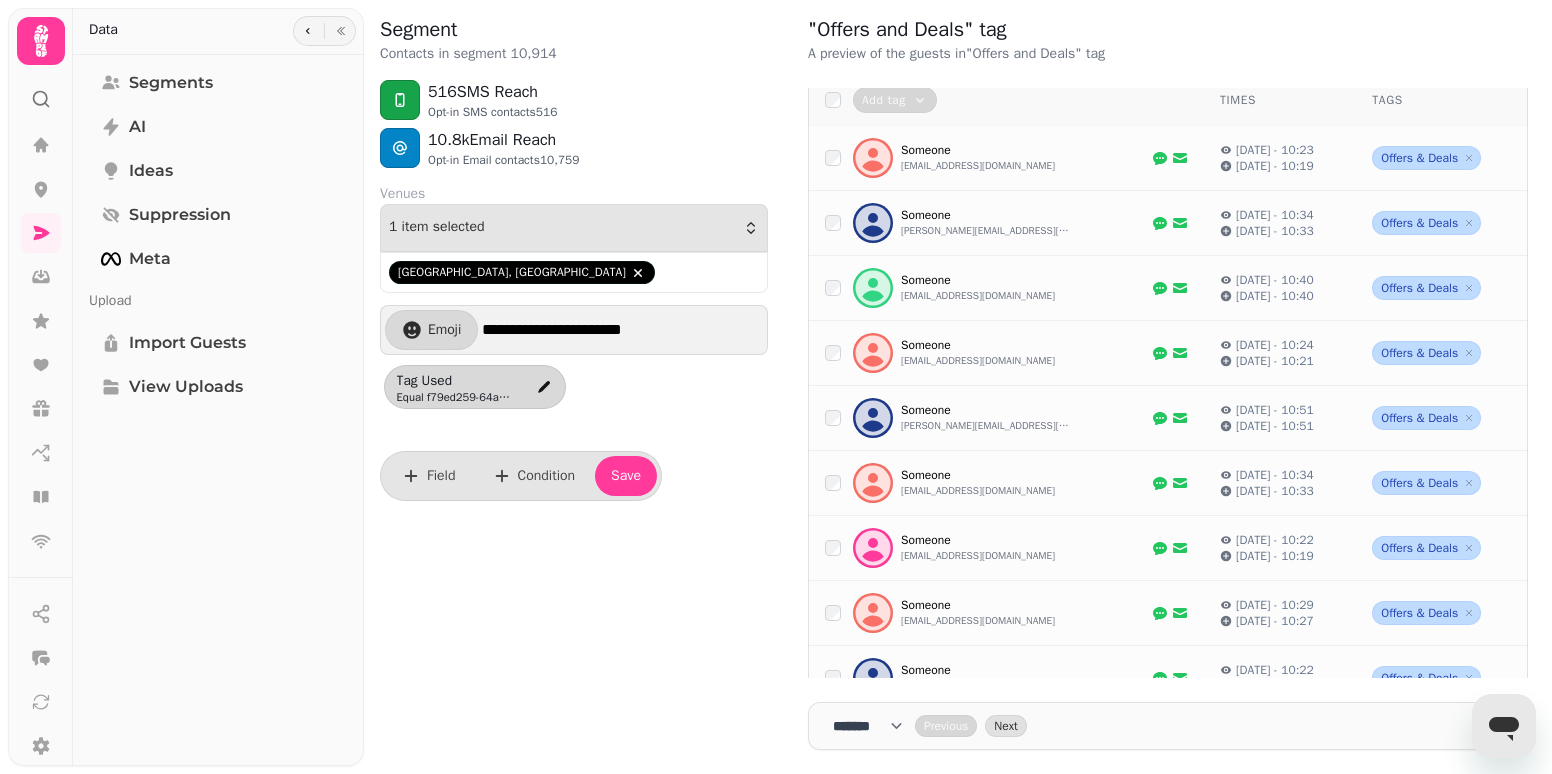 scroll, scrollTop: 0, scrollLeft: 0, axis: both 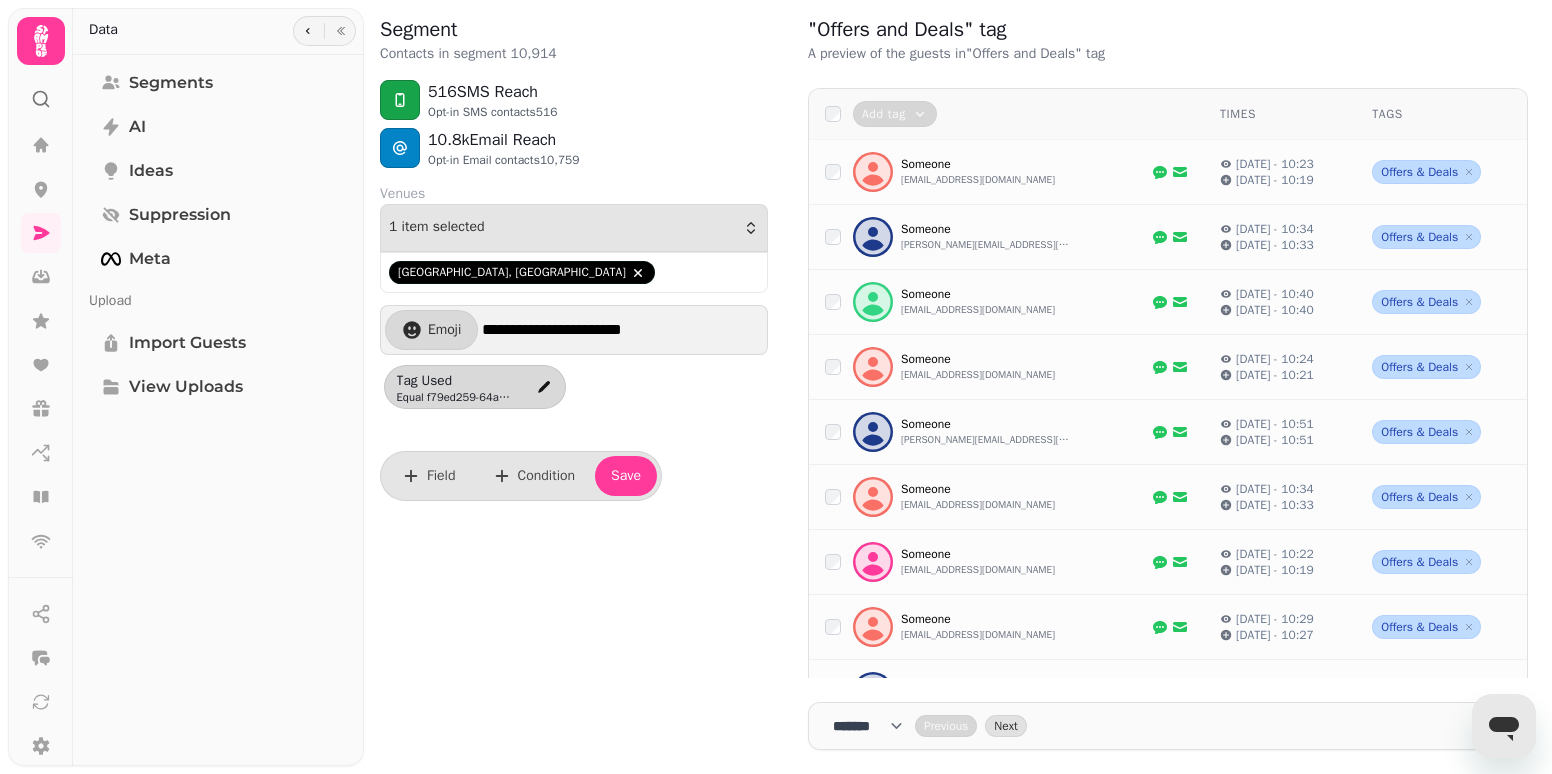 click 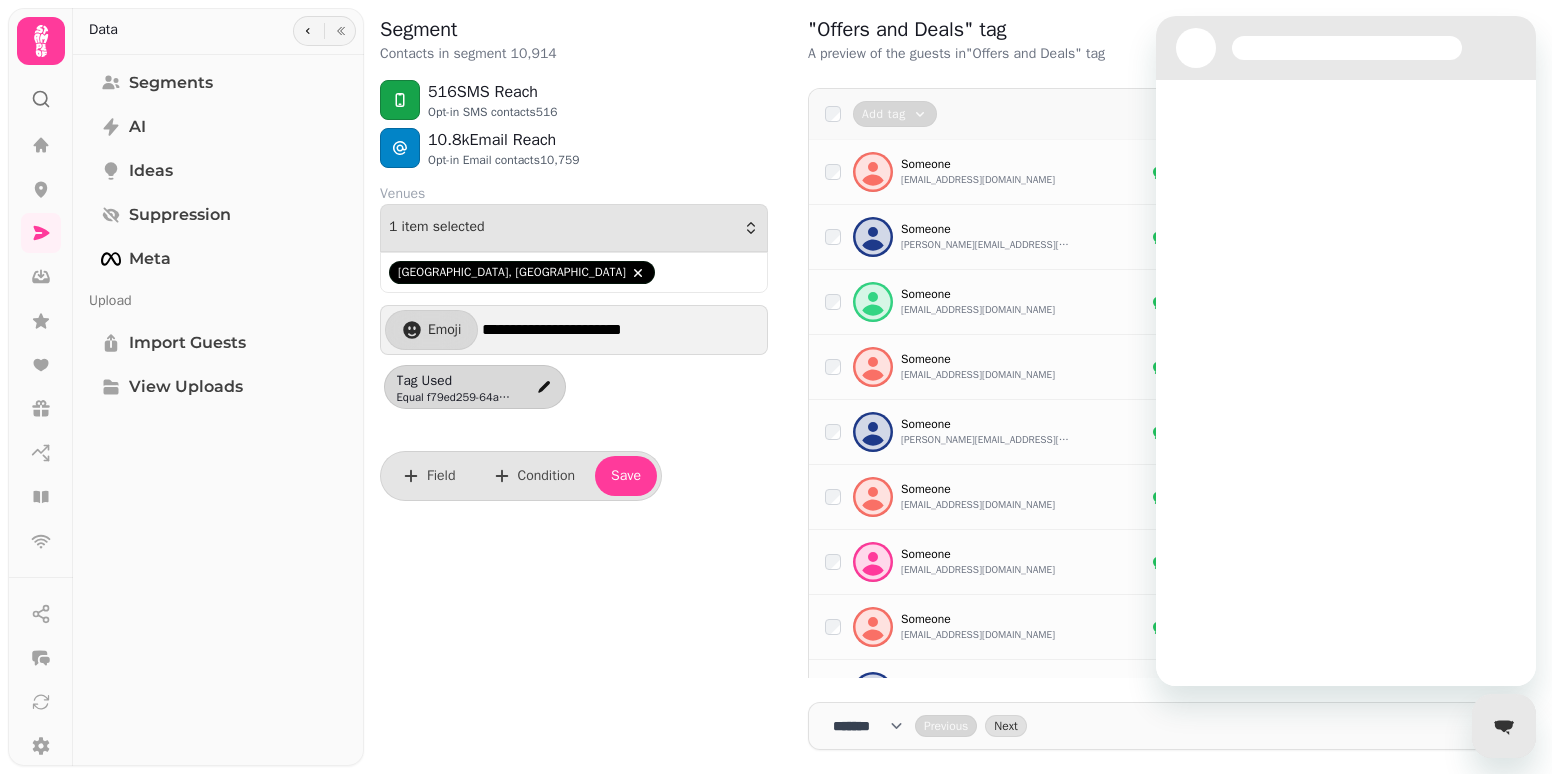 scroll, scrollTop: 0, scrollLeft: 0, axis: both 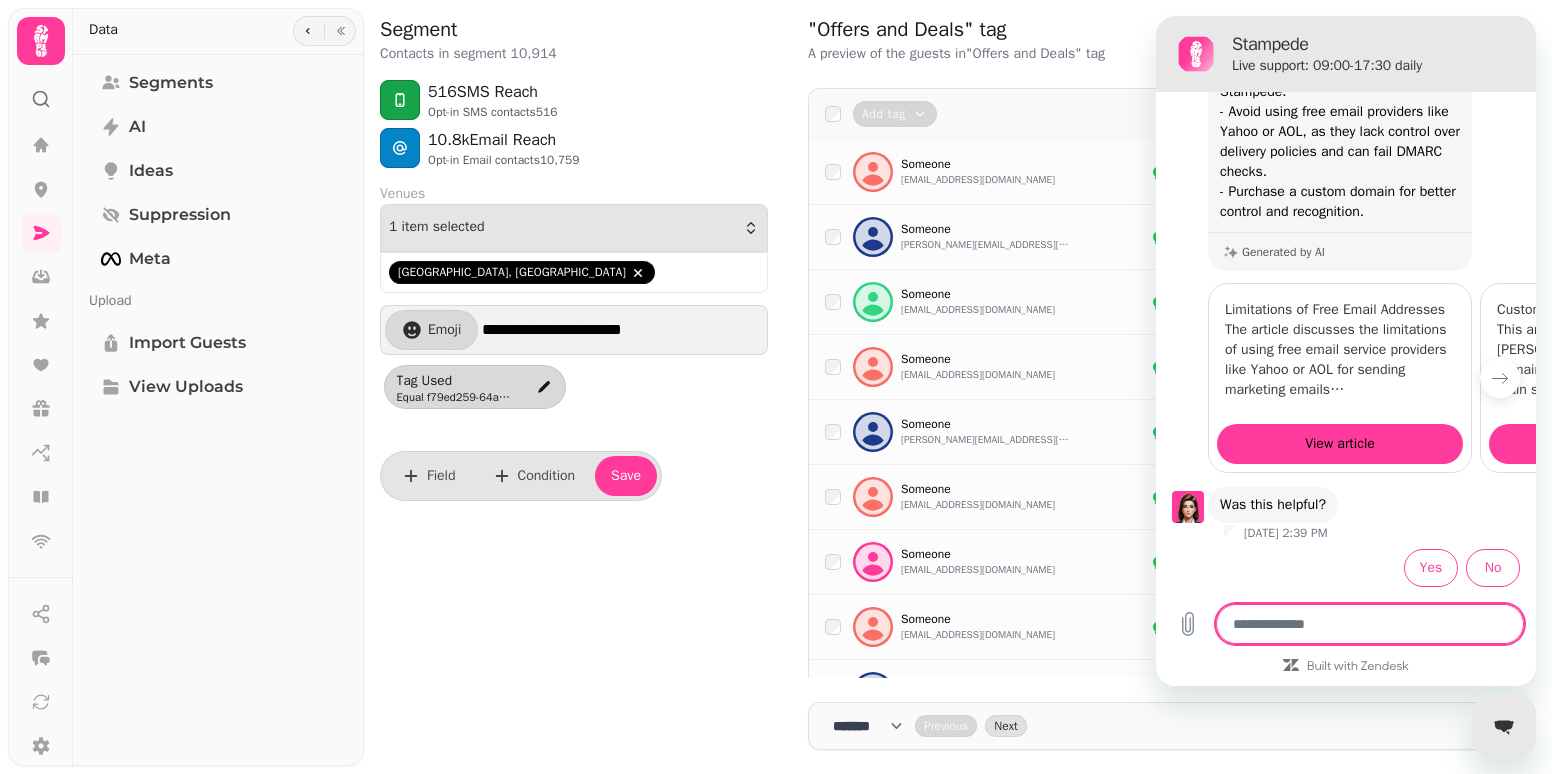 type on "*" 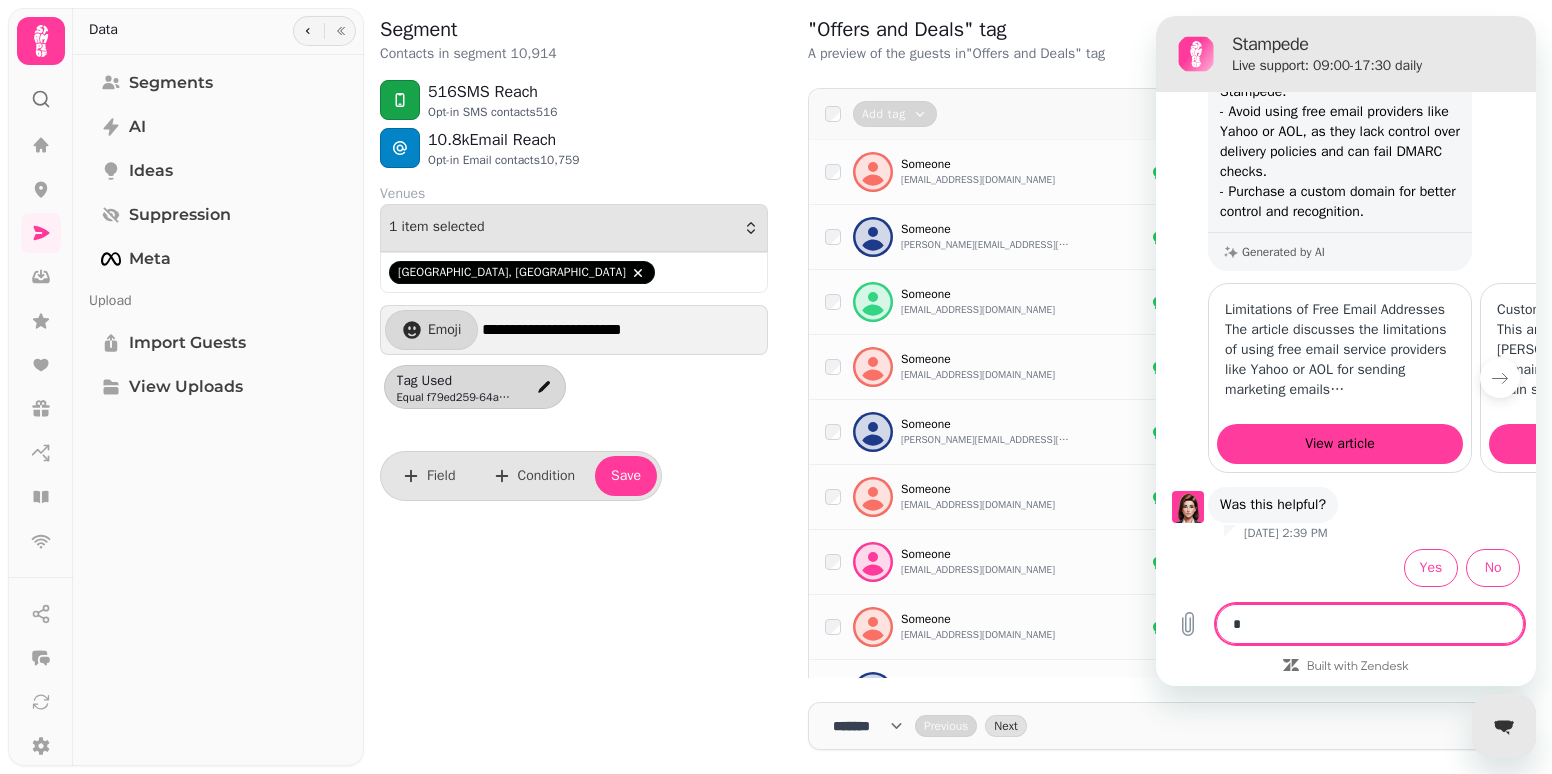 type on "**" 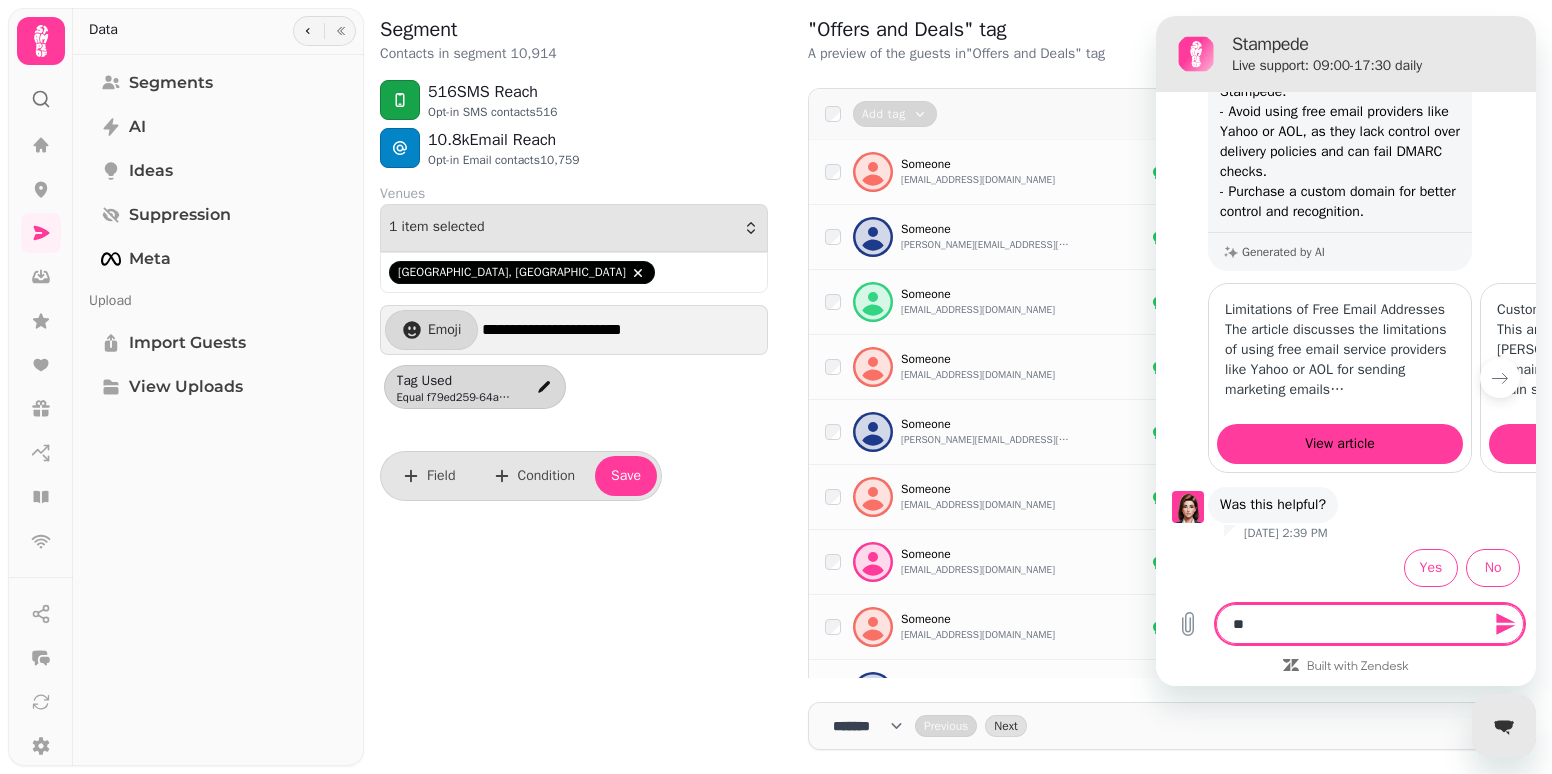type on "***" 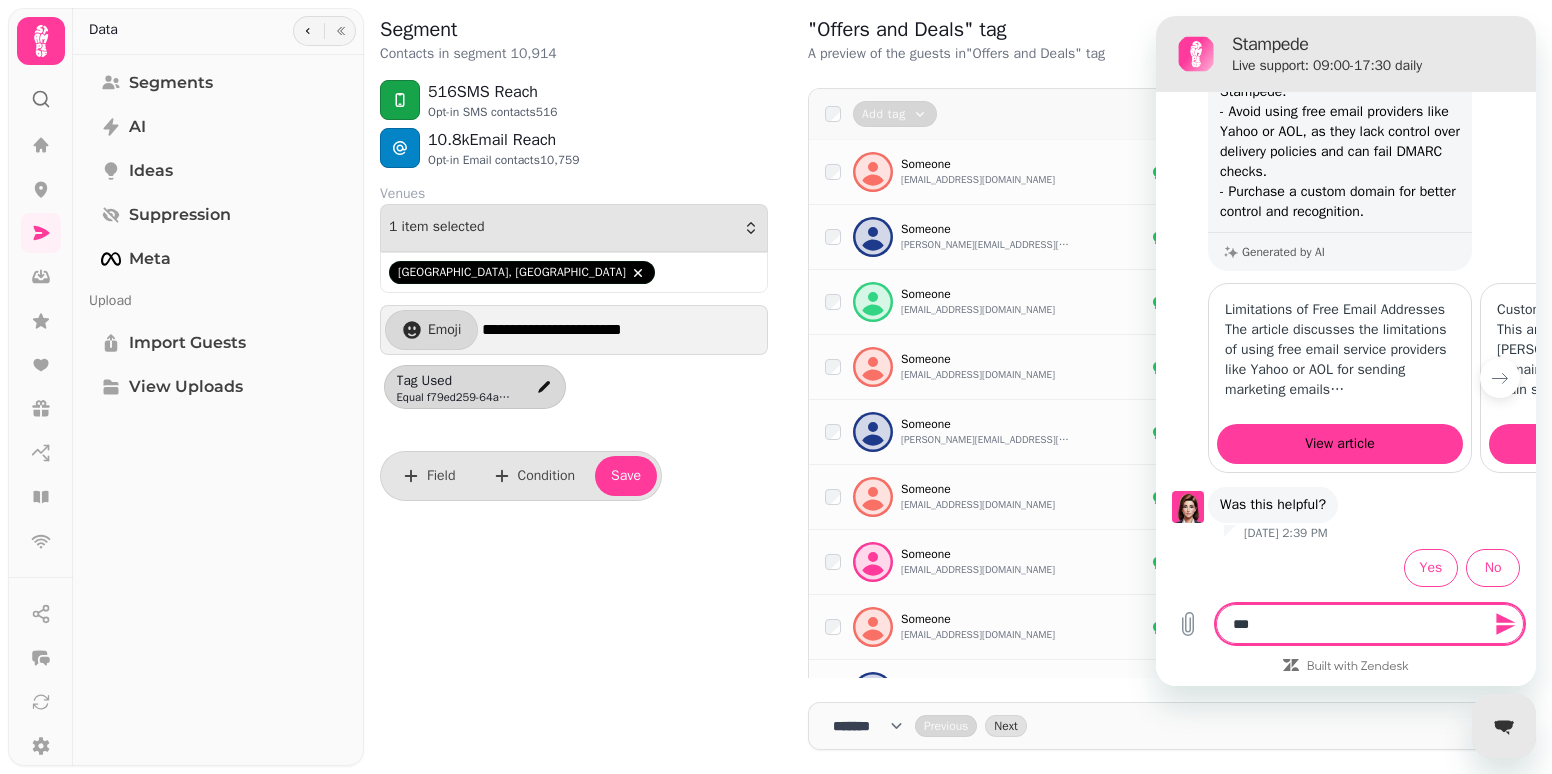 type on "****" 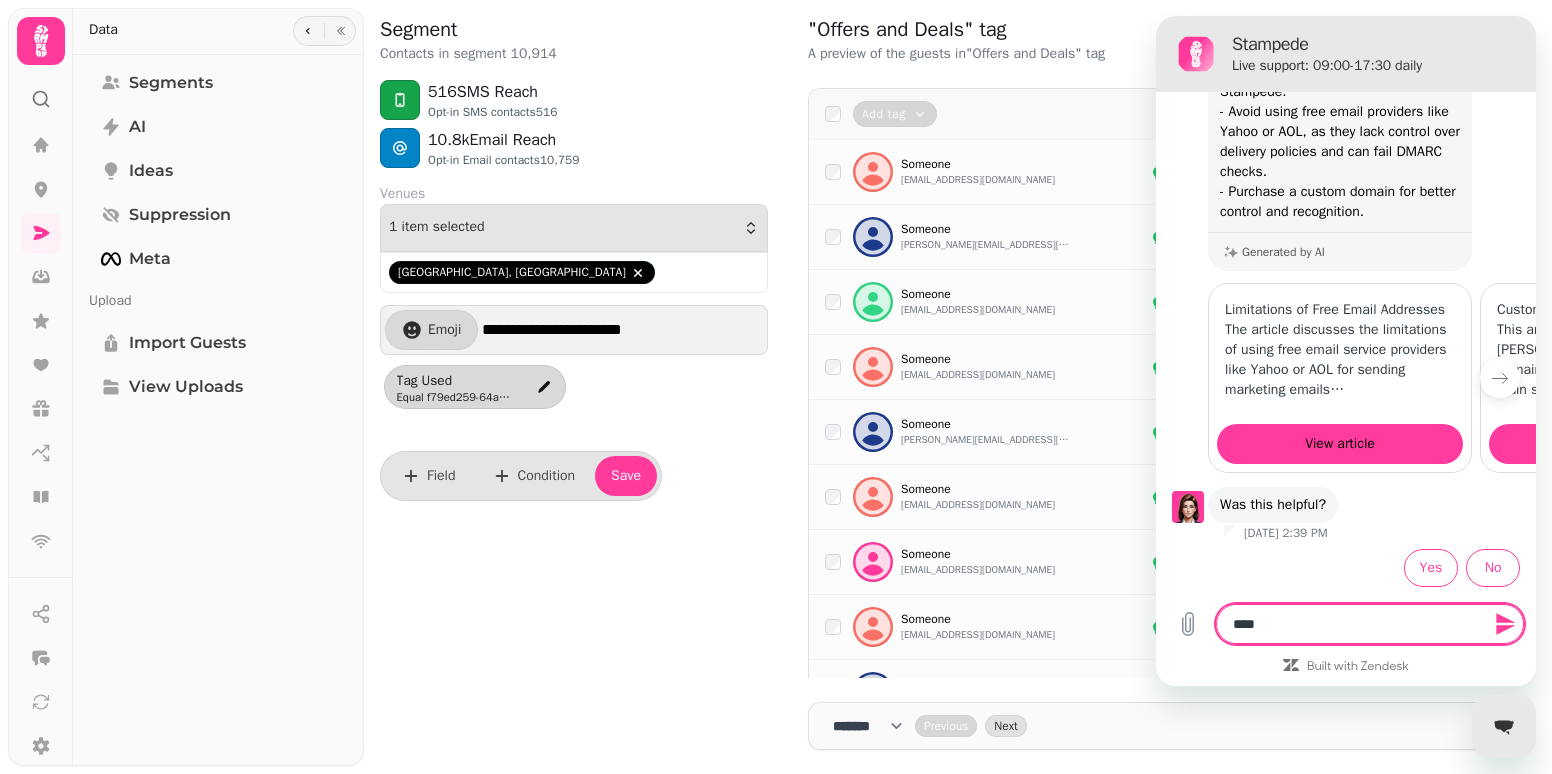 type on "*****" 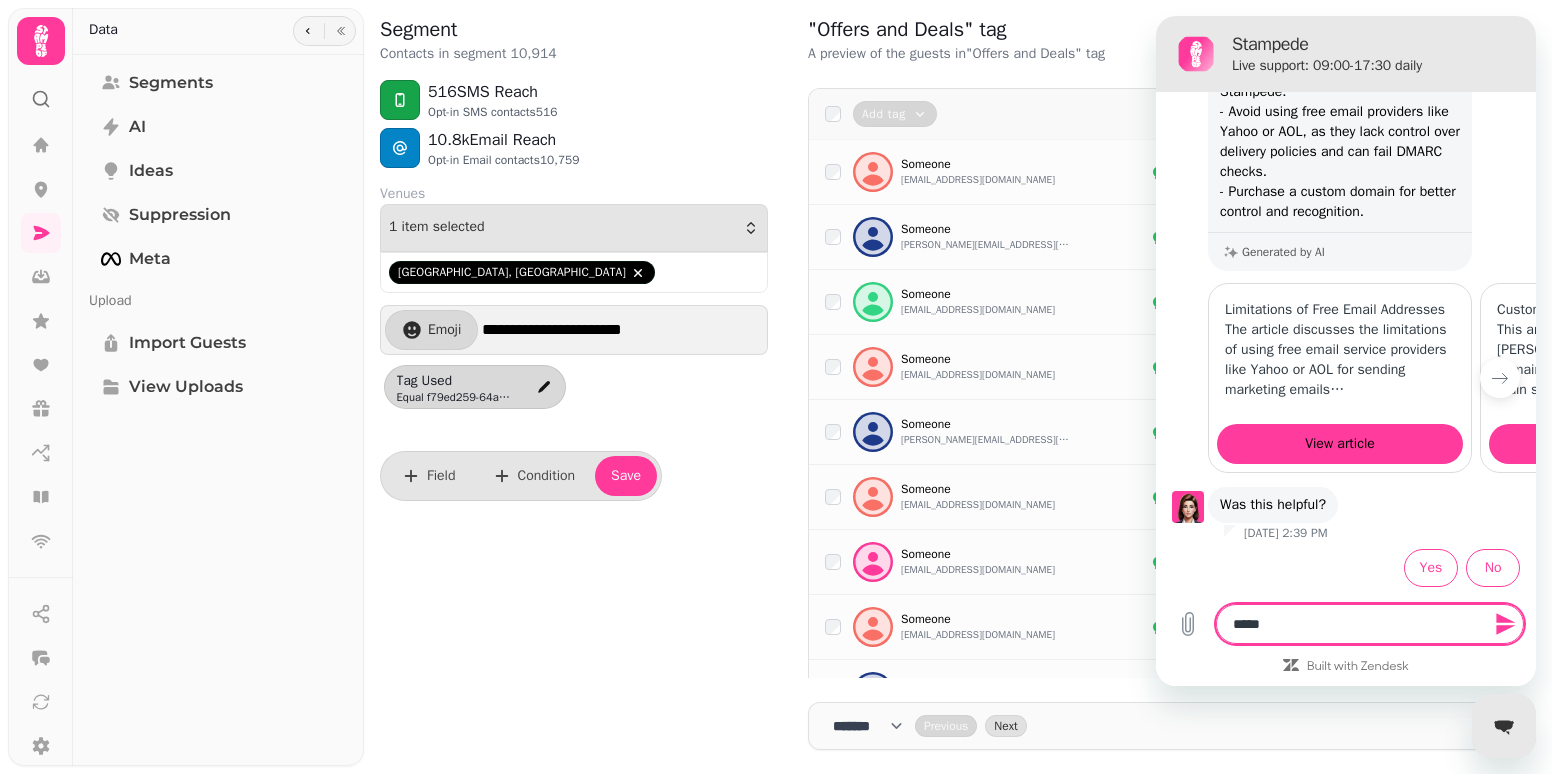 type on "******" 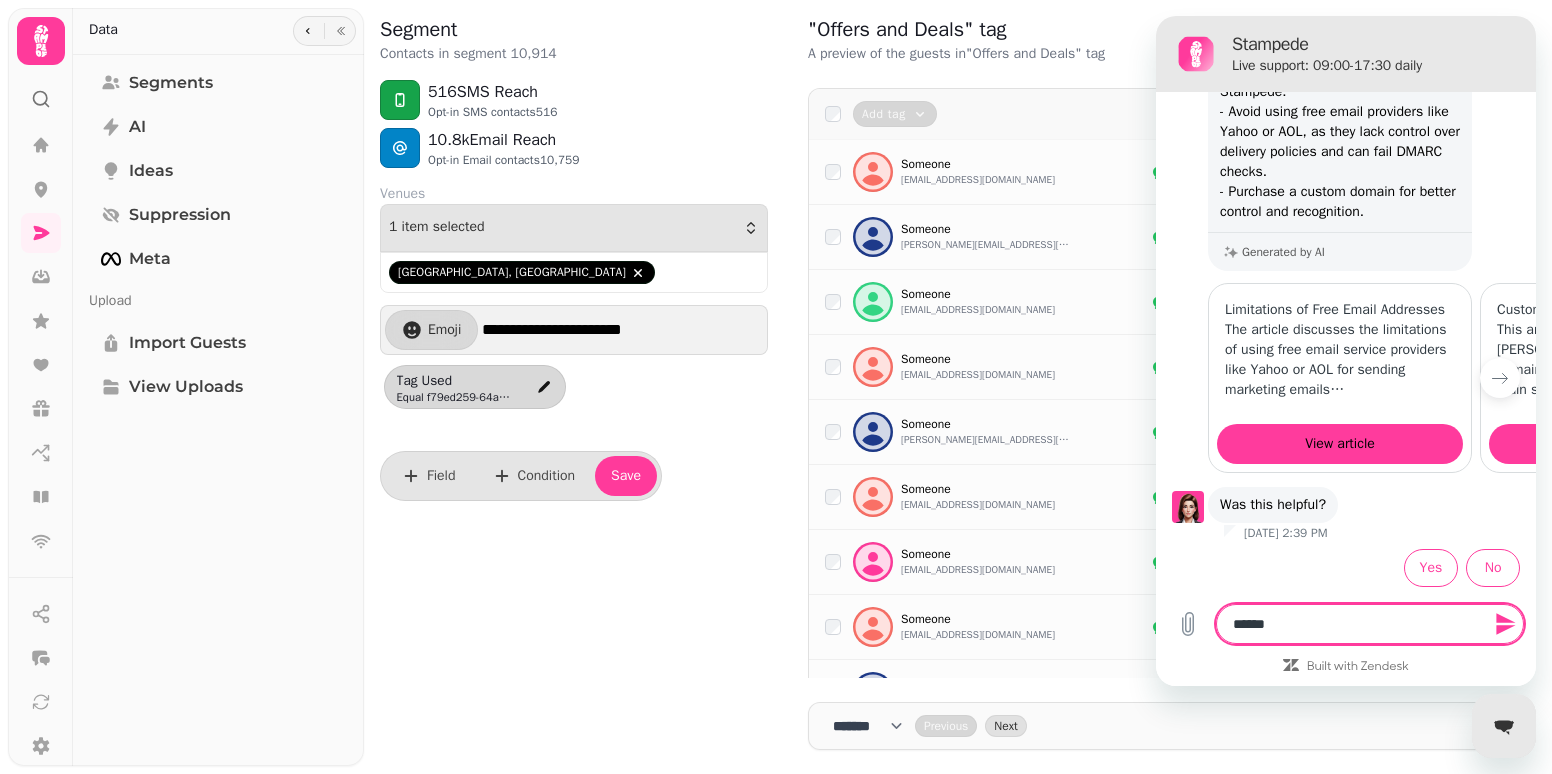 type on "*****" 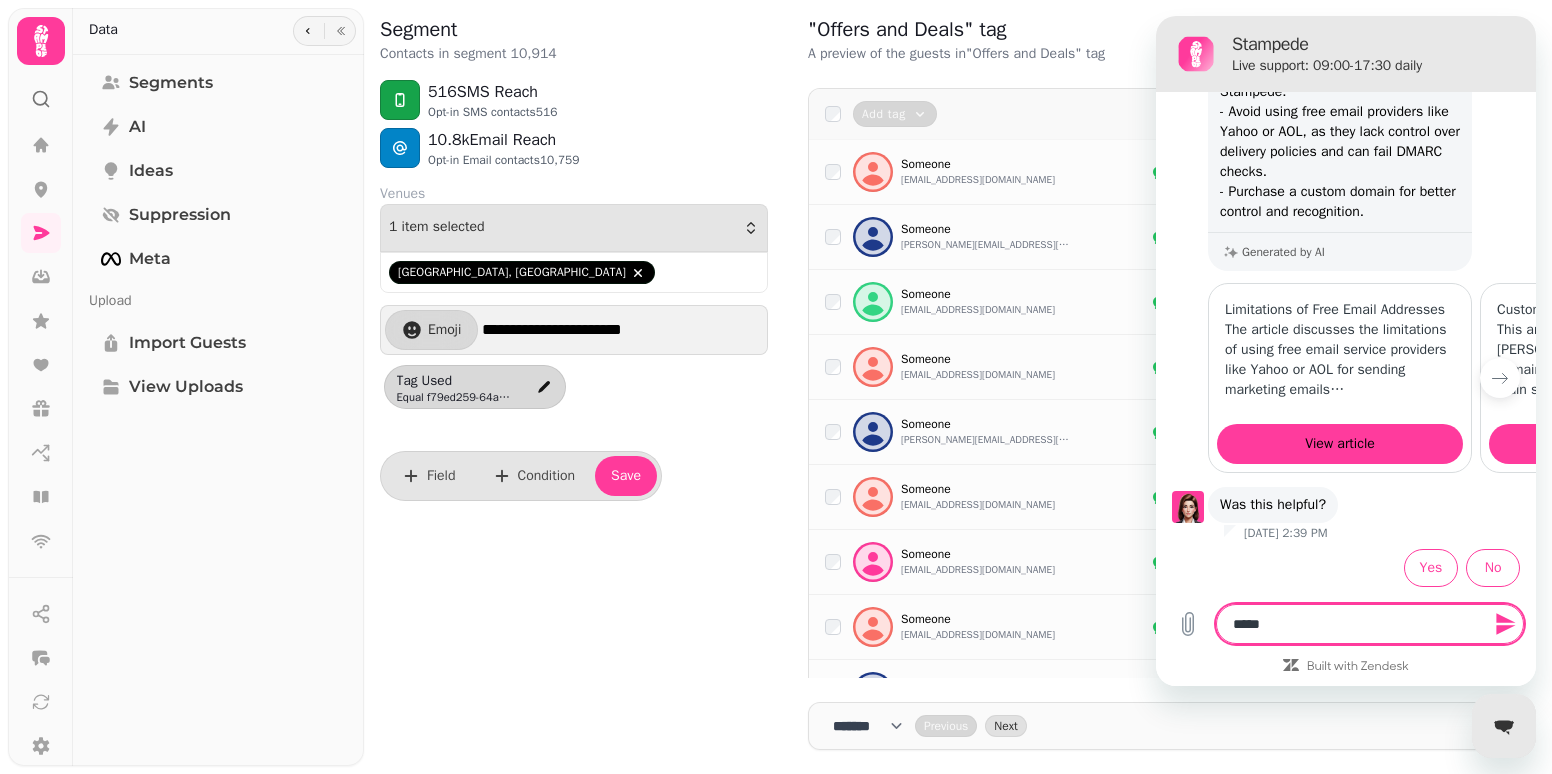 type on "******" 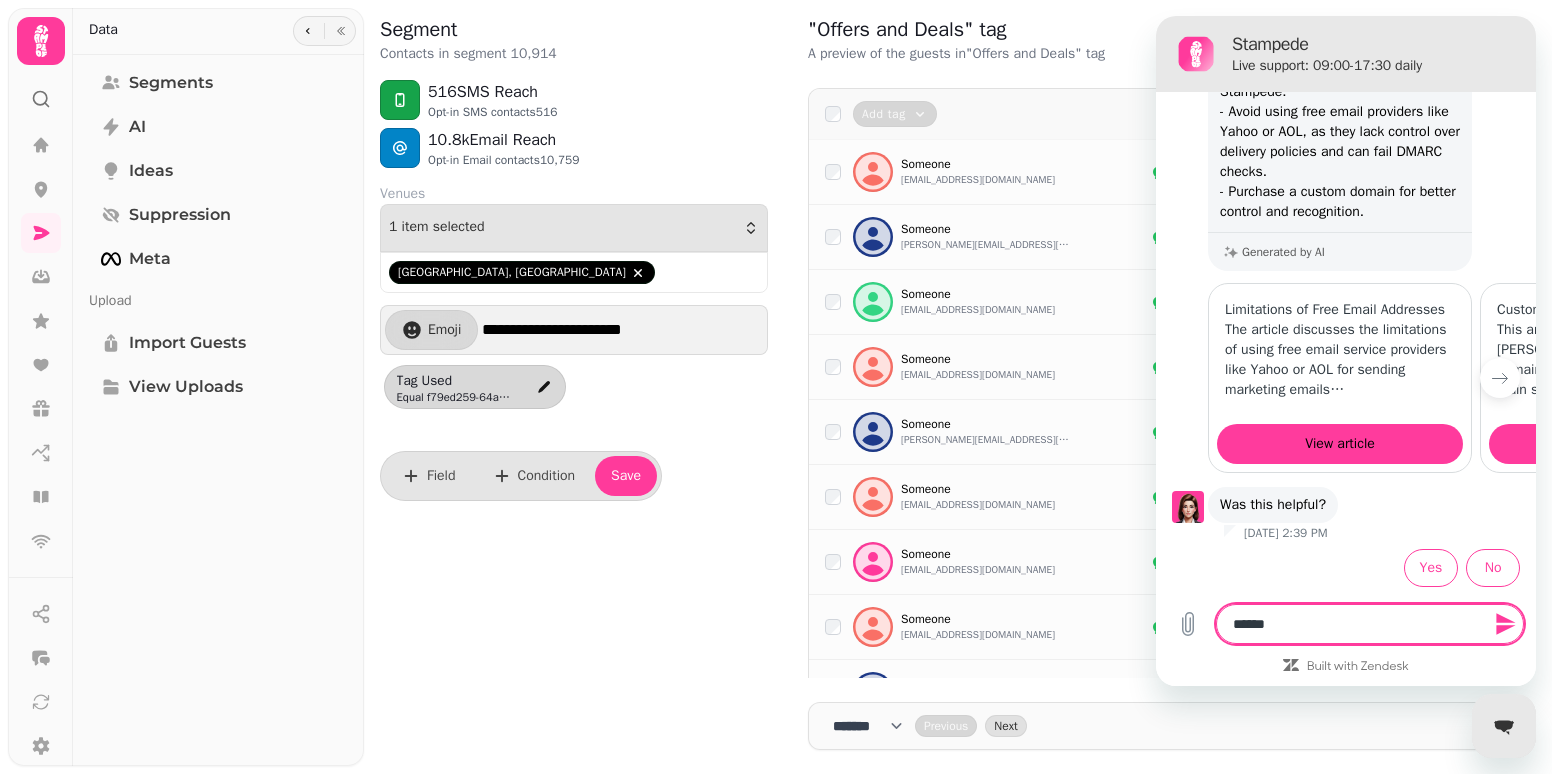type on "*****" 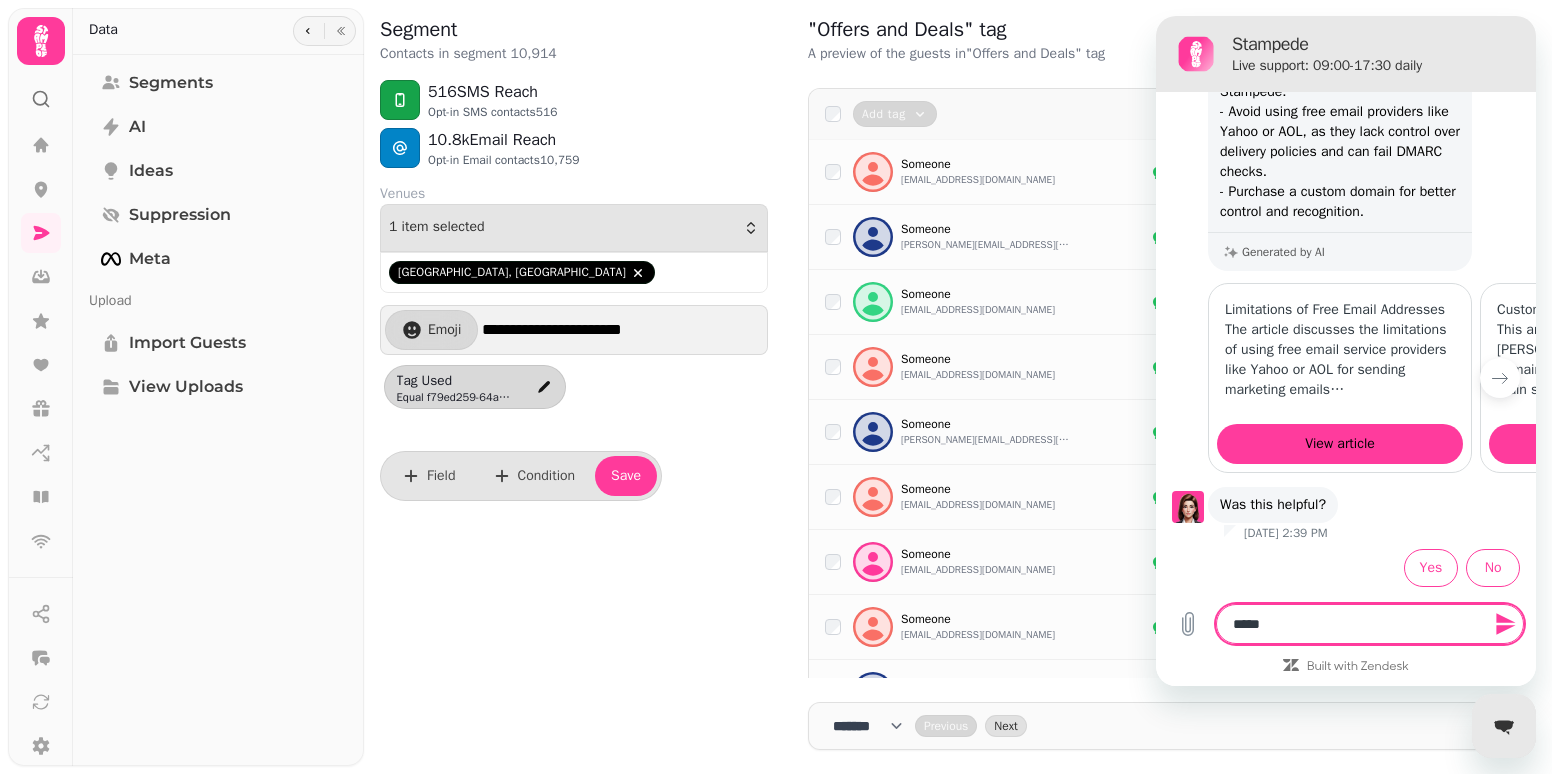 type on "****" 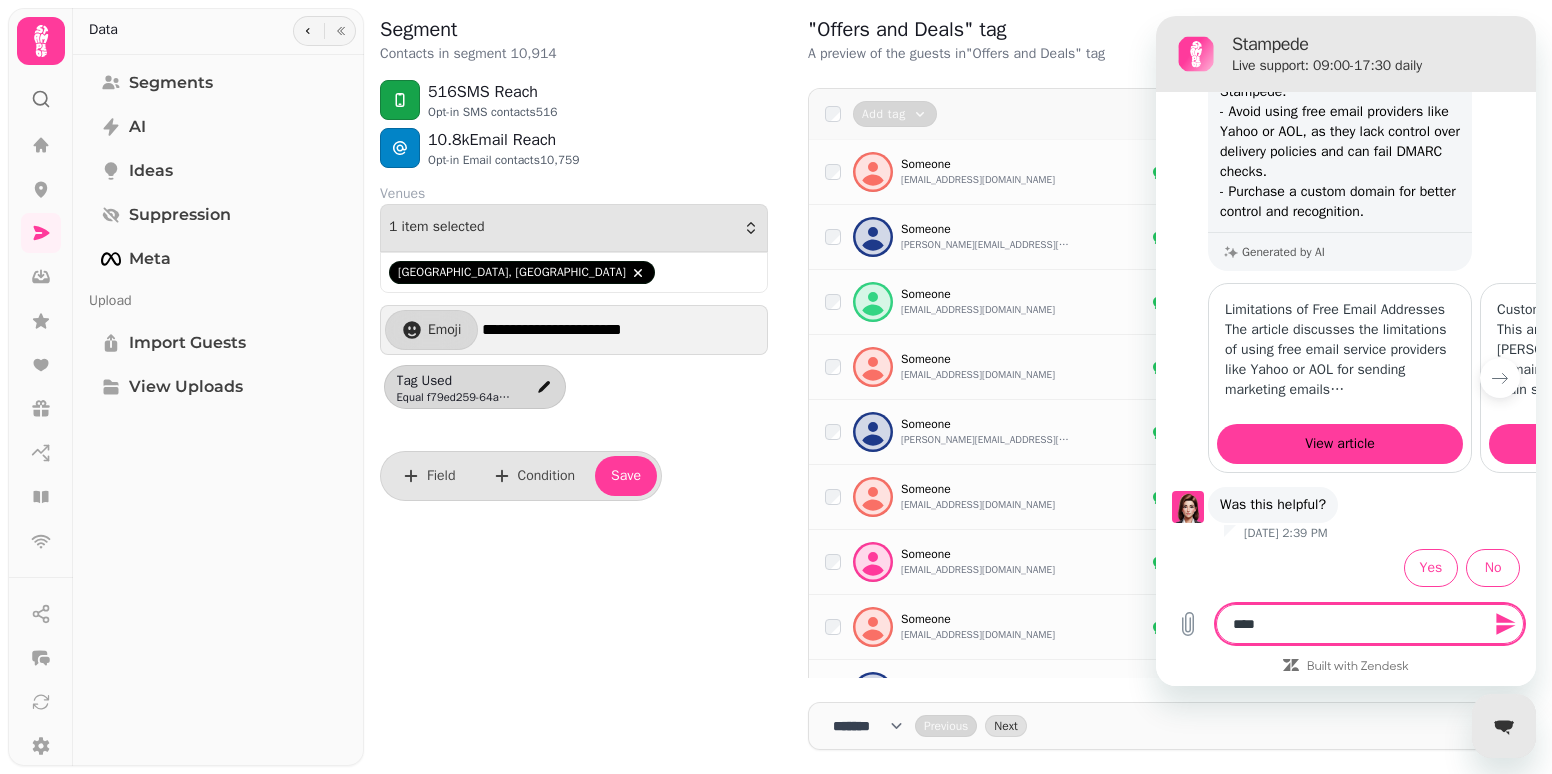 type on "*" 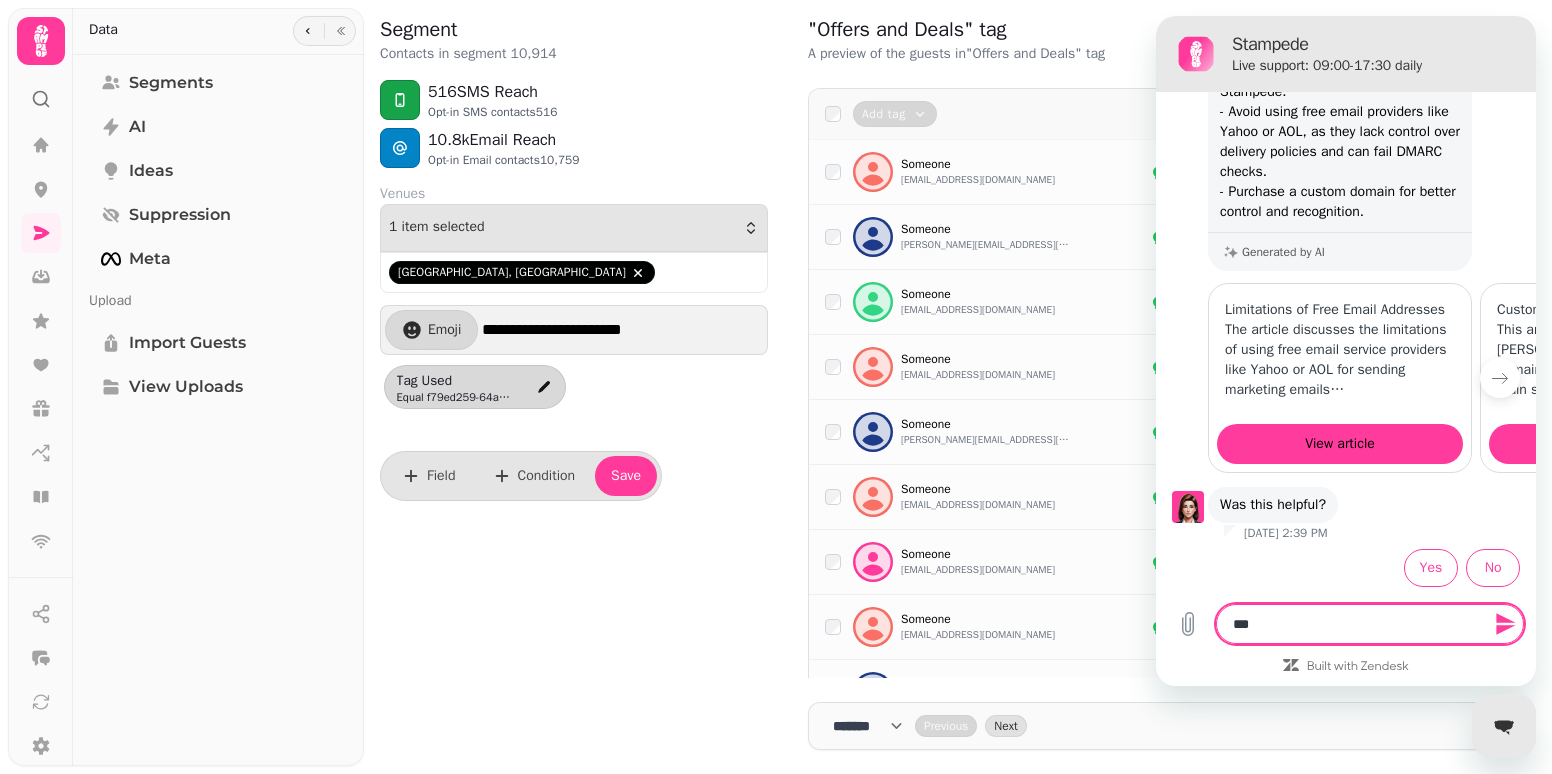 type on "**" 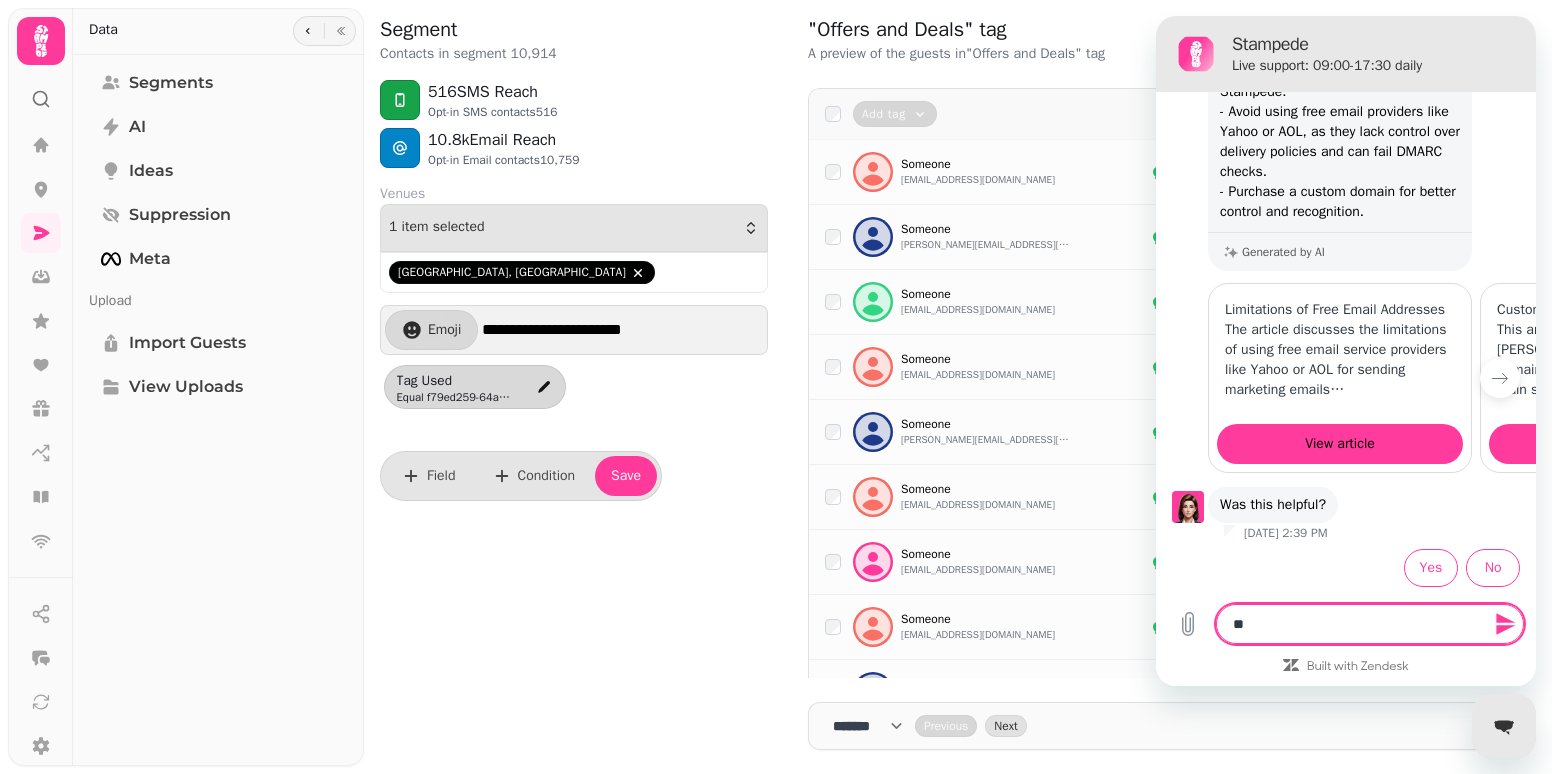 type on "*" 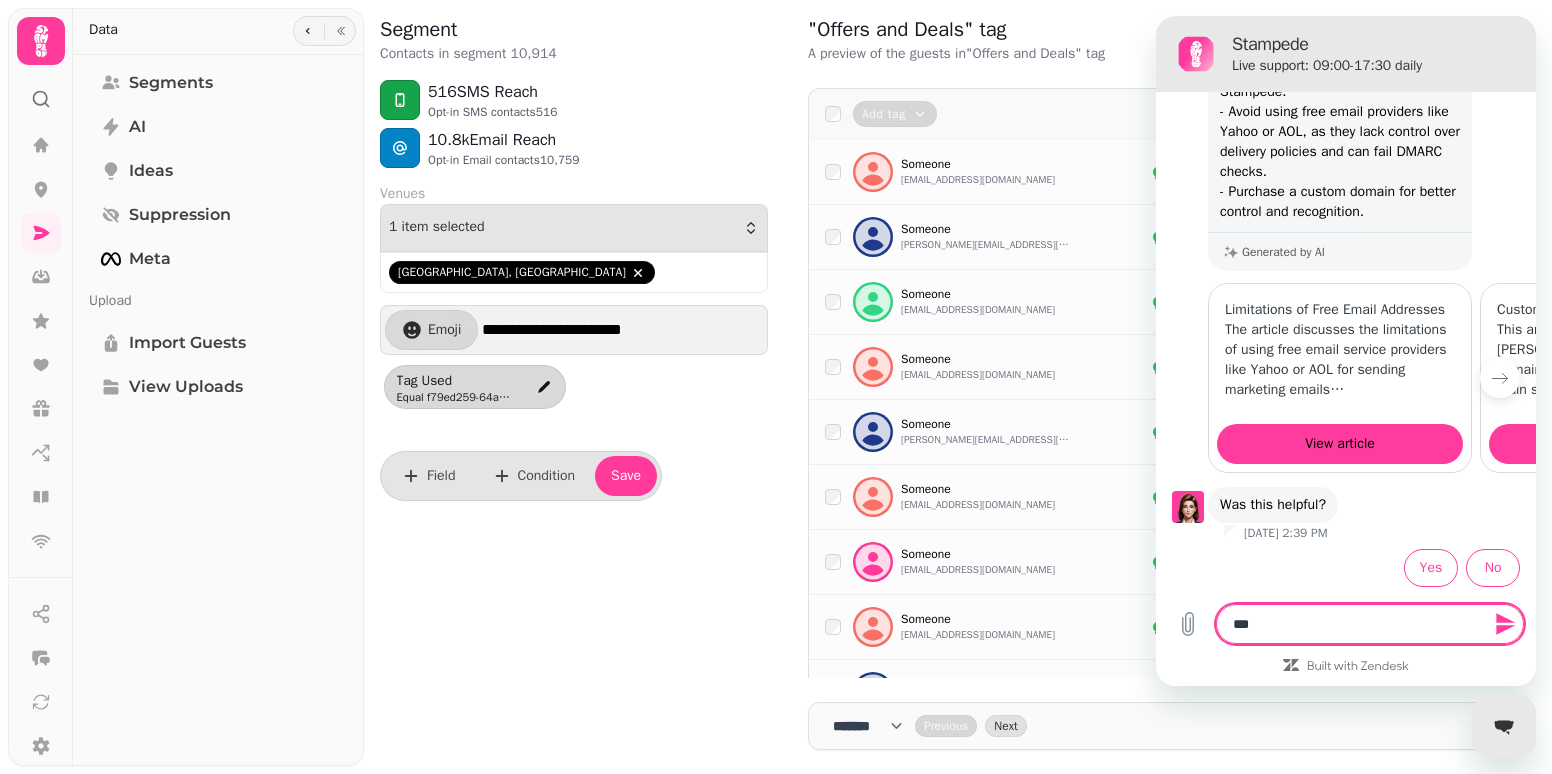 type on "****" 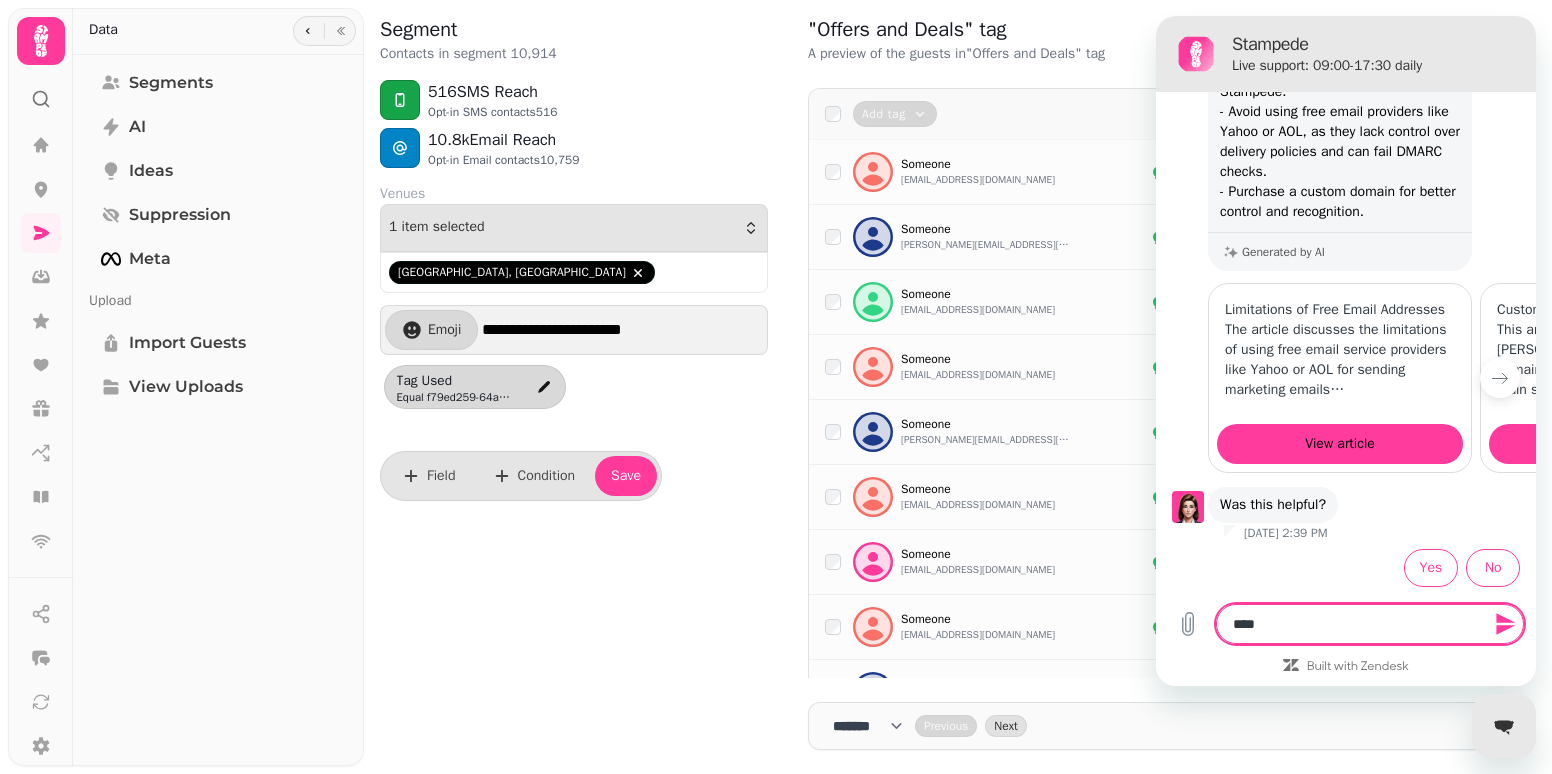 type on "*****" 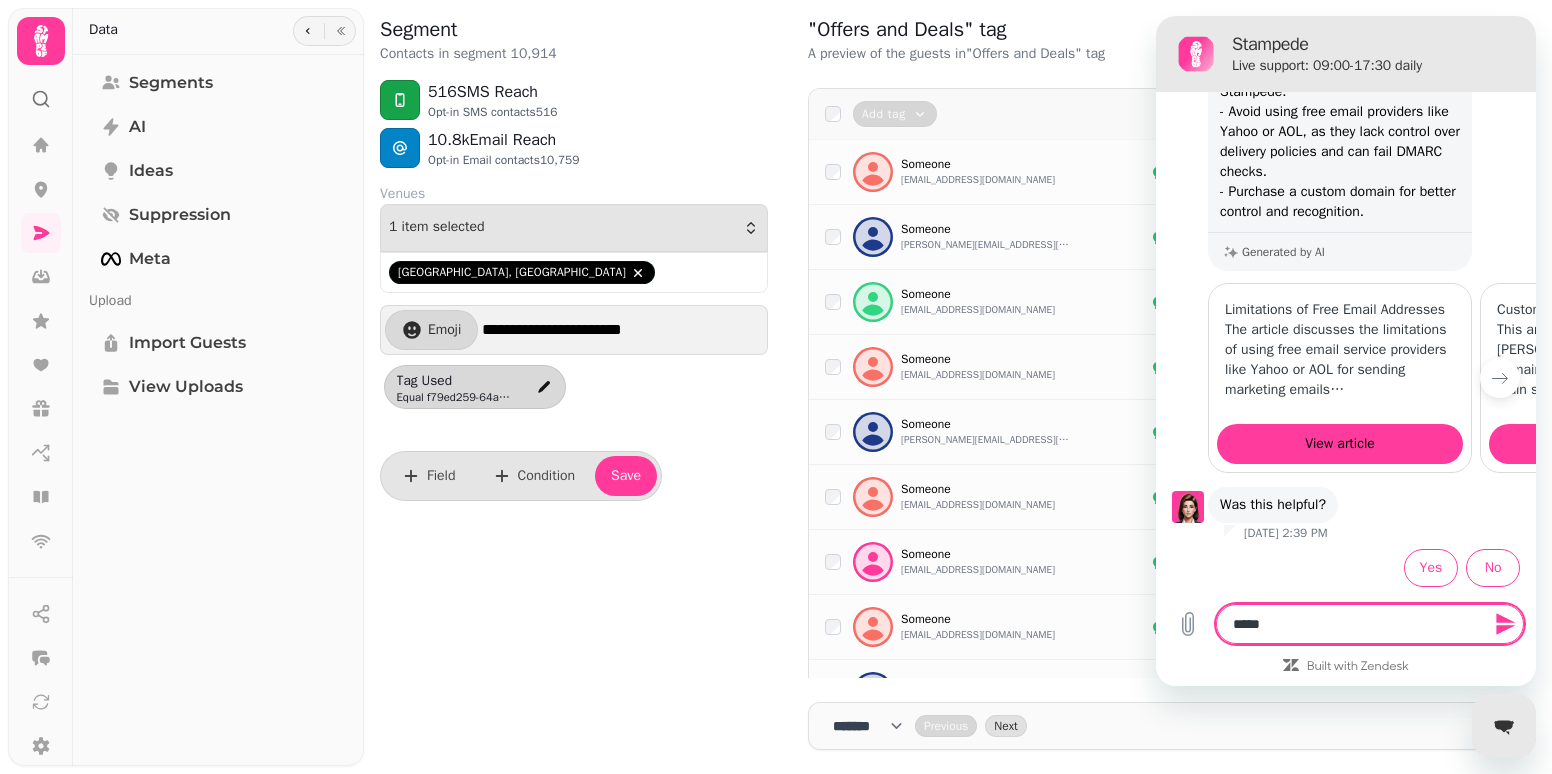 type on "******" 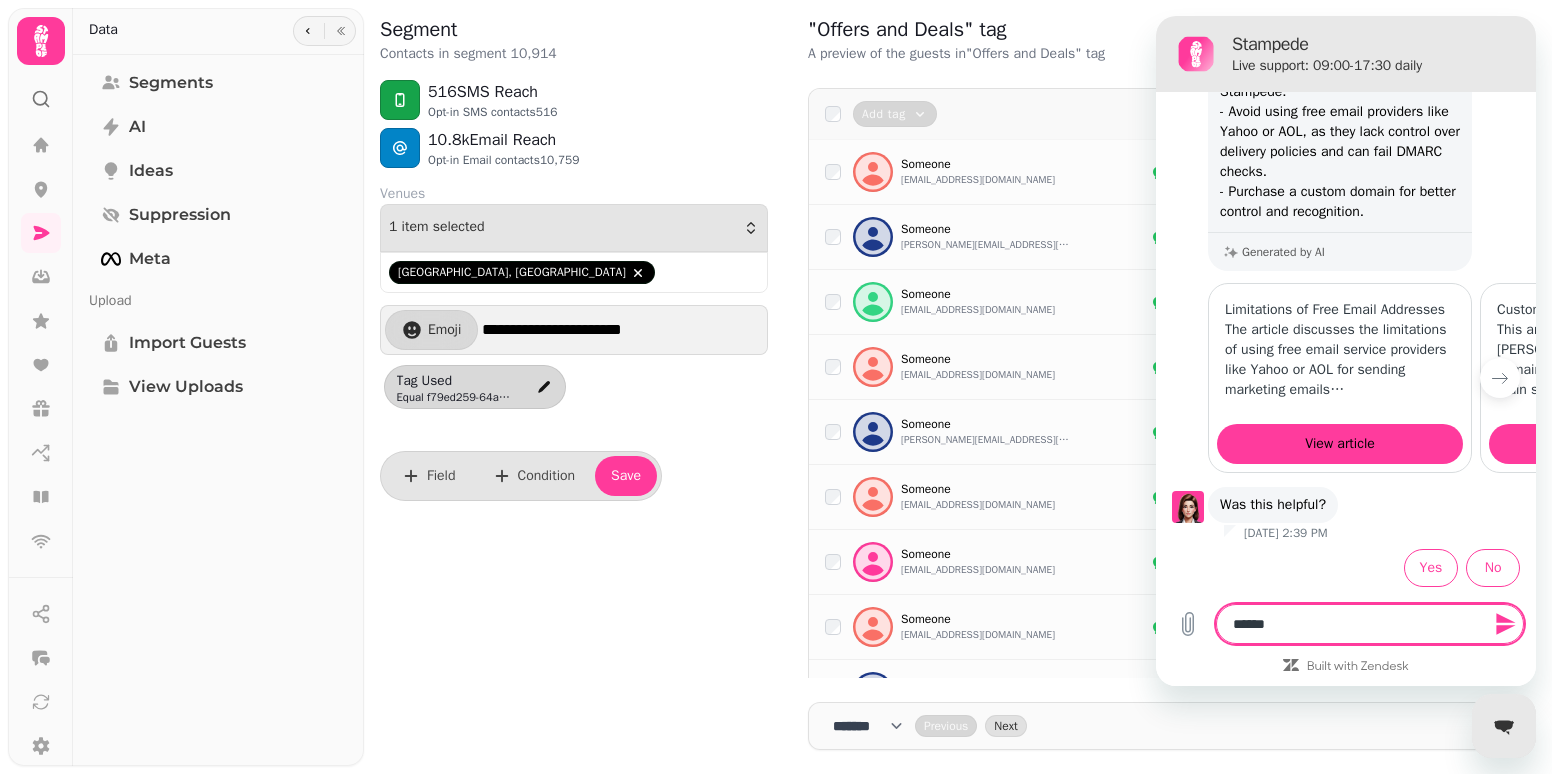 type on "*******" 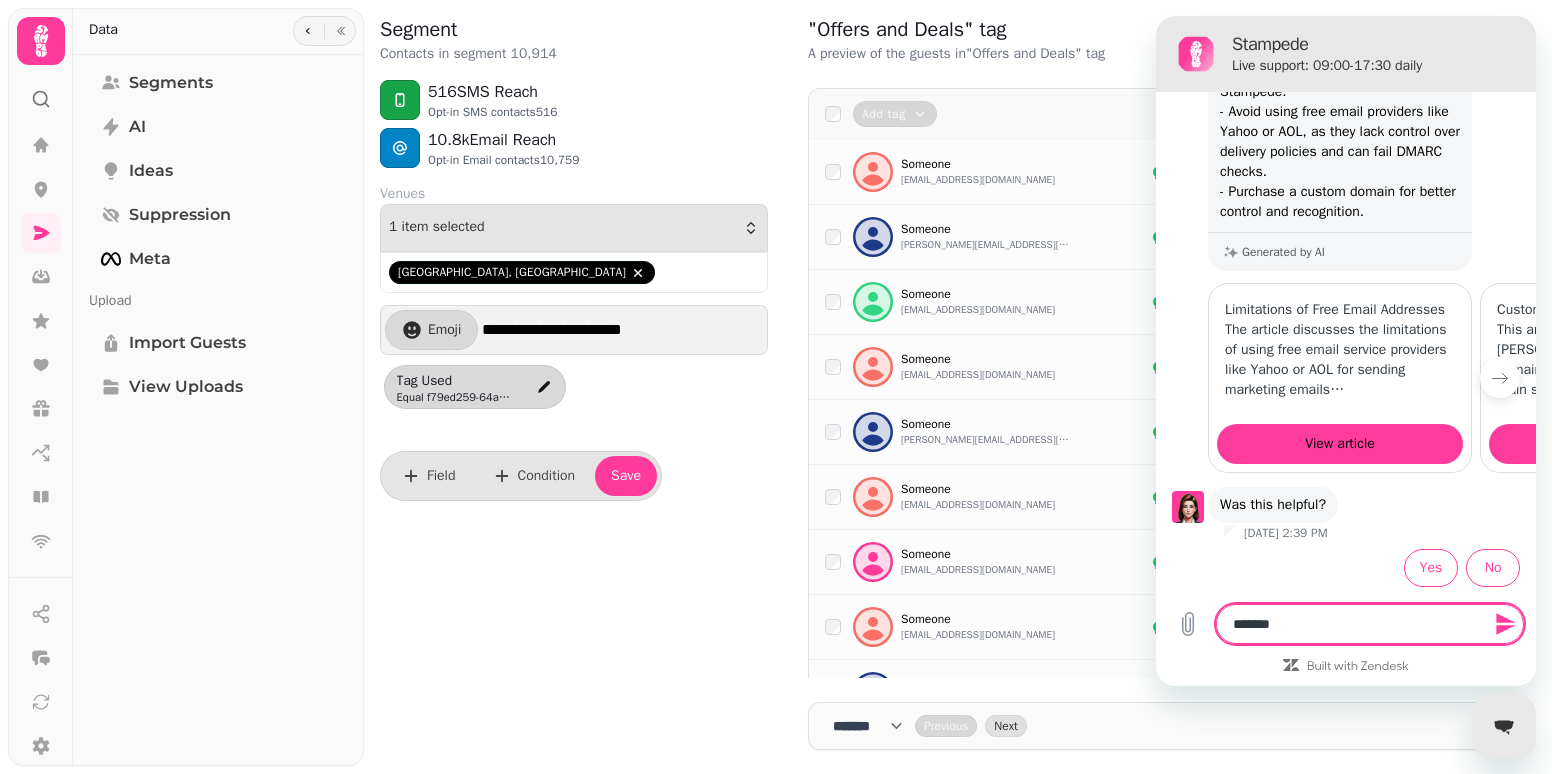 type on "********" 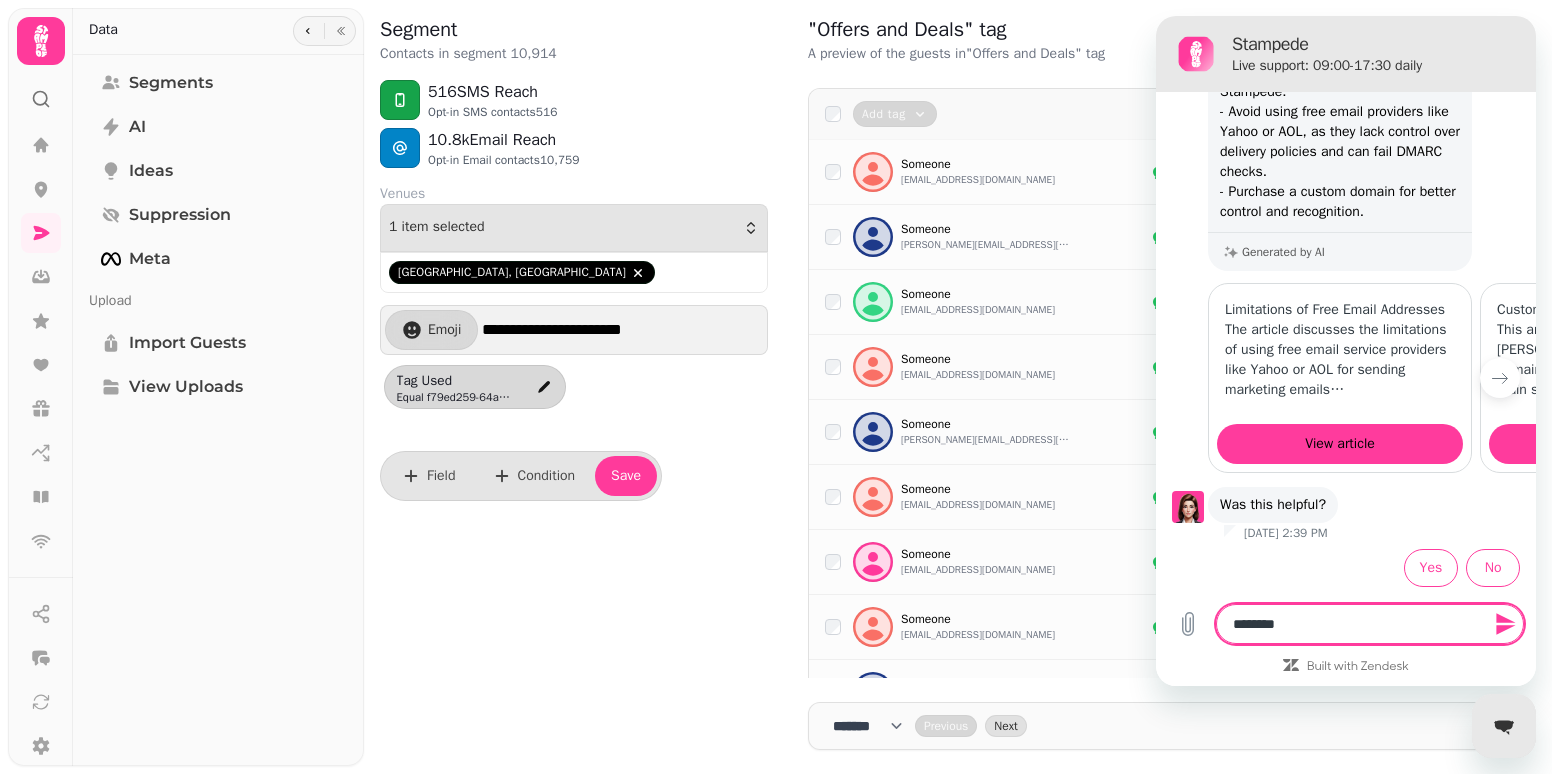 type on "*********" 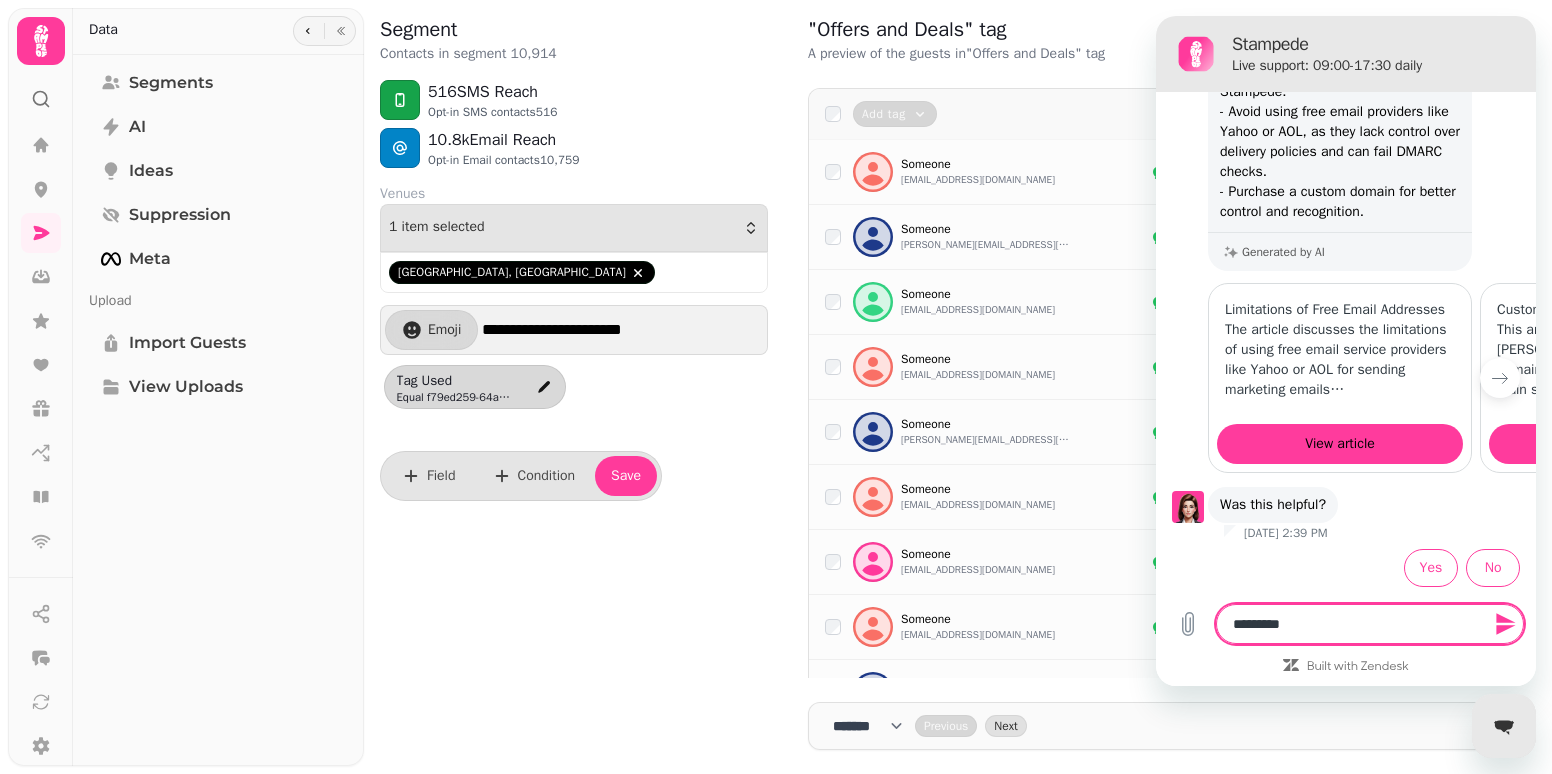 type on "**********" 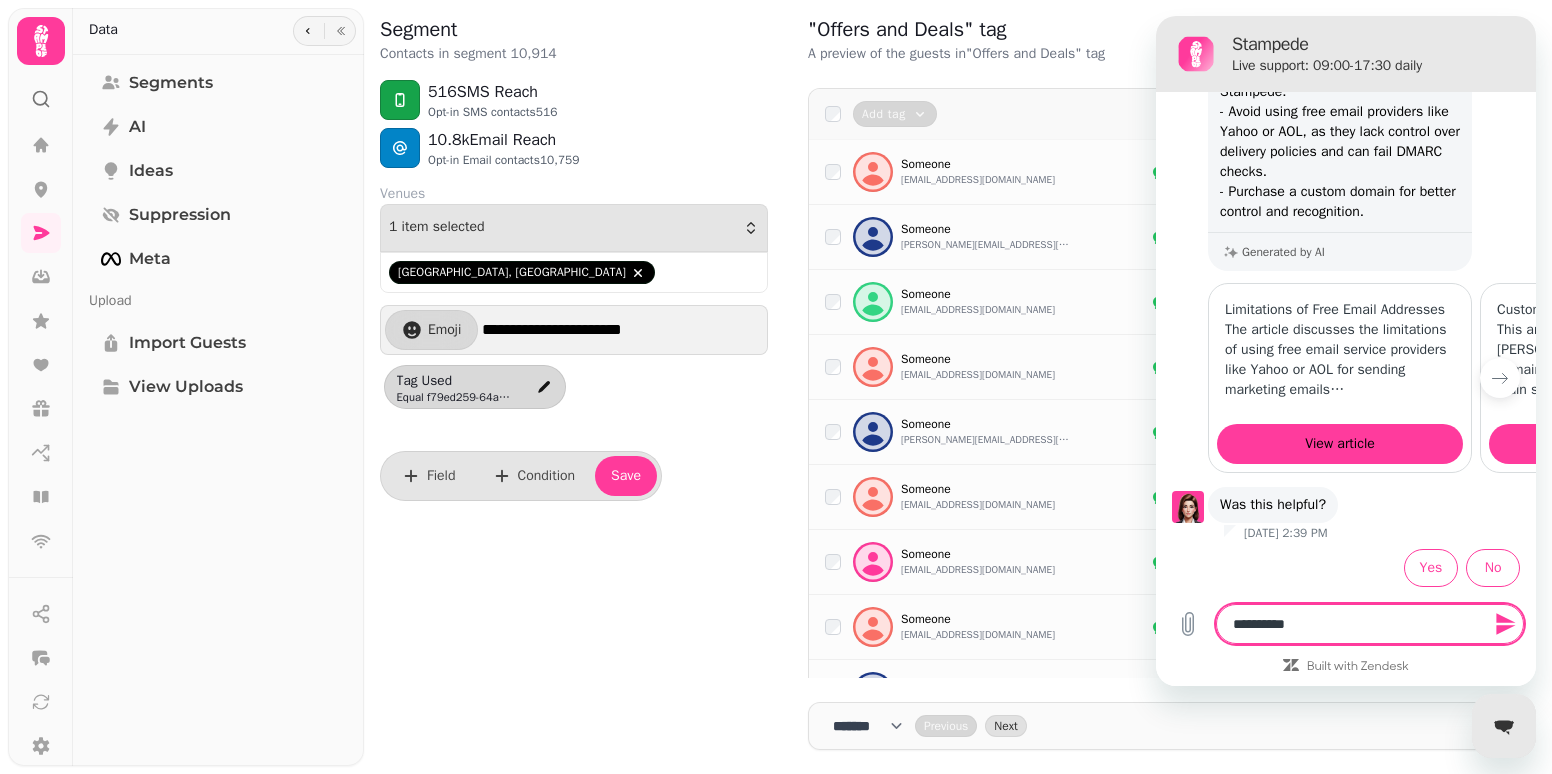 type on "**********" 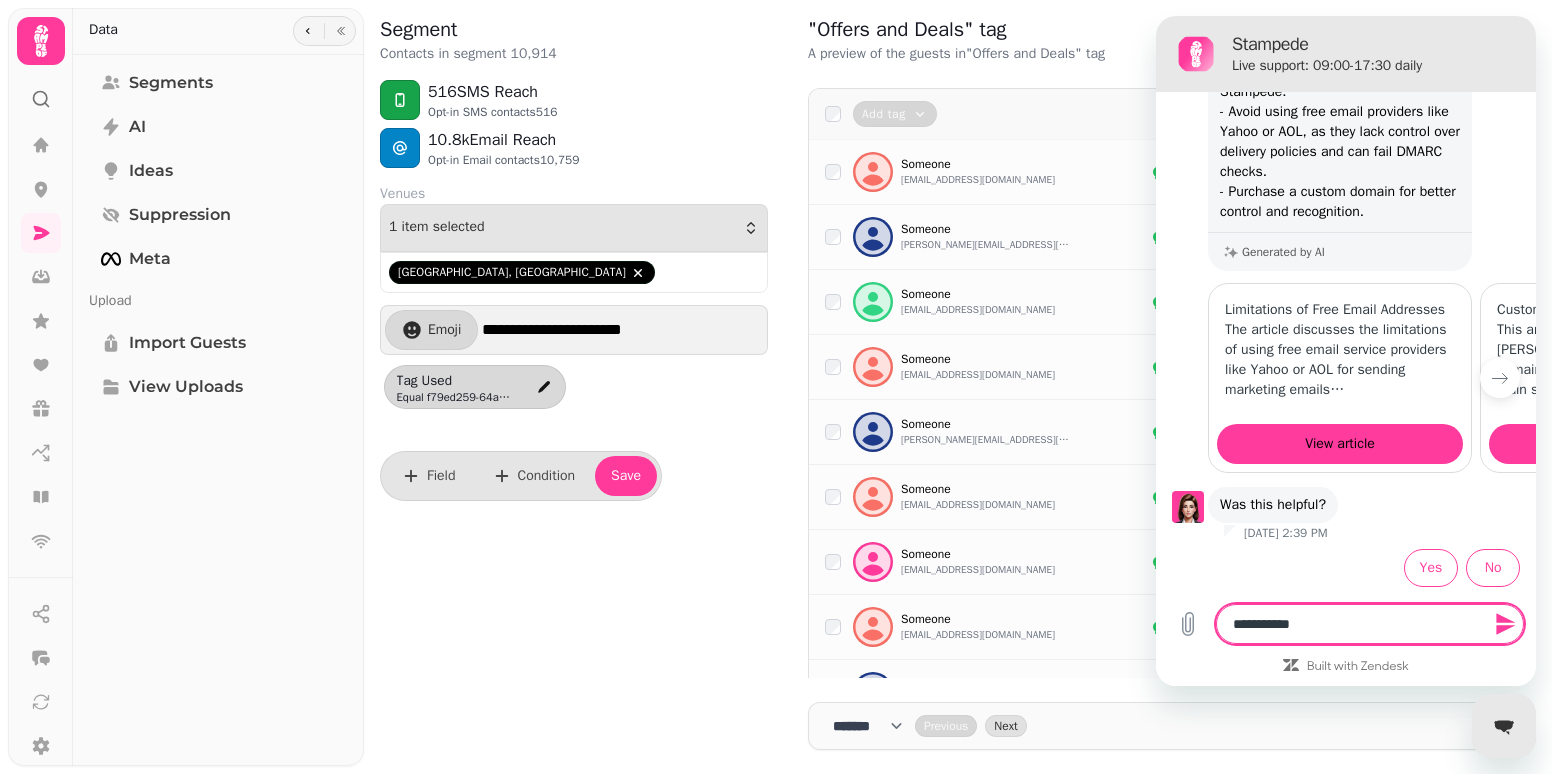 type on "**********" 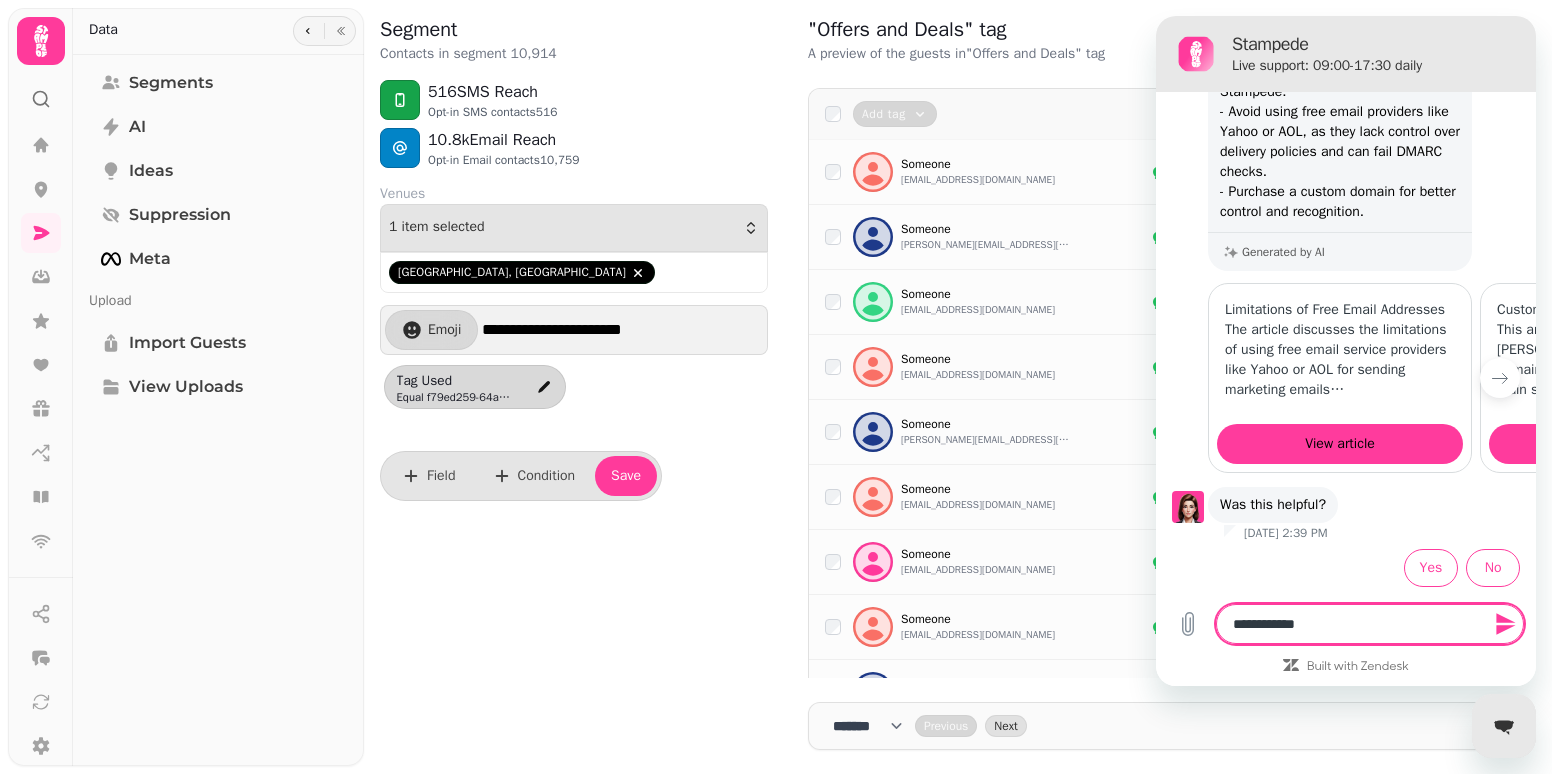 type on "**********" 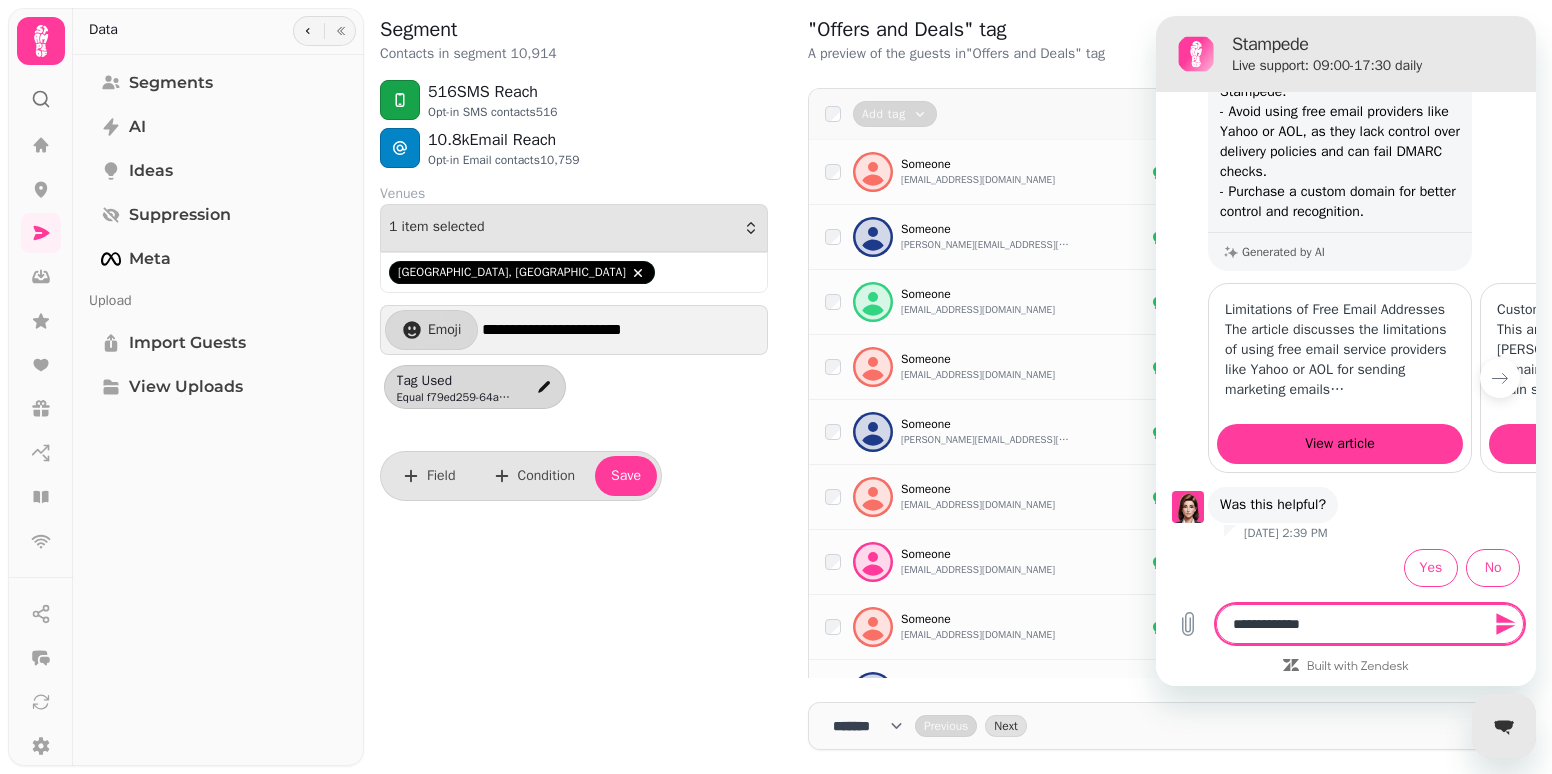 type on "**********" 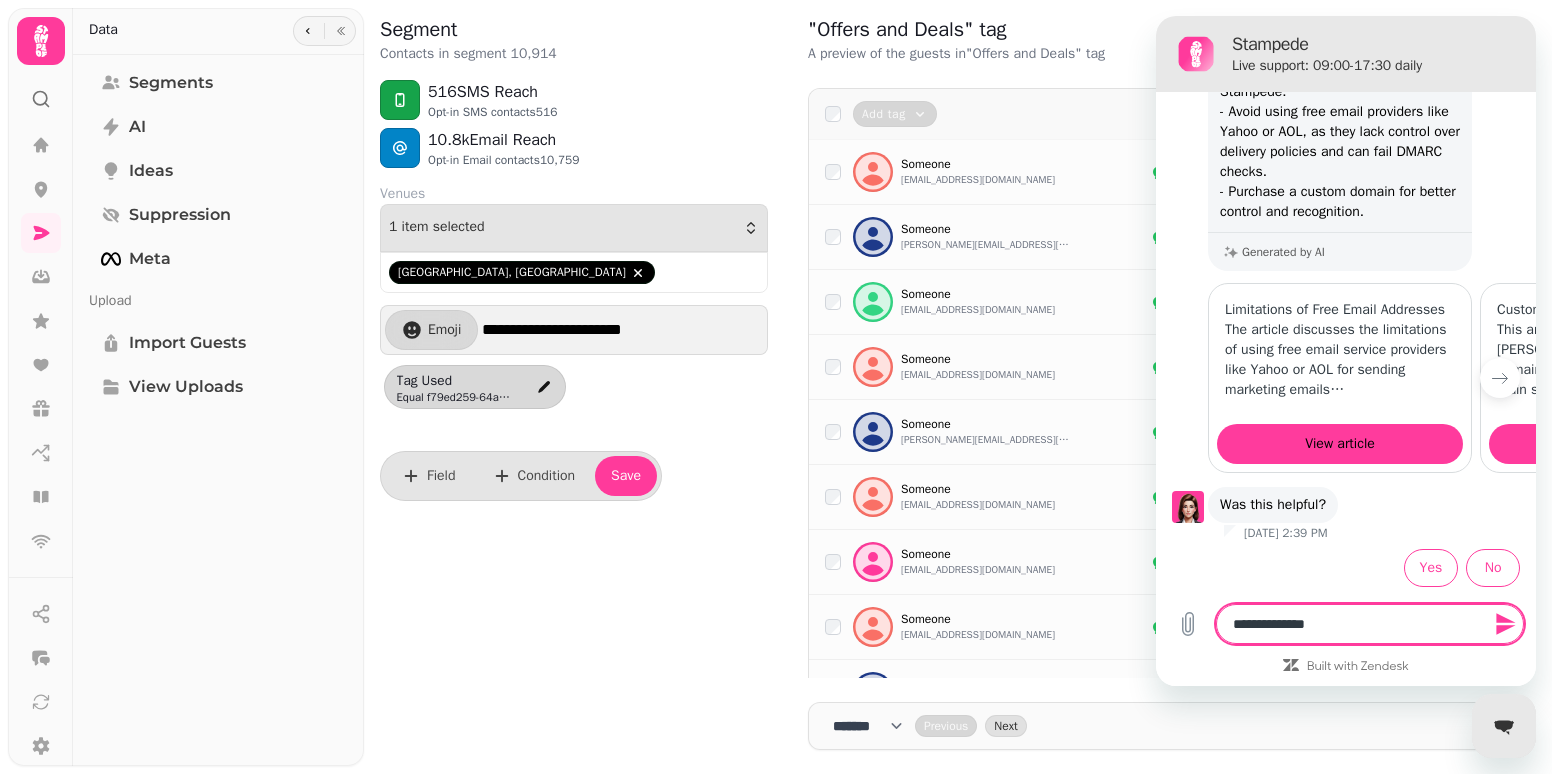 type on "**********" 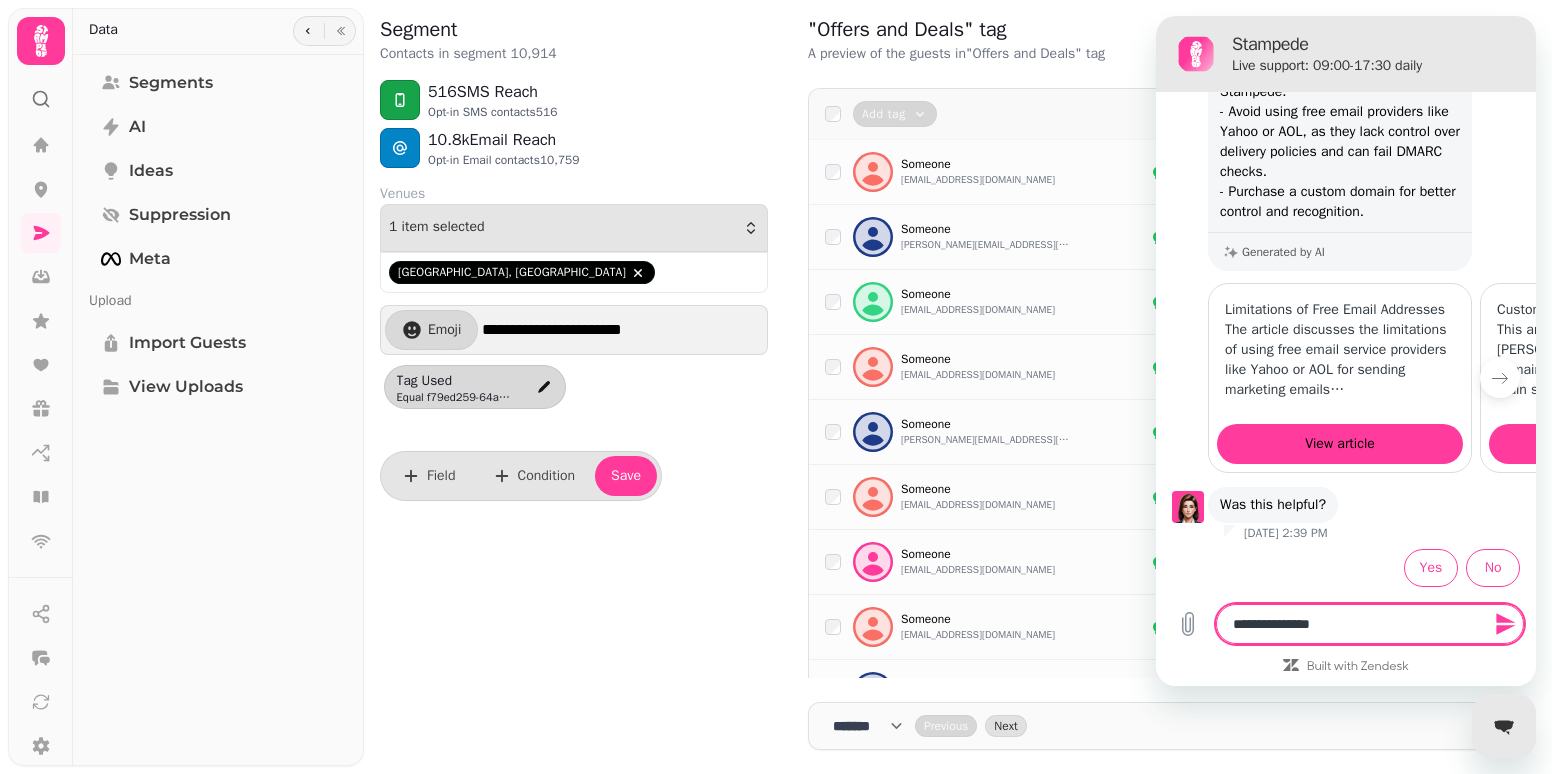 type on "**********" 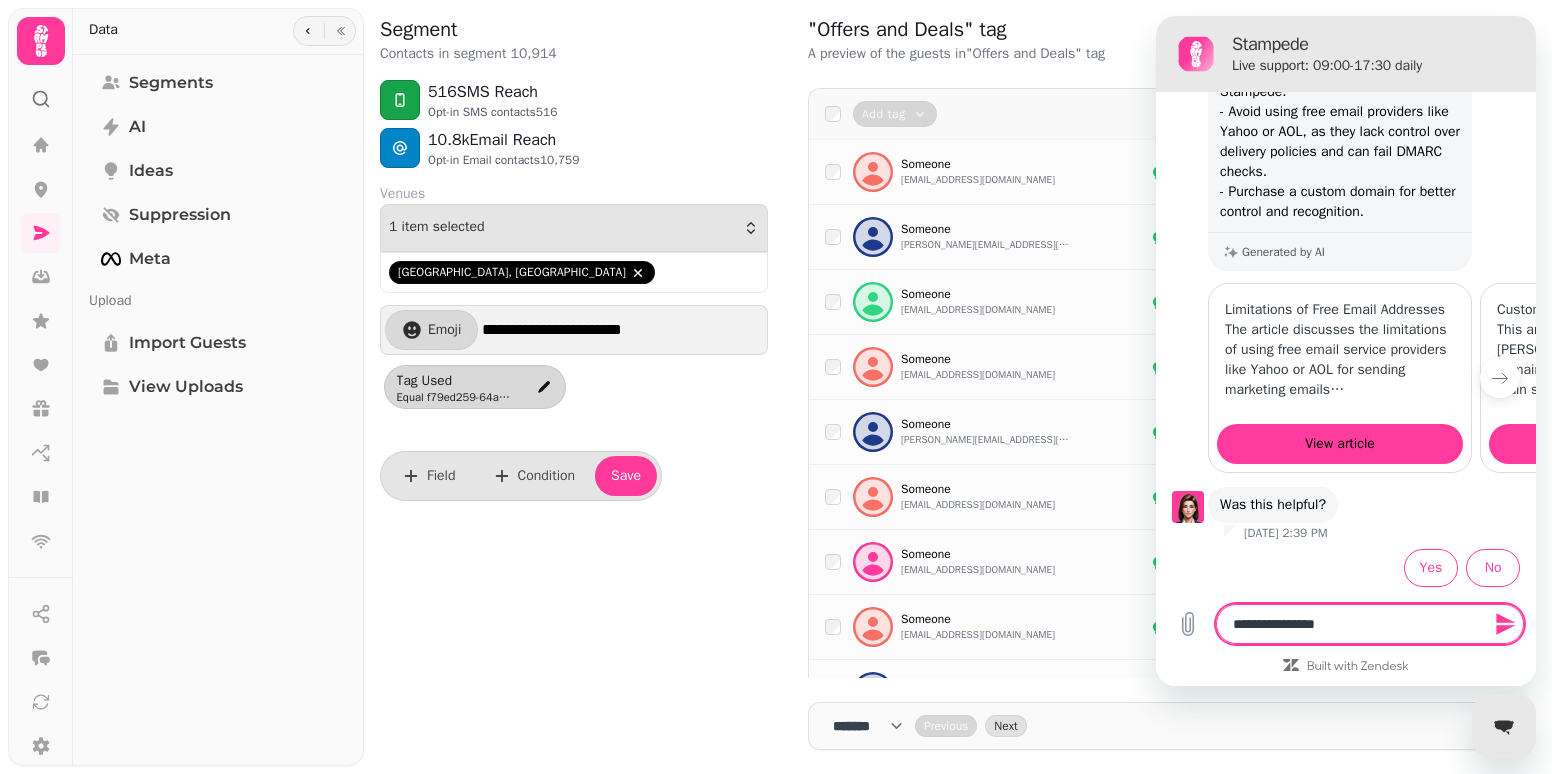 type on "**********" 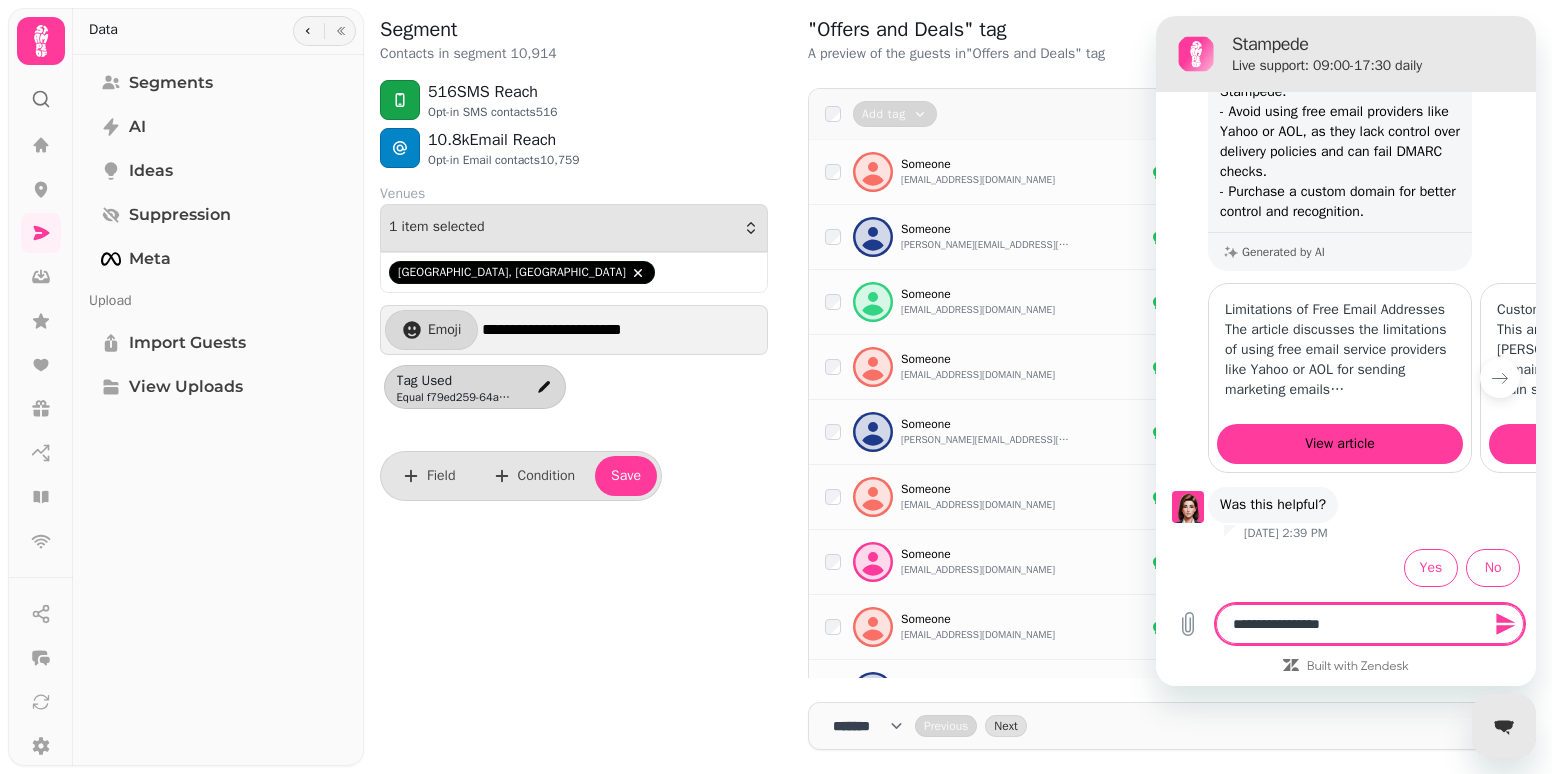 type on "**********" 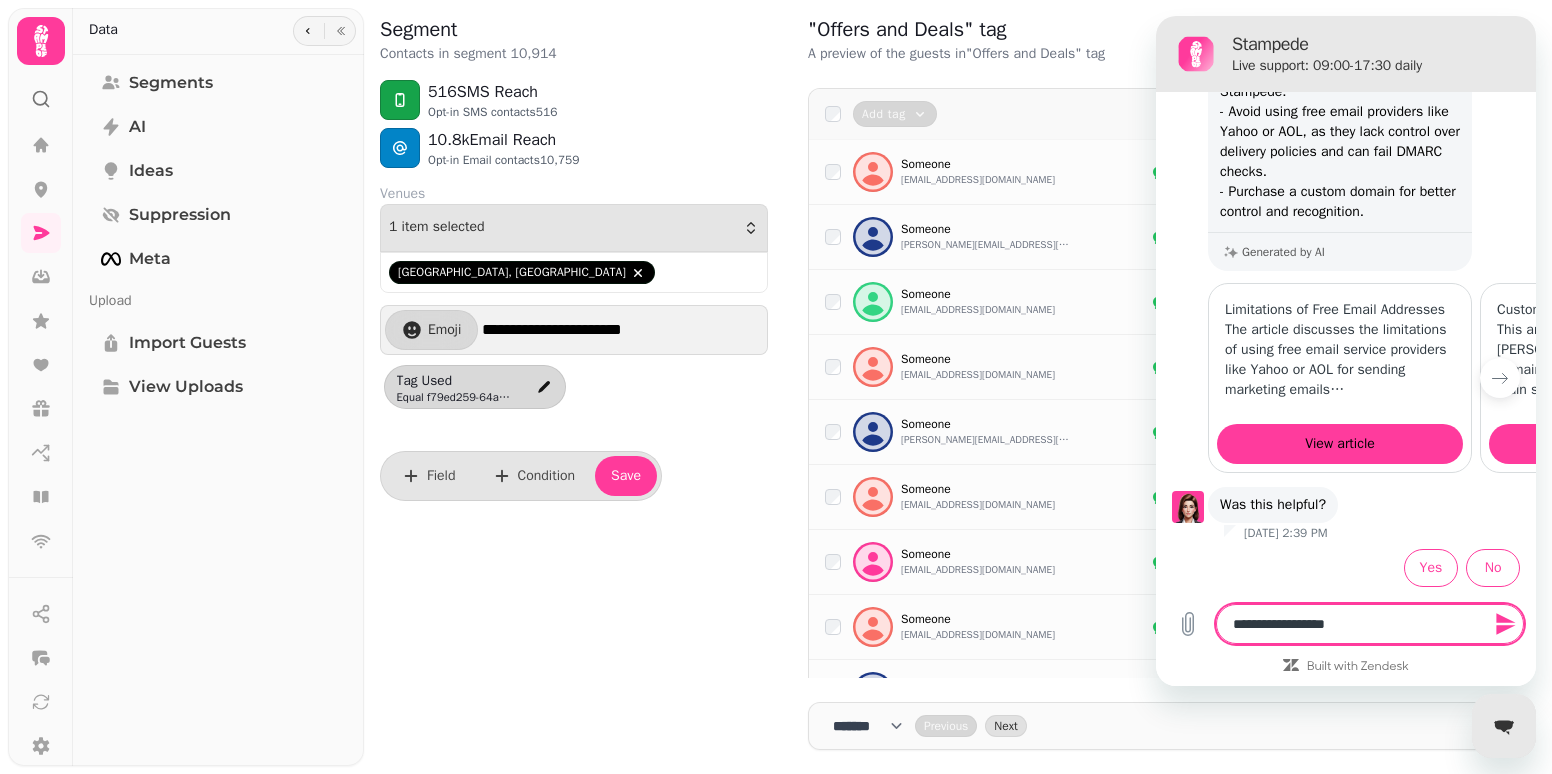 type on "**********" 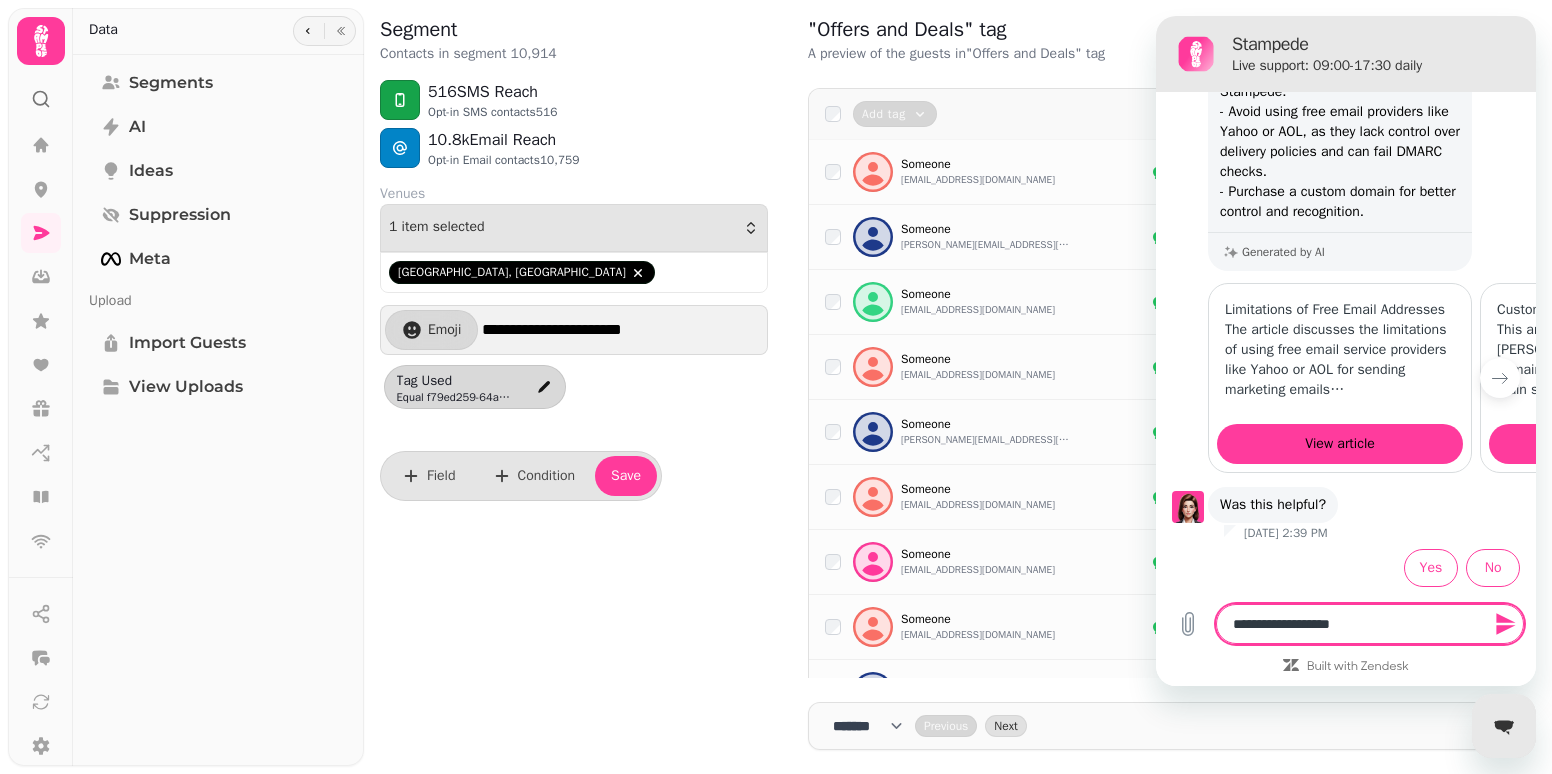 type on "**********" 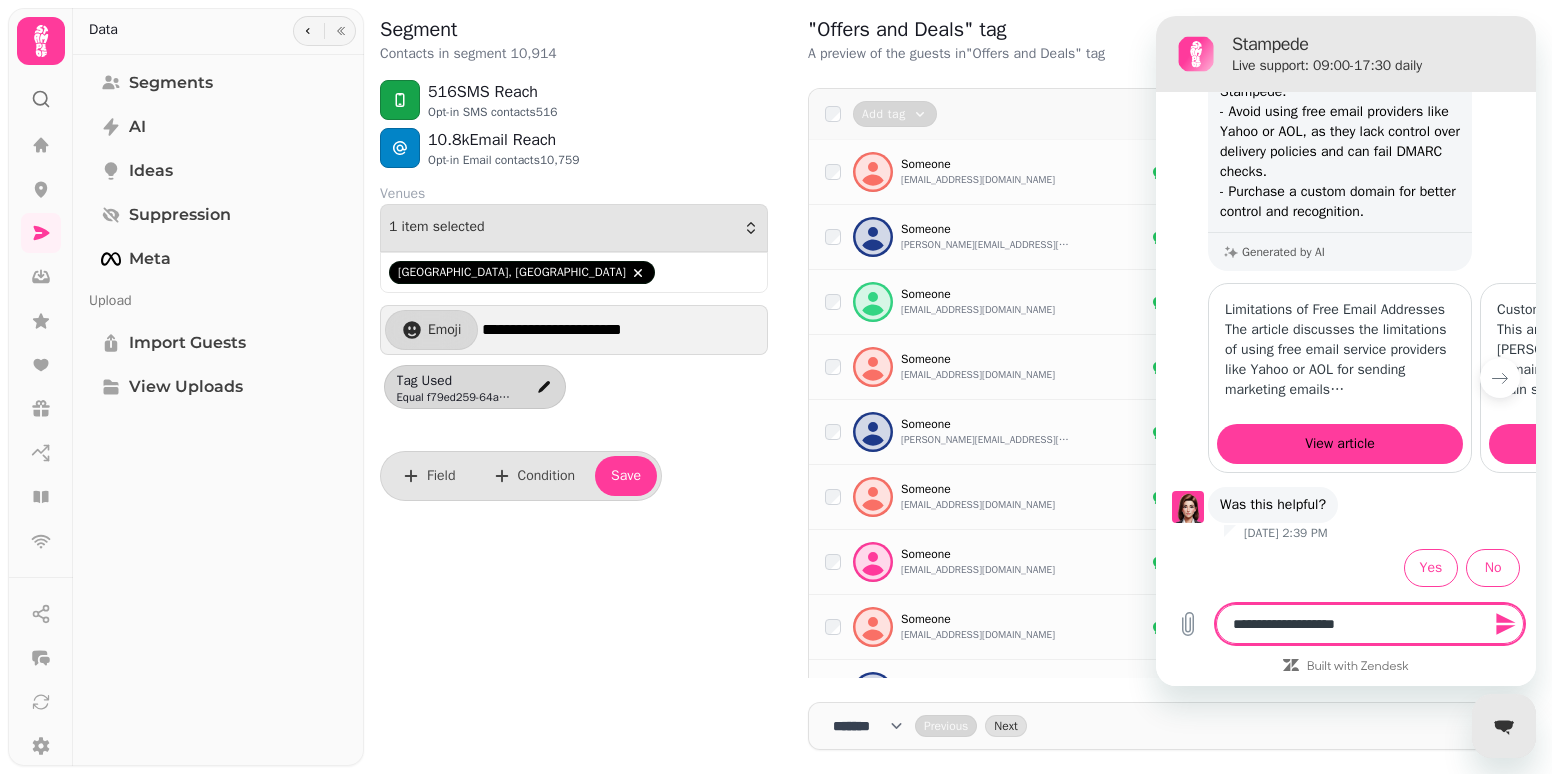 type on "**********" 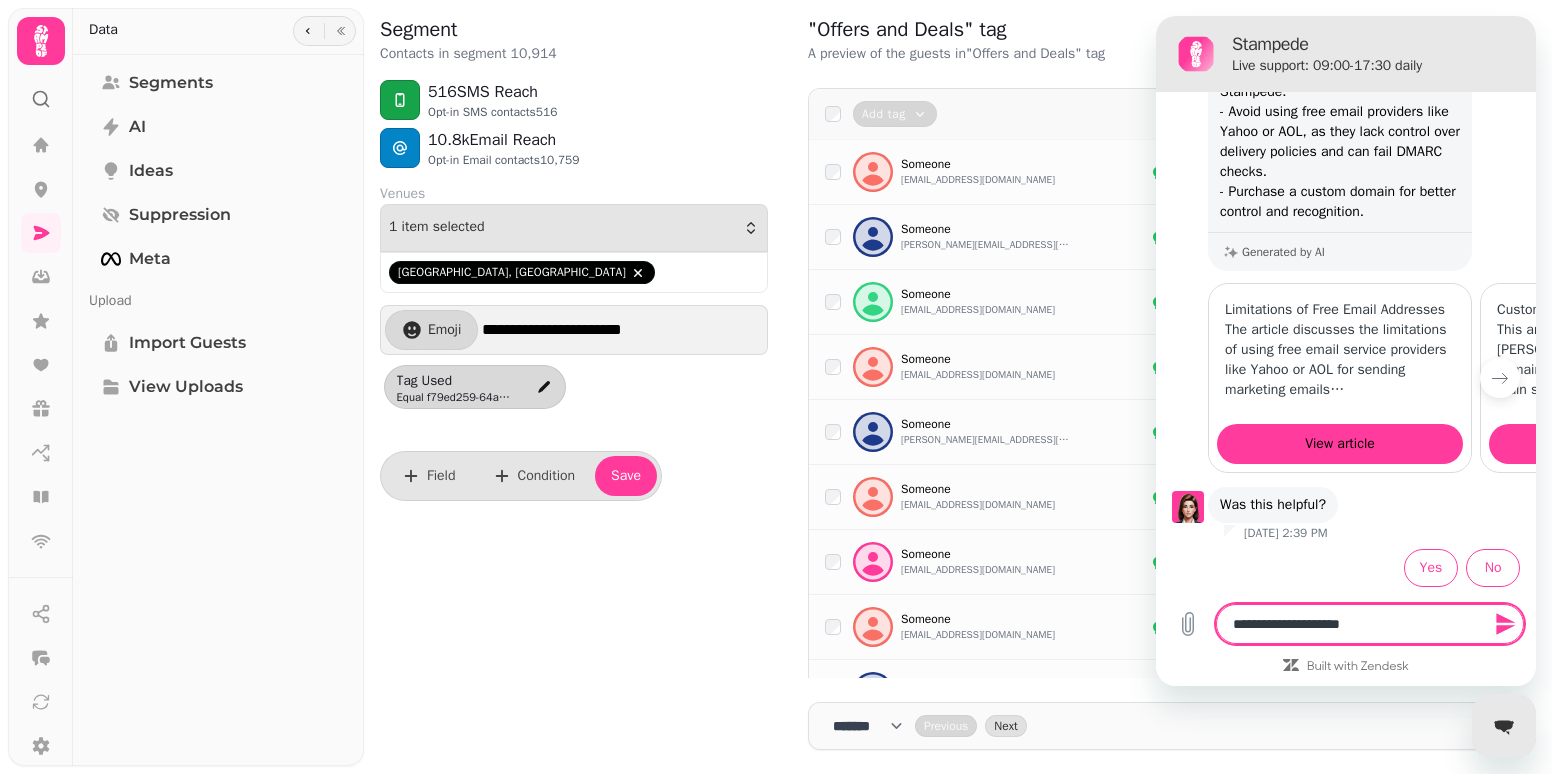 type on "**********" 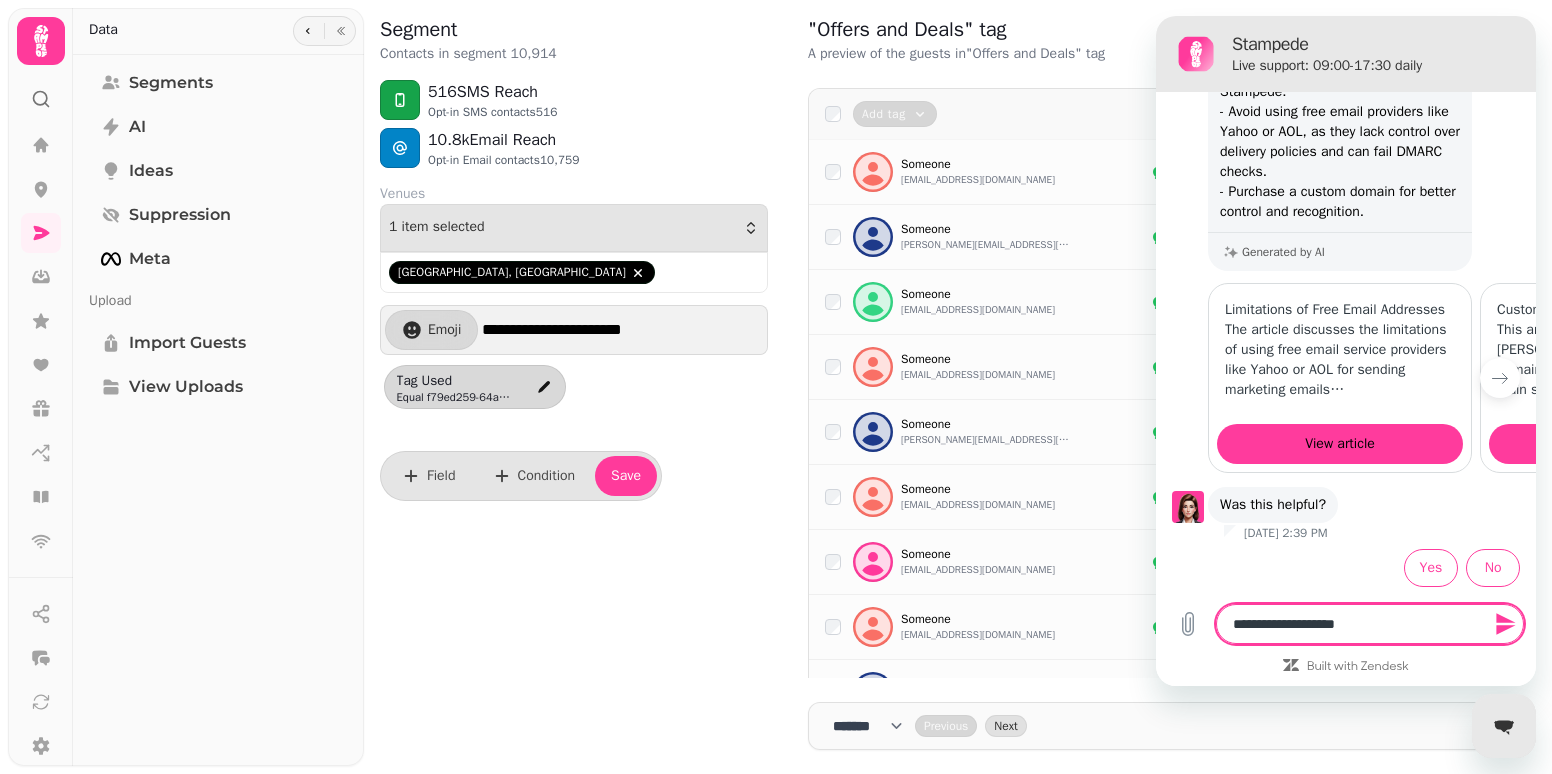 type on "**********" 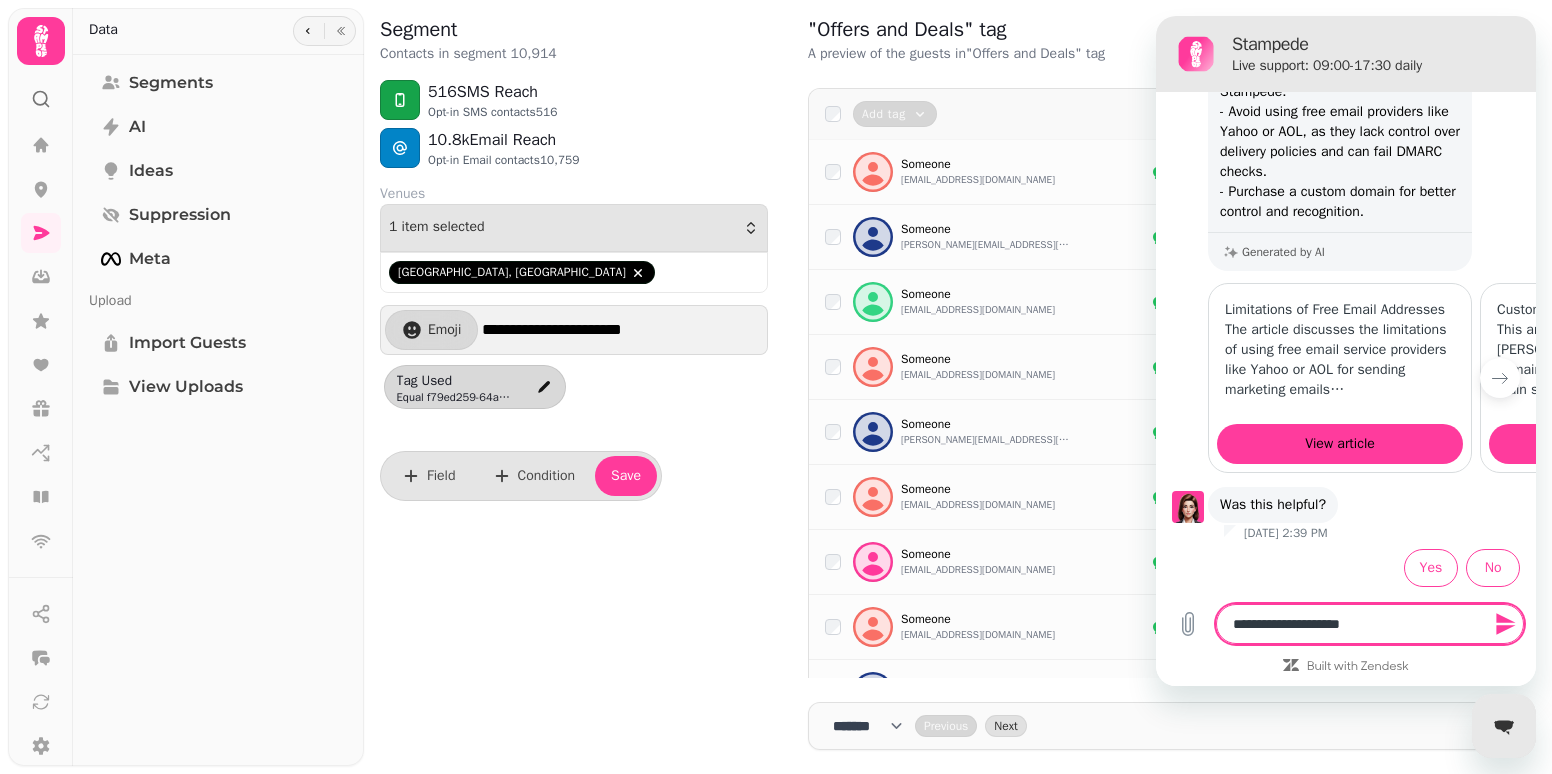 type on "**********" 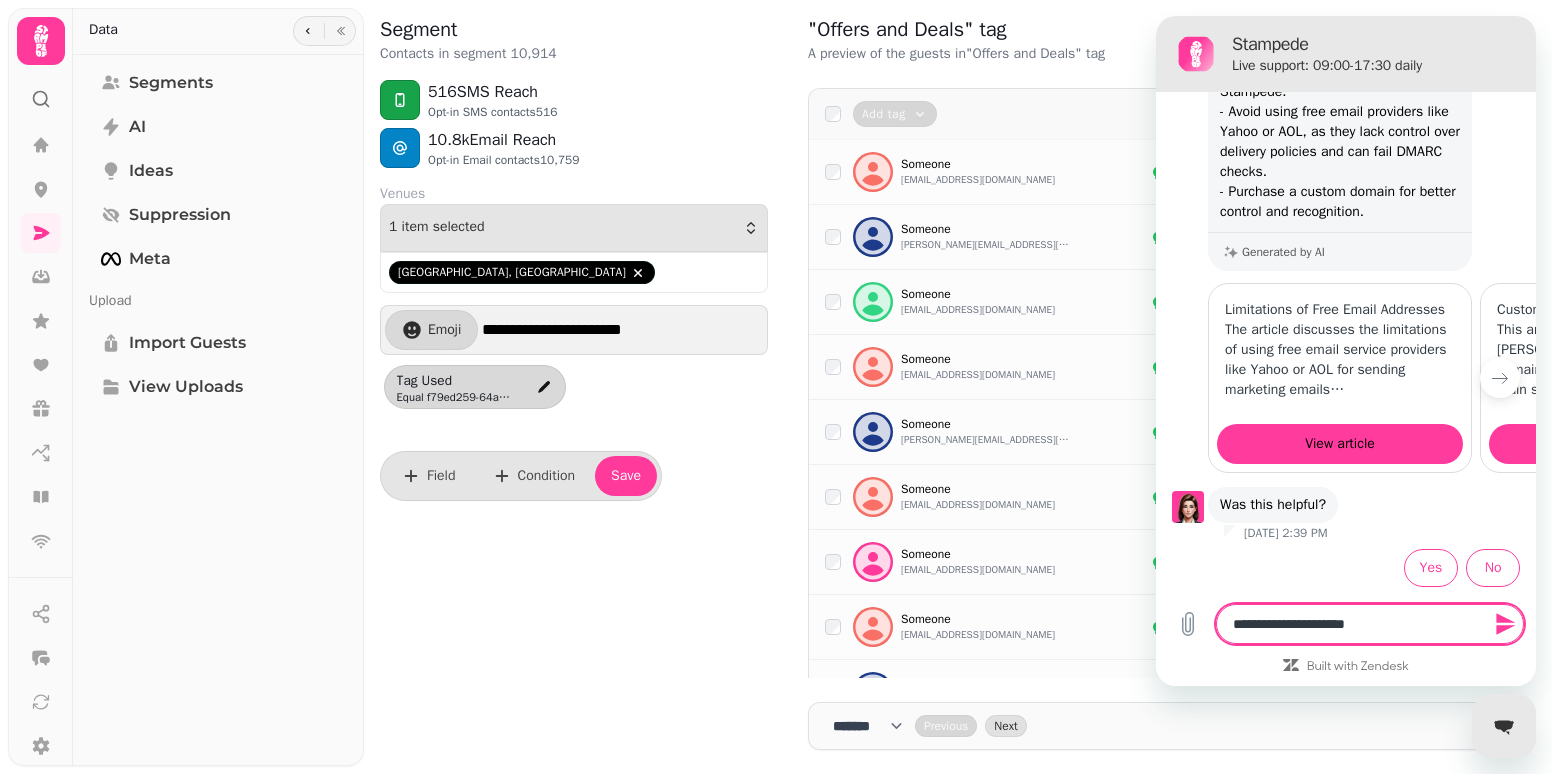 type on "**********" 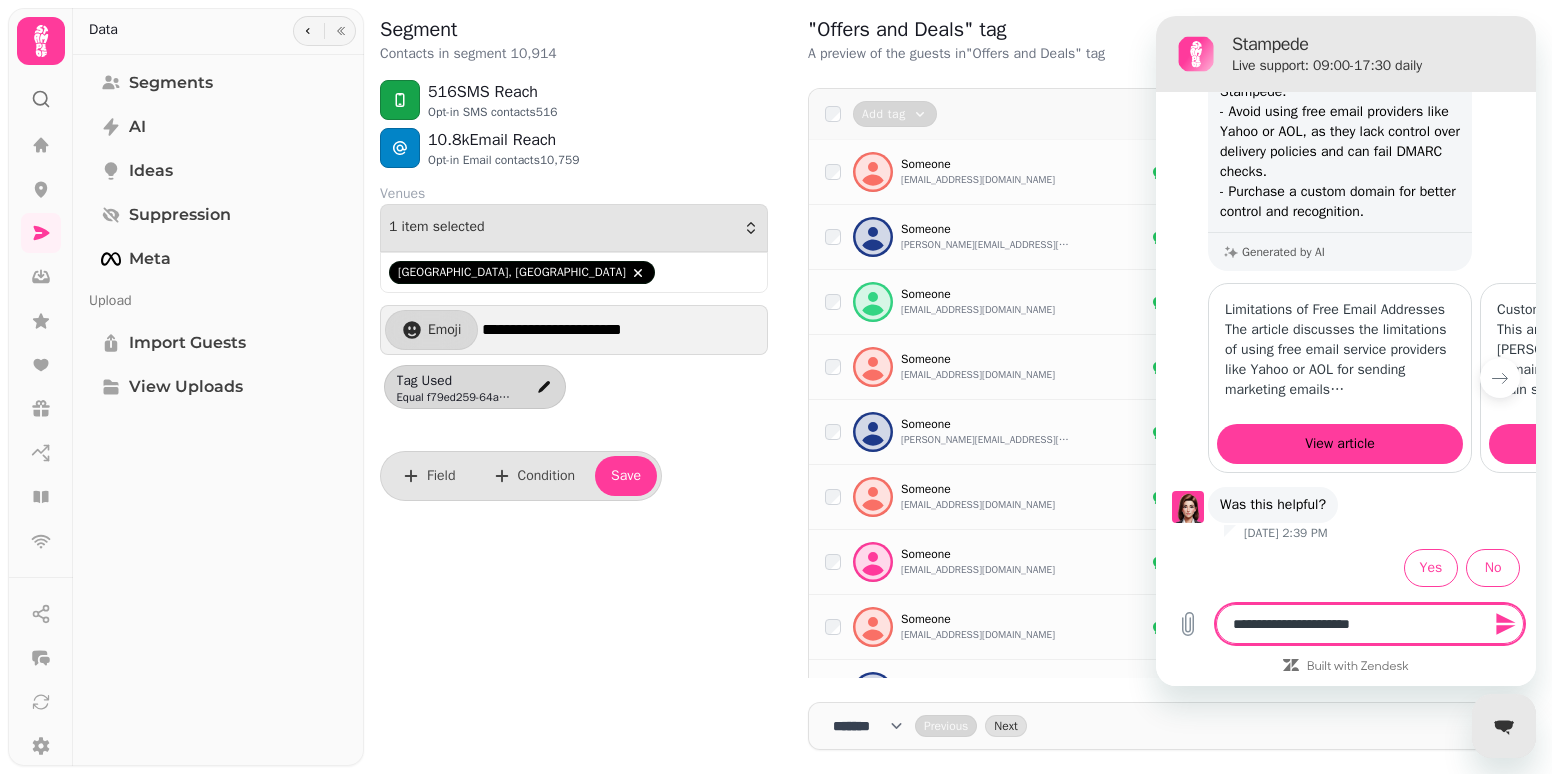 type on "**********" 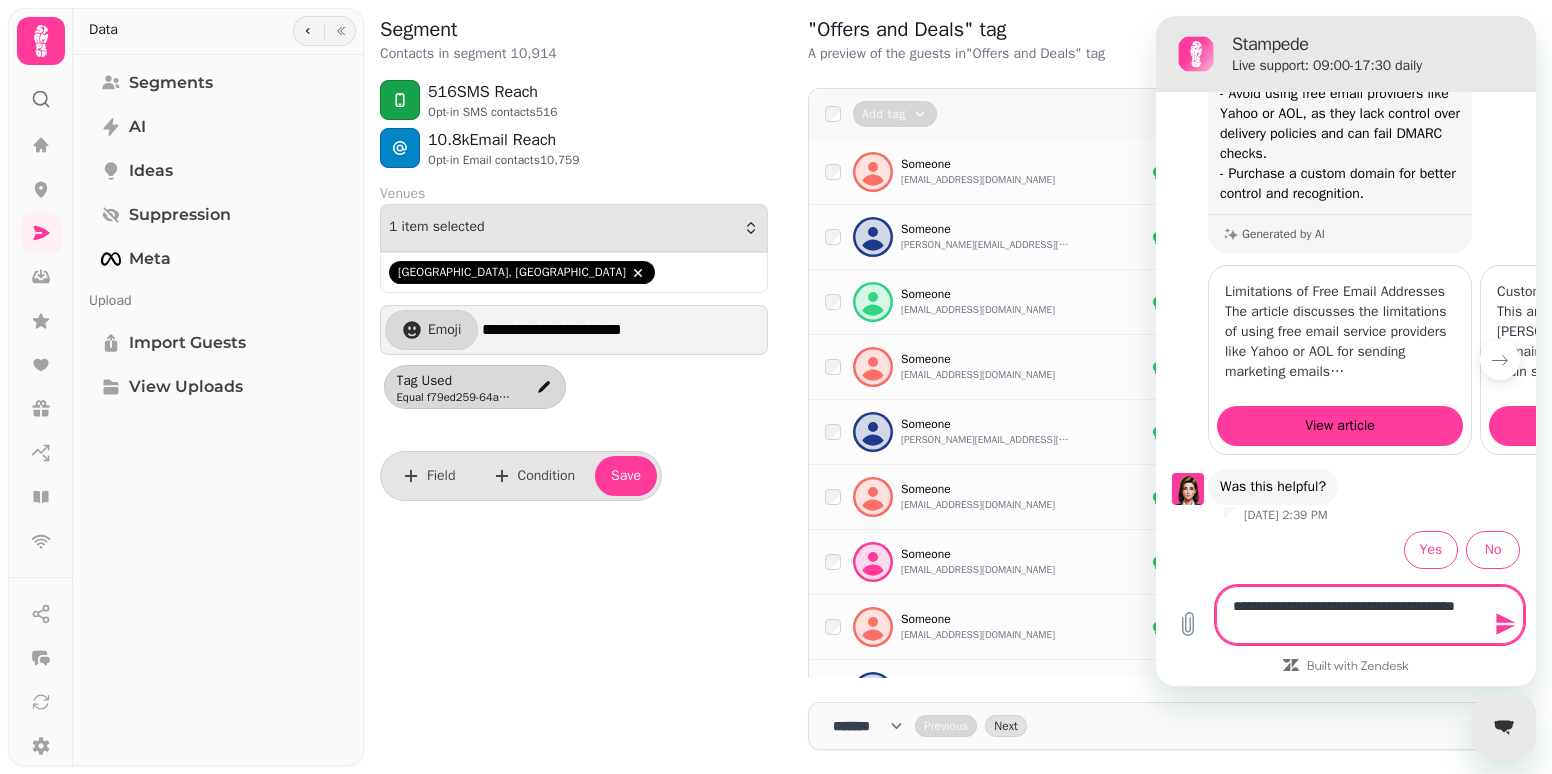 type 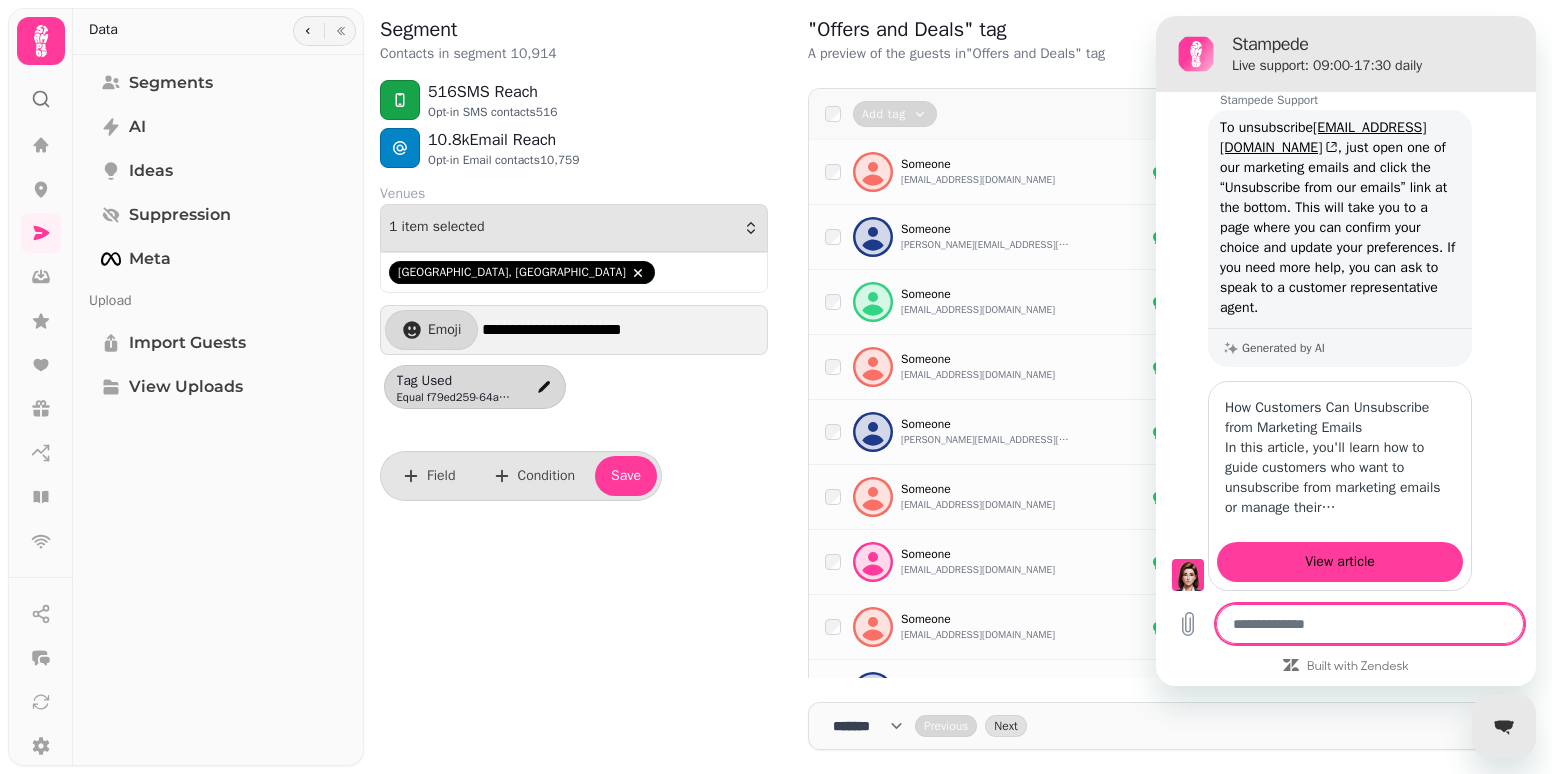 scroll, scrollTop: 967, scrollLeft: 0, axis: vertical 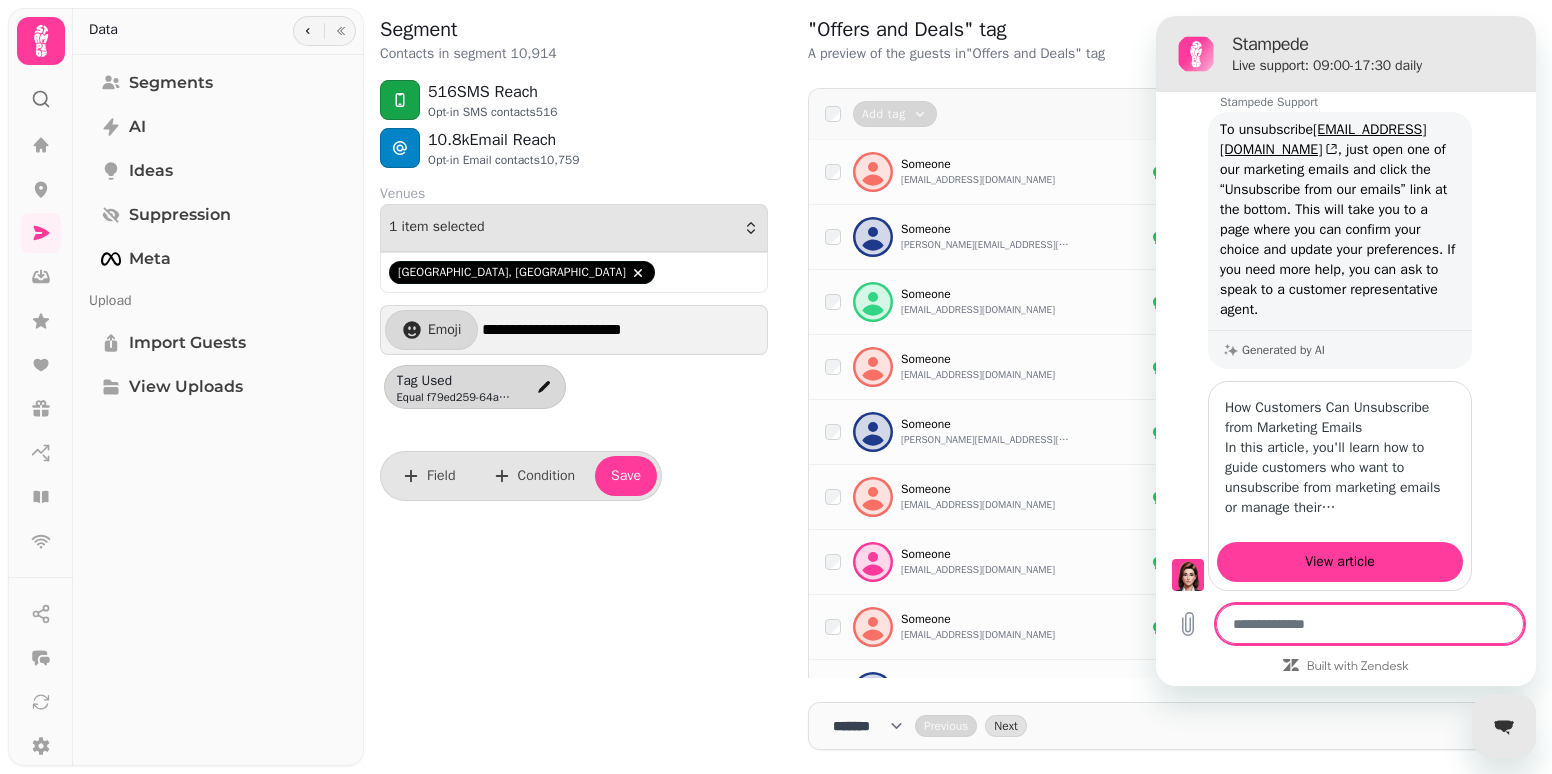 type on "*" 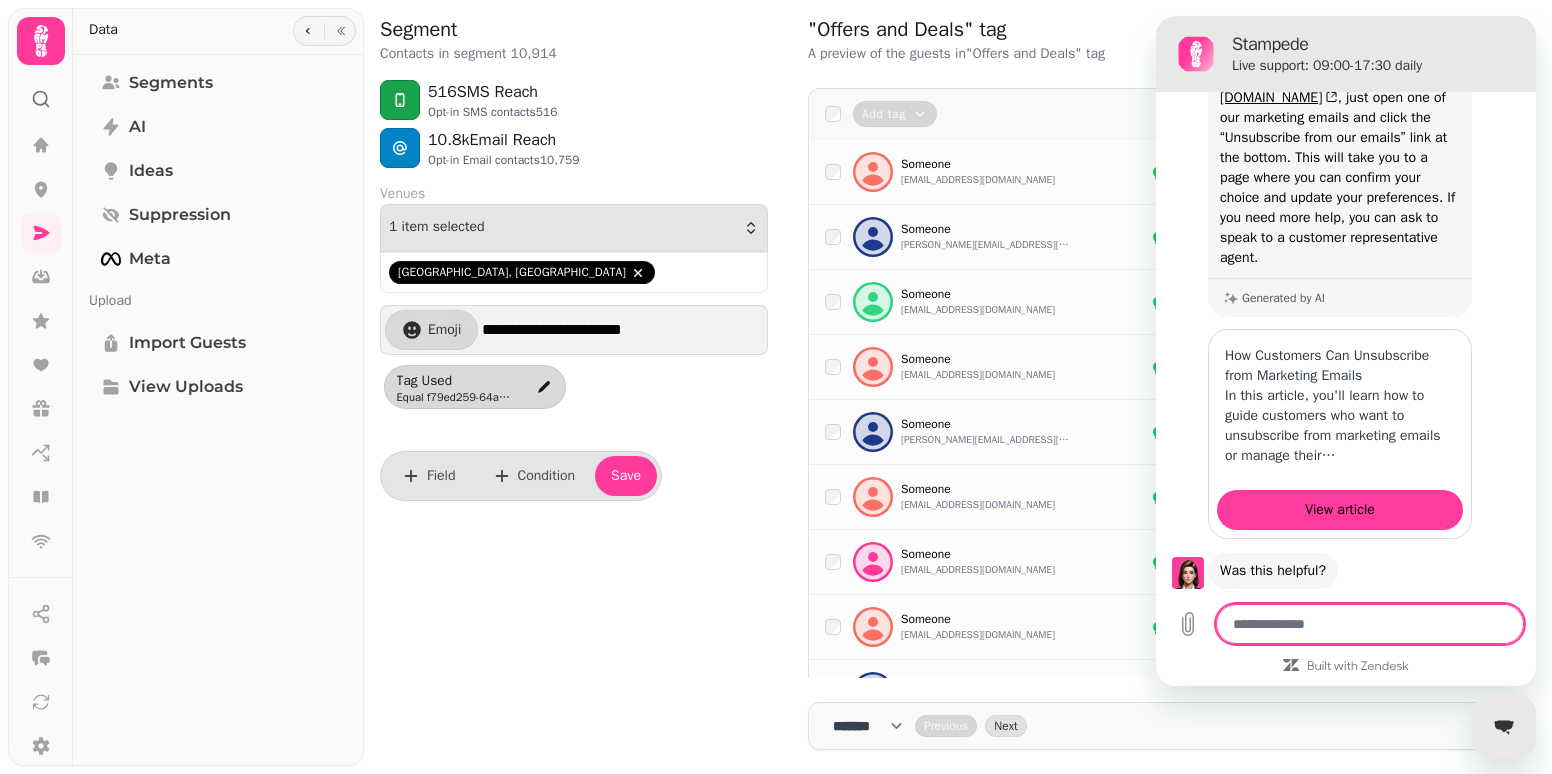scroll, scrollTop: 1085, scrollLeft: 0, axis: vertical 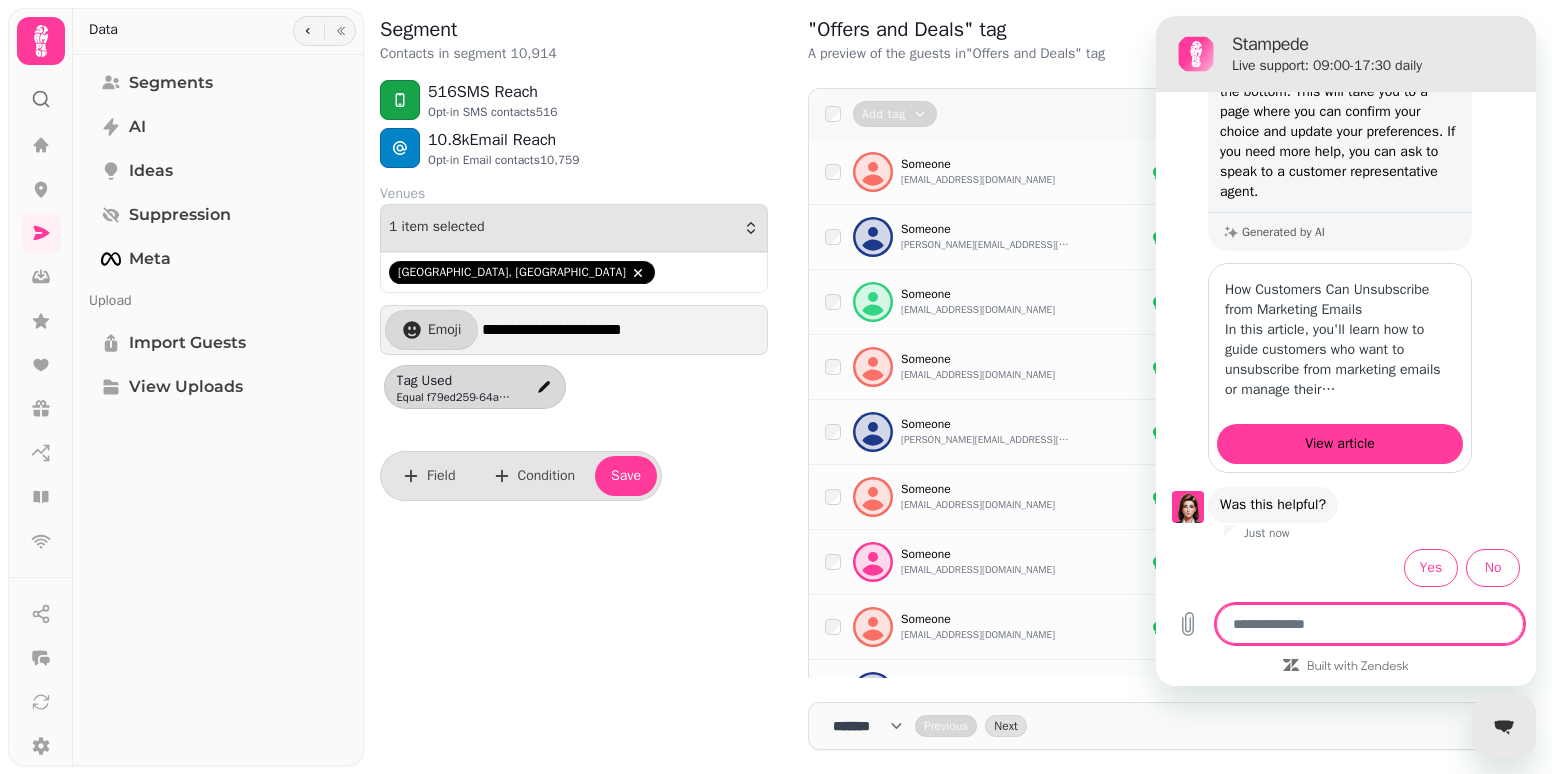 type on "*" 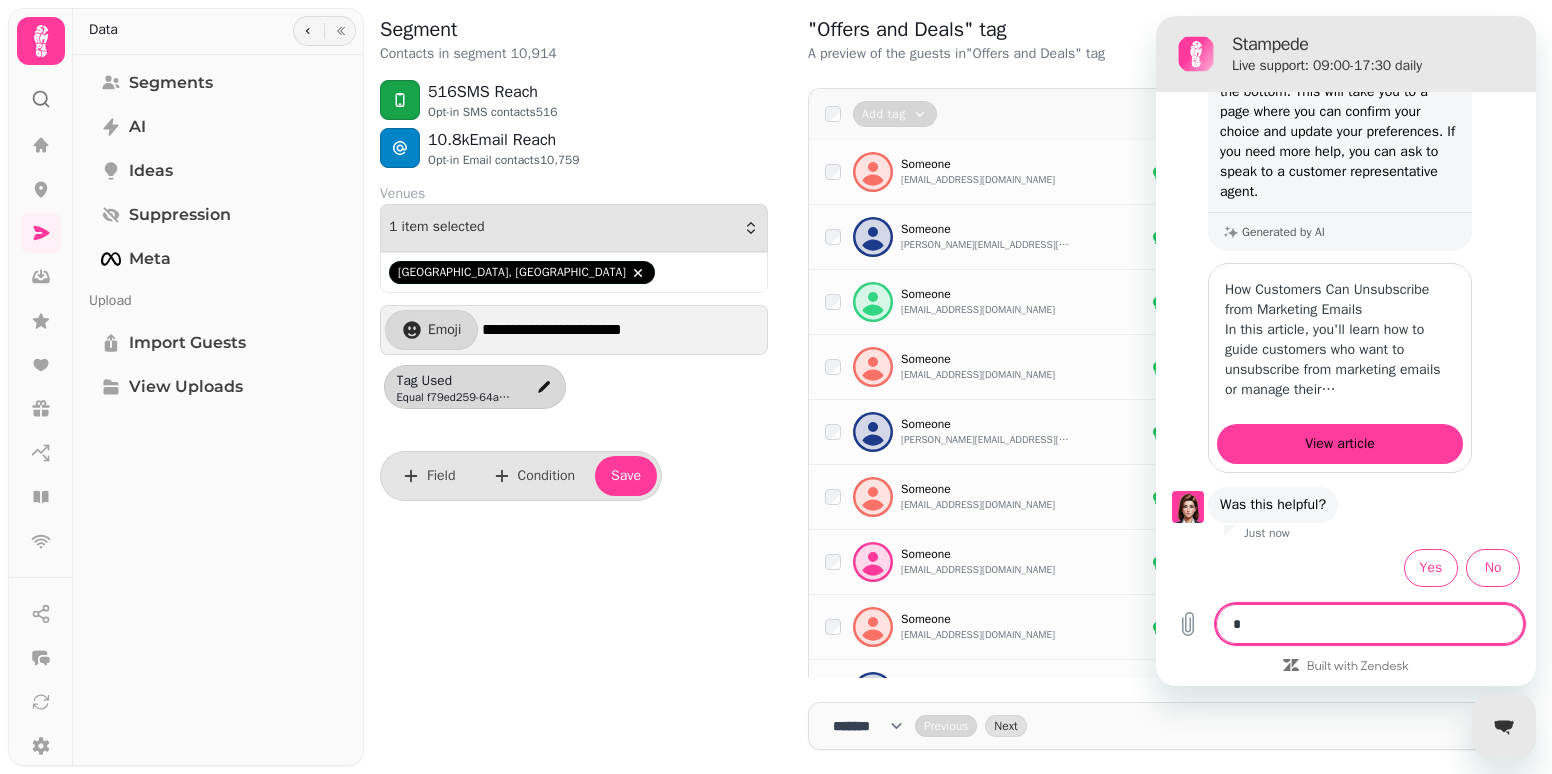type on "**" 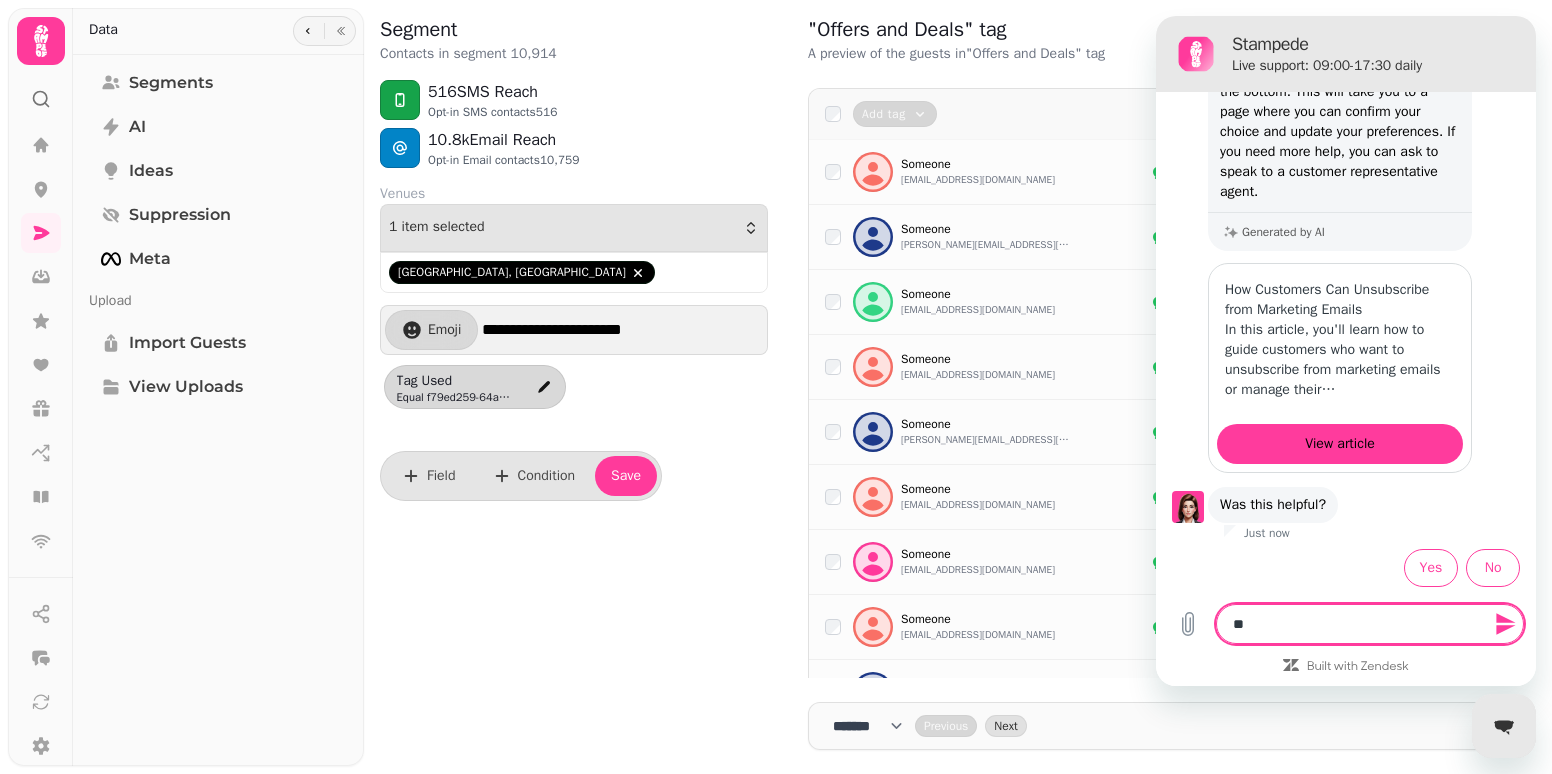 type on "***" 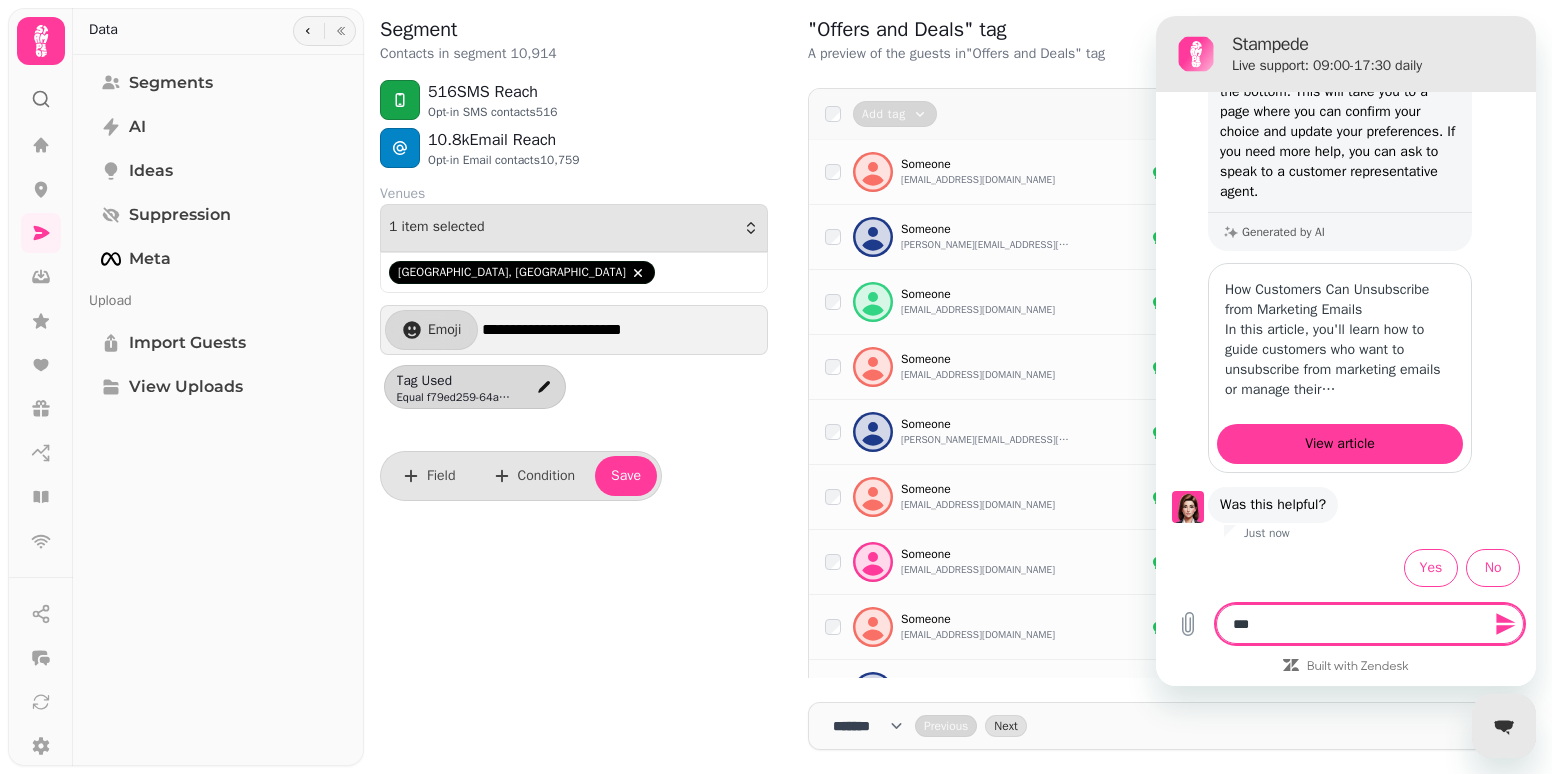 type on "***" 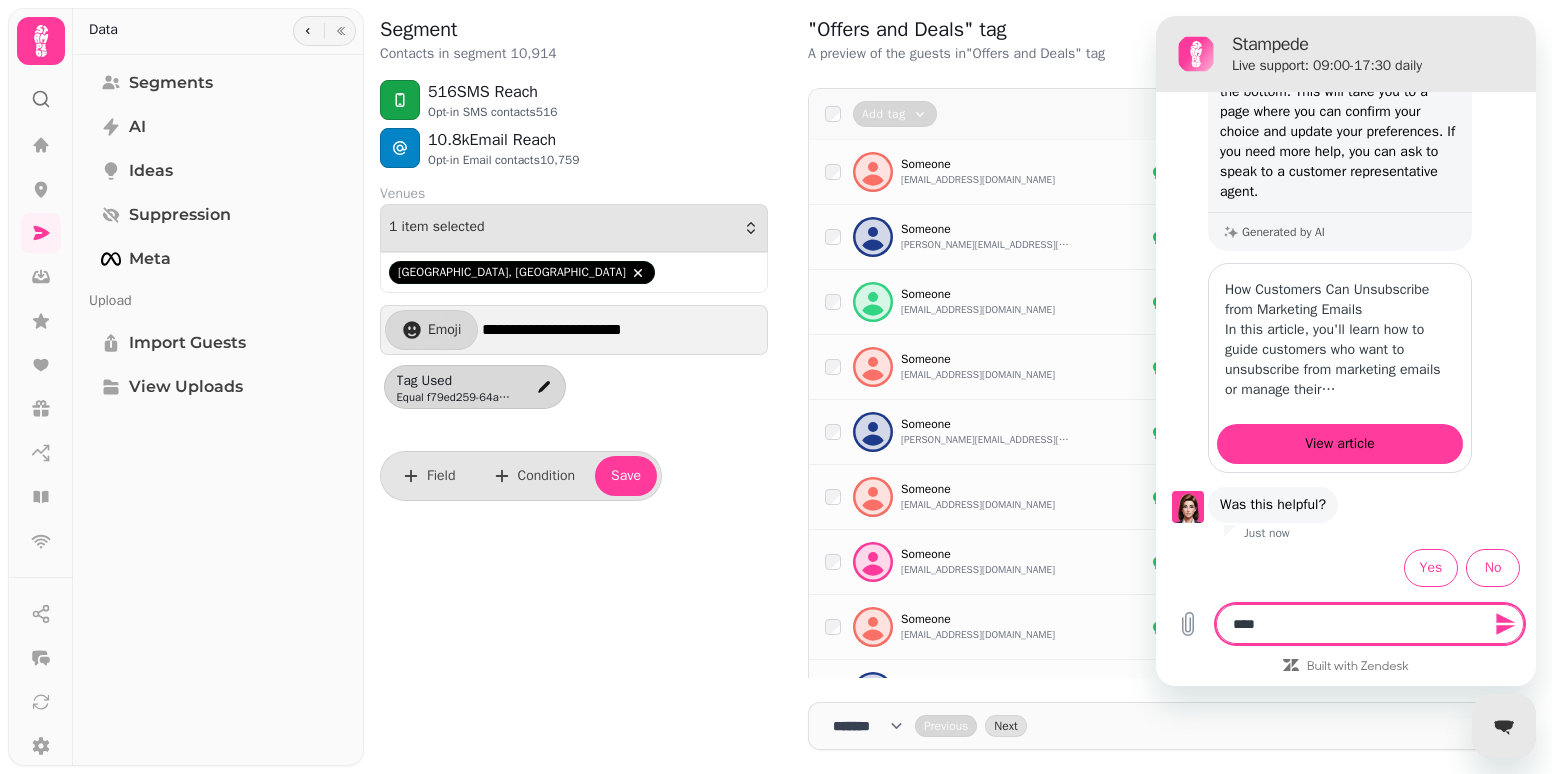 type on "*****" 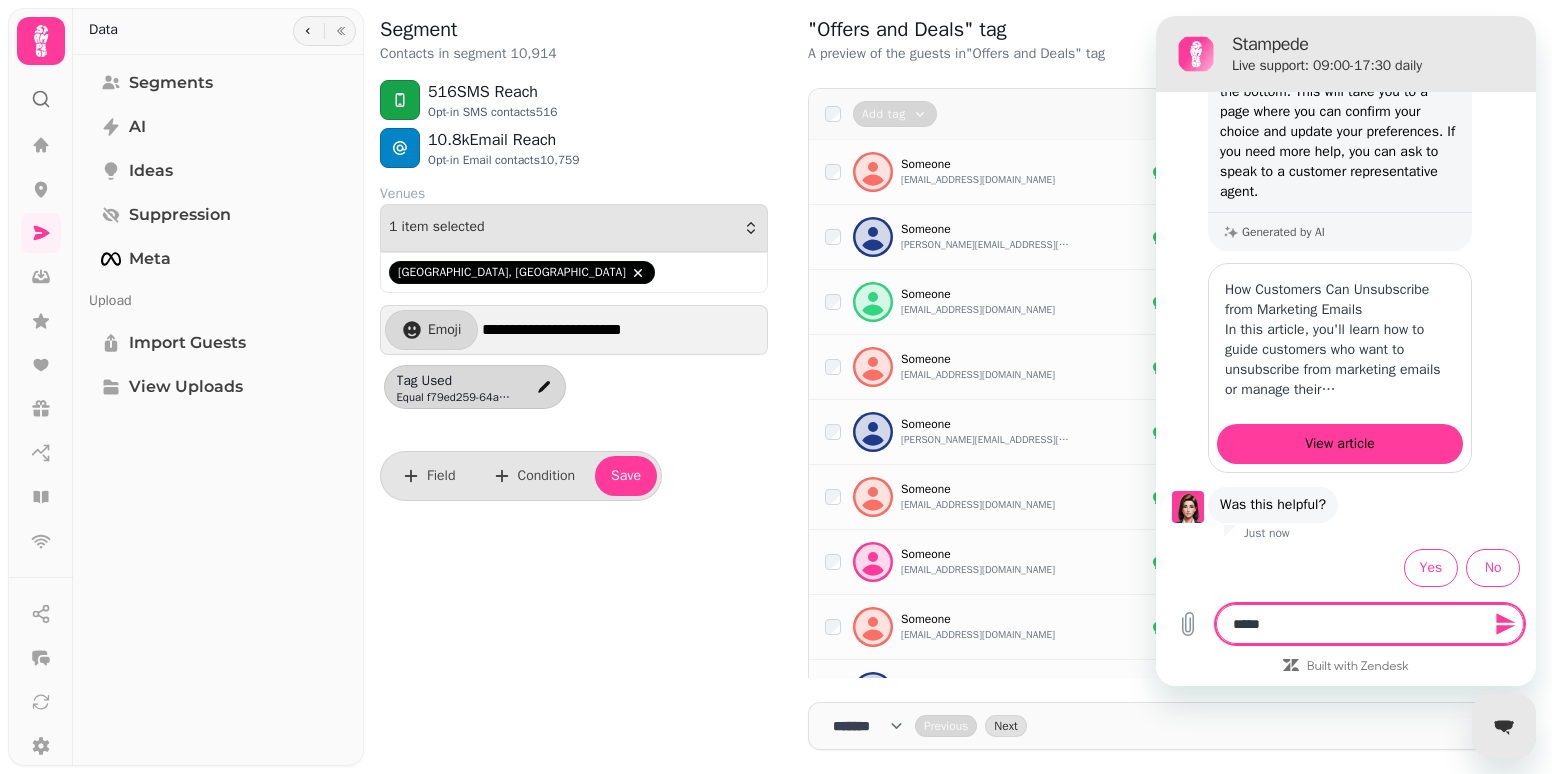 type on "******" 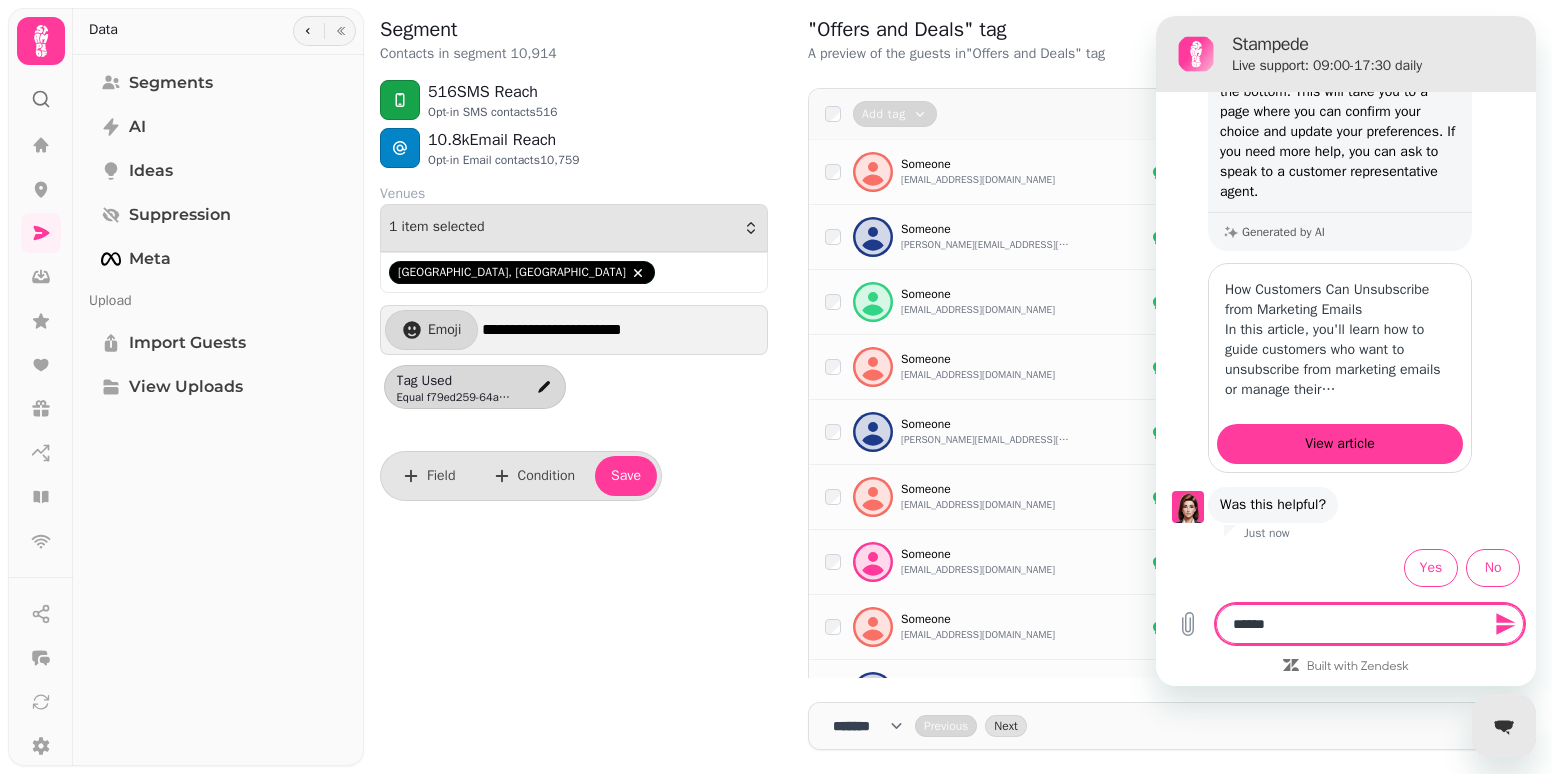 type on "******" 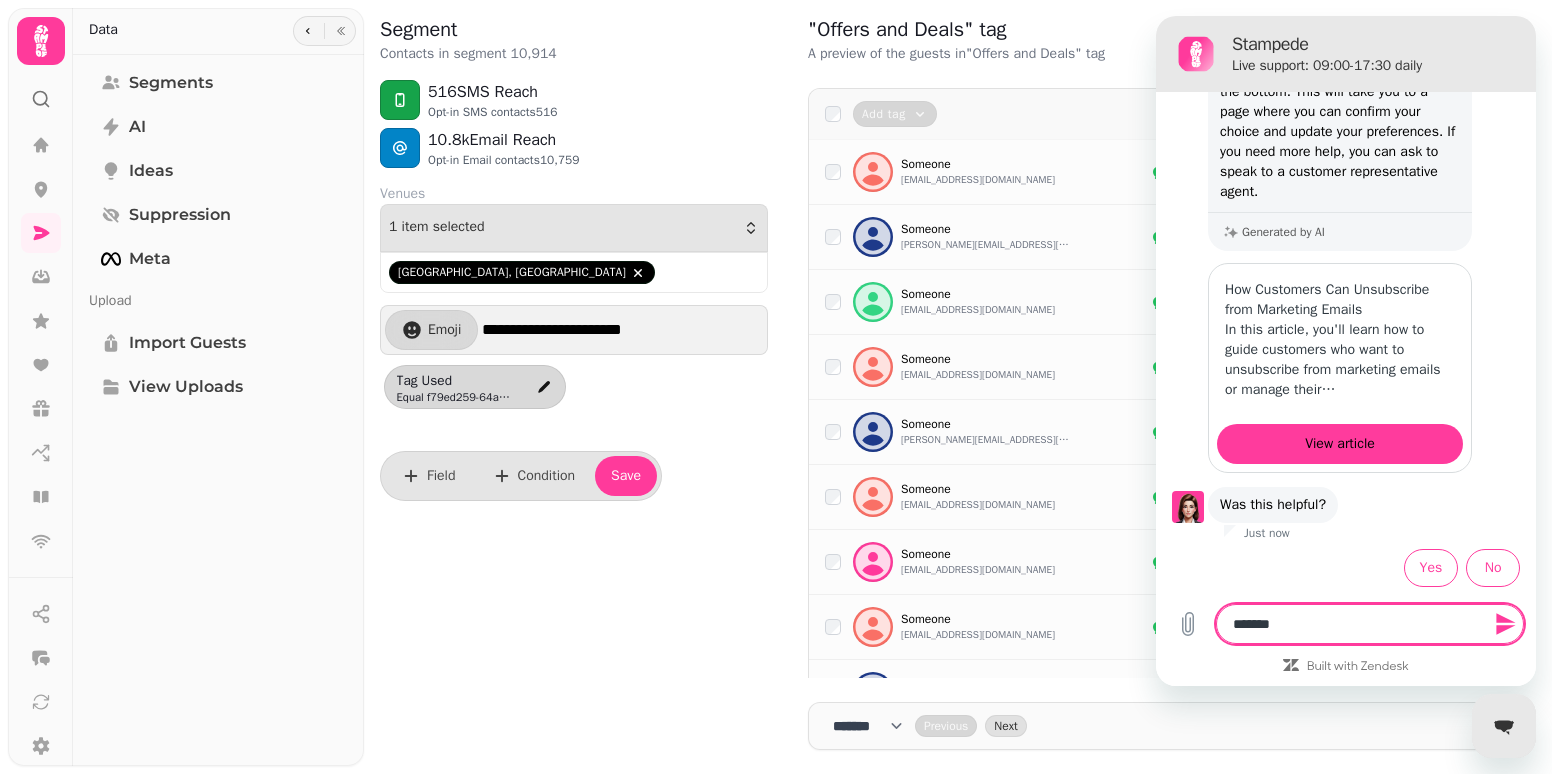 type on "********" 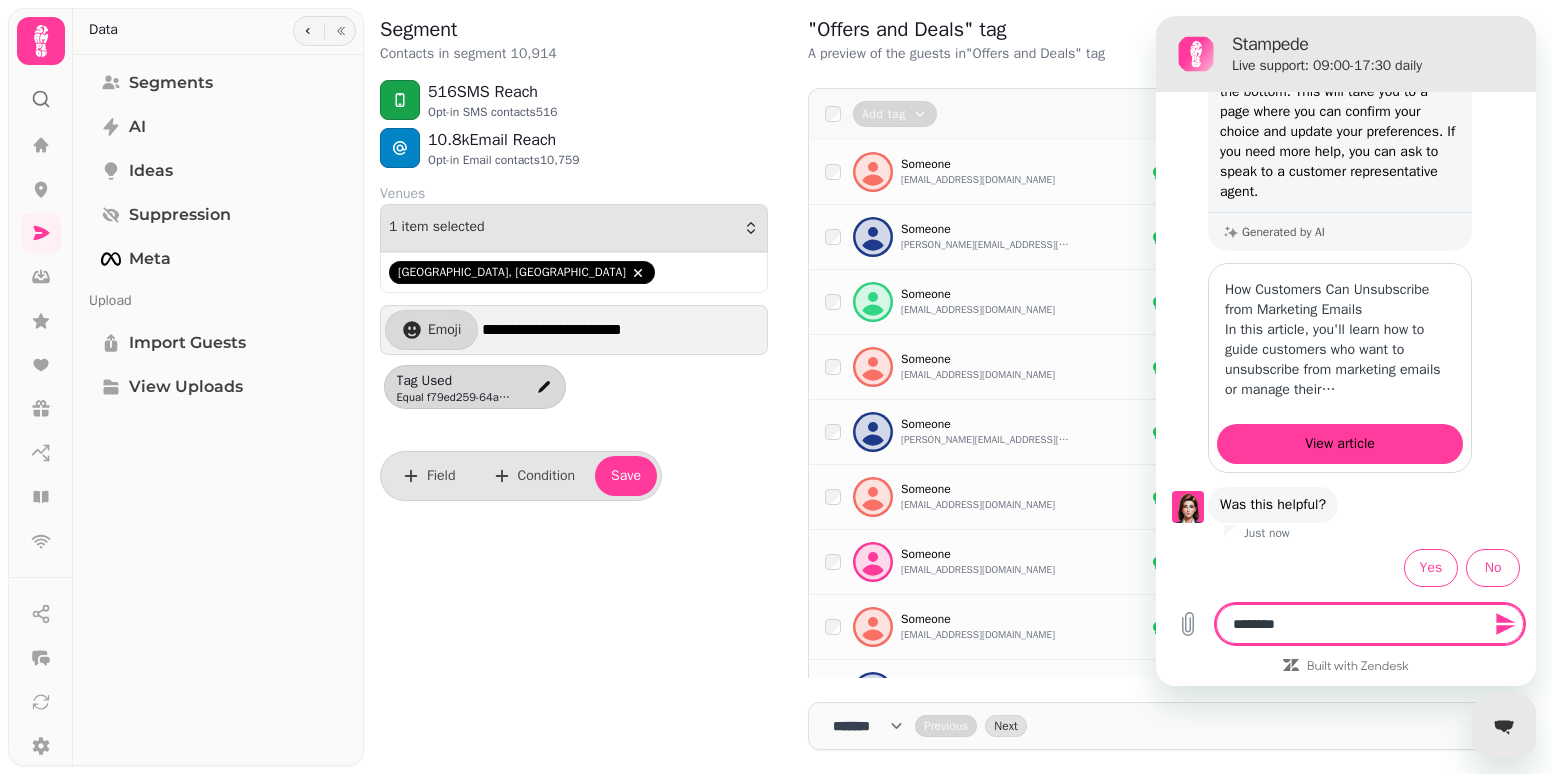 type on "*********" 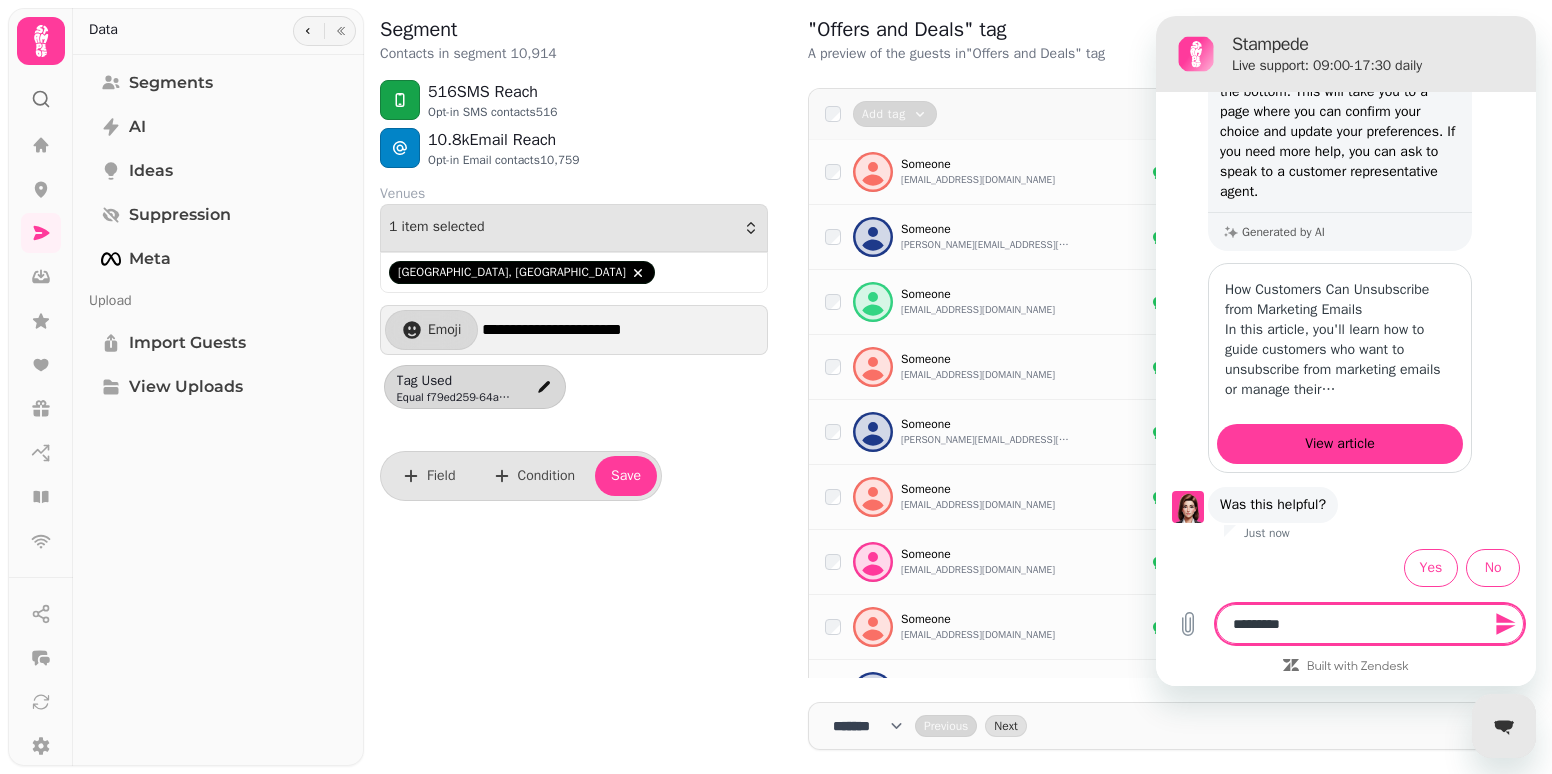 type on "*********" 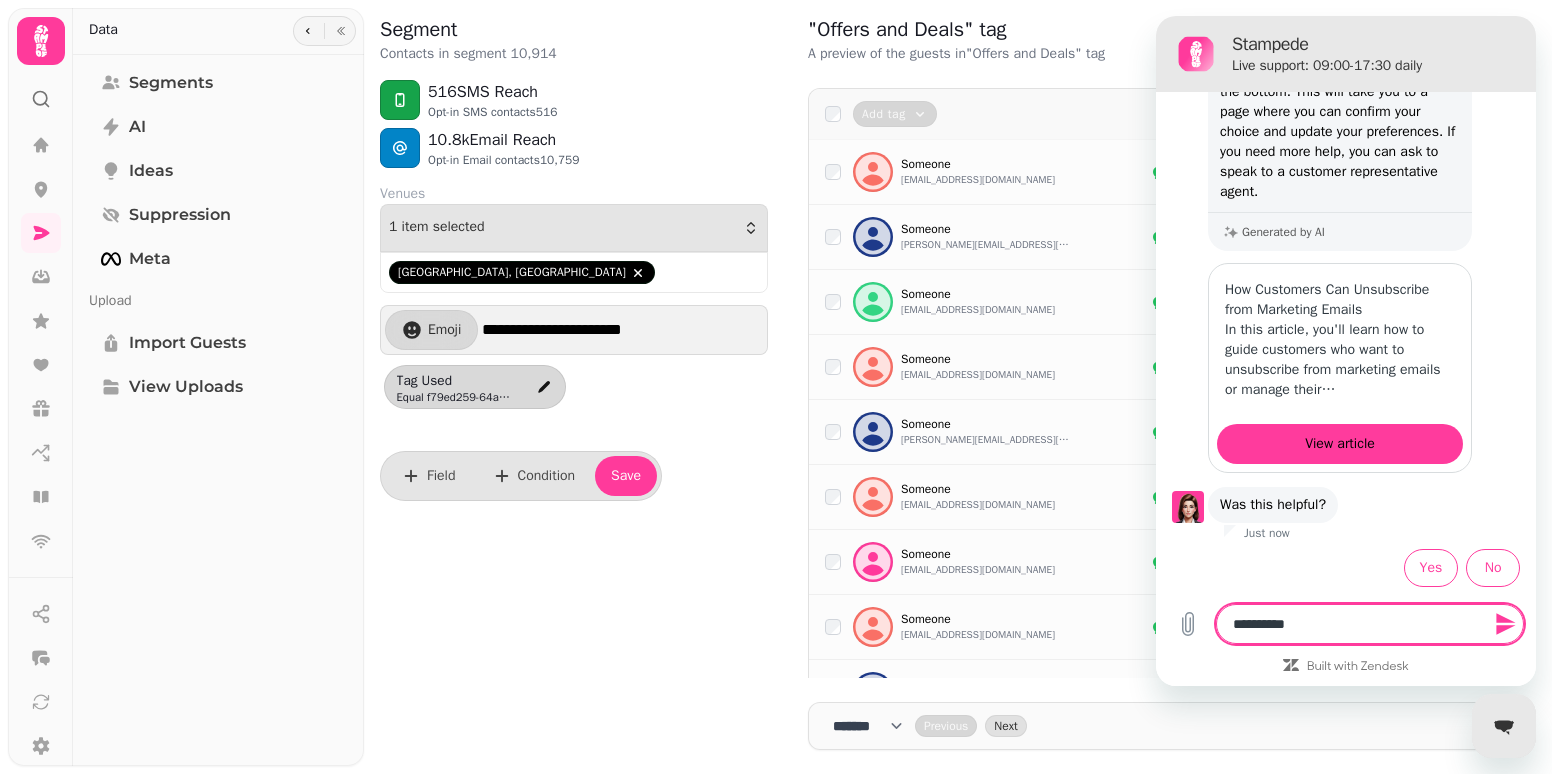 type on "**********" 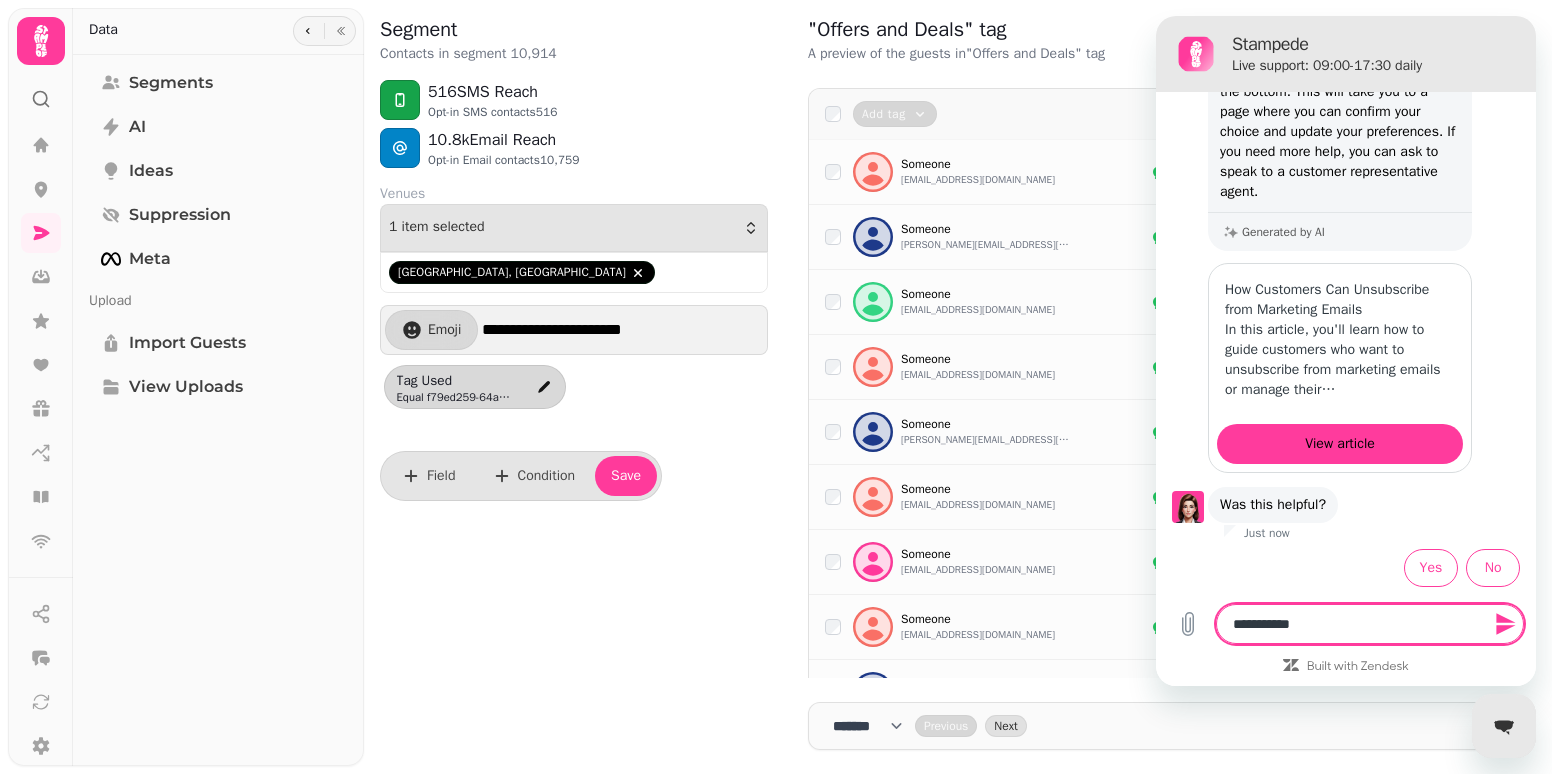 type on "**********" 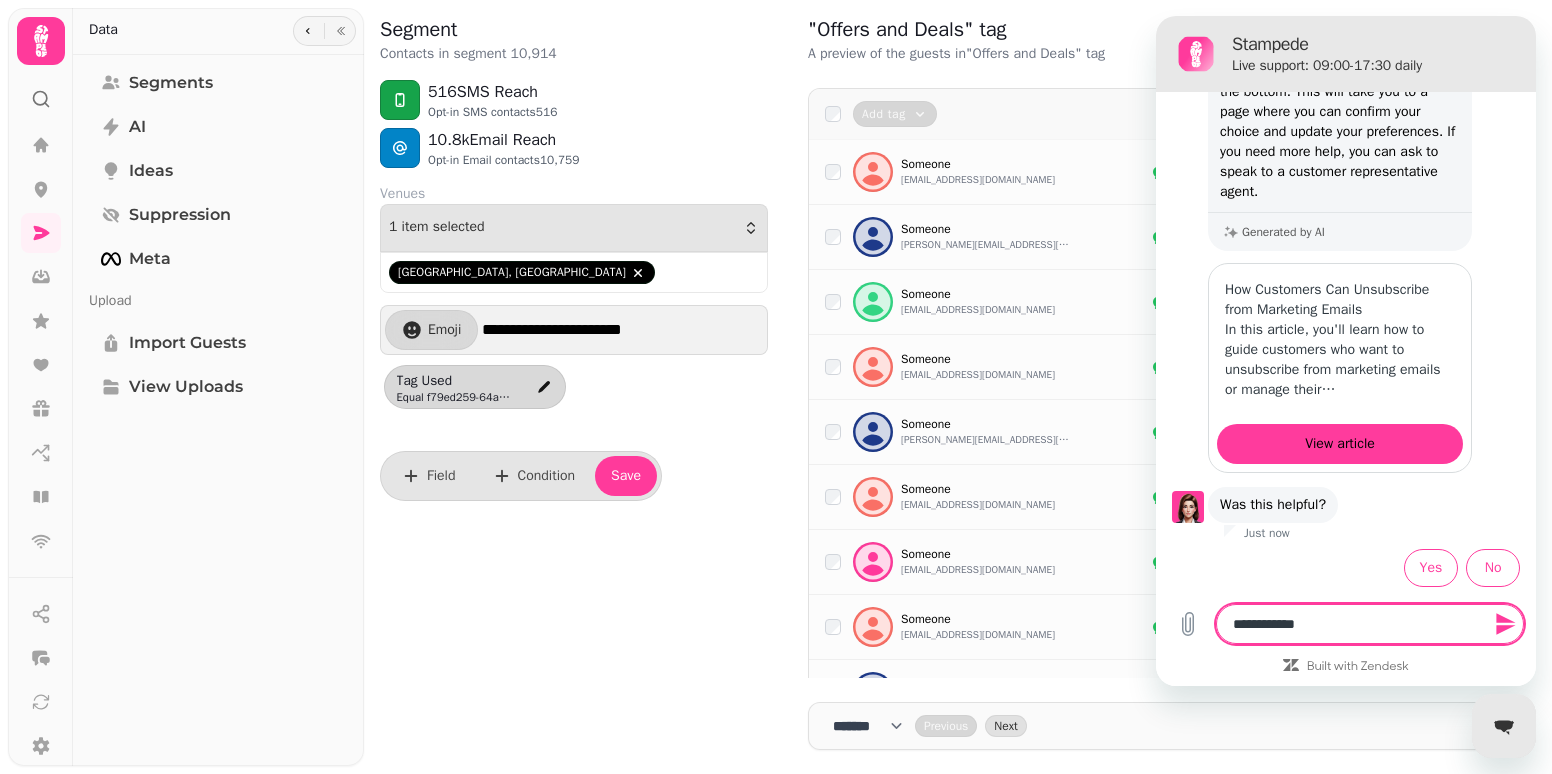 type on "**********" 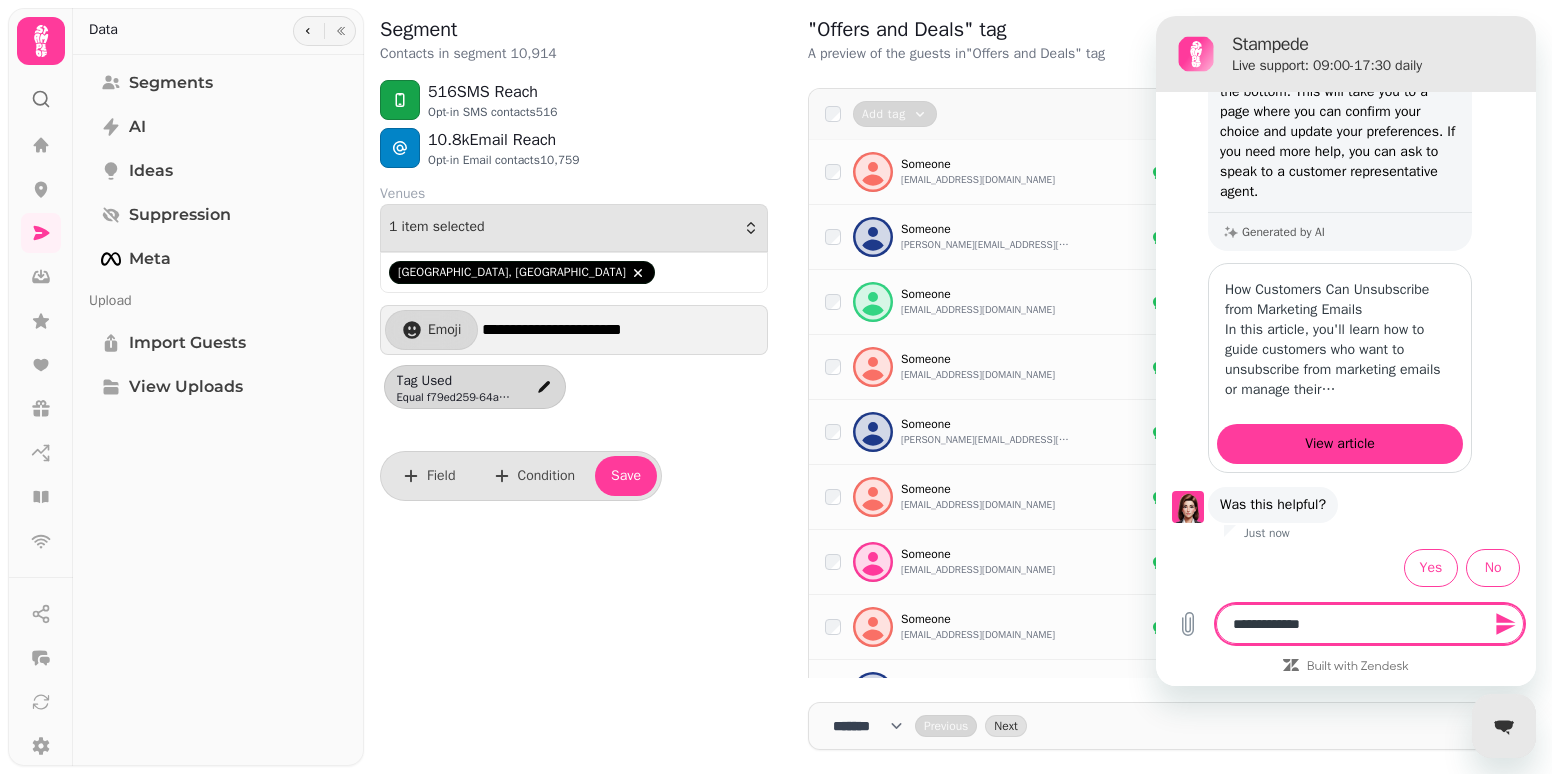 type on "**********" 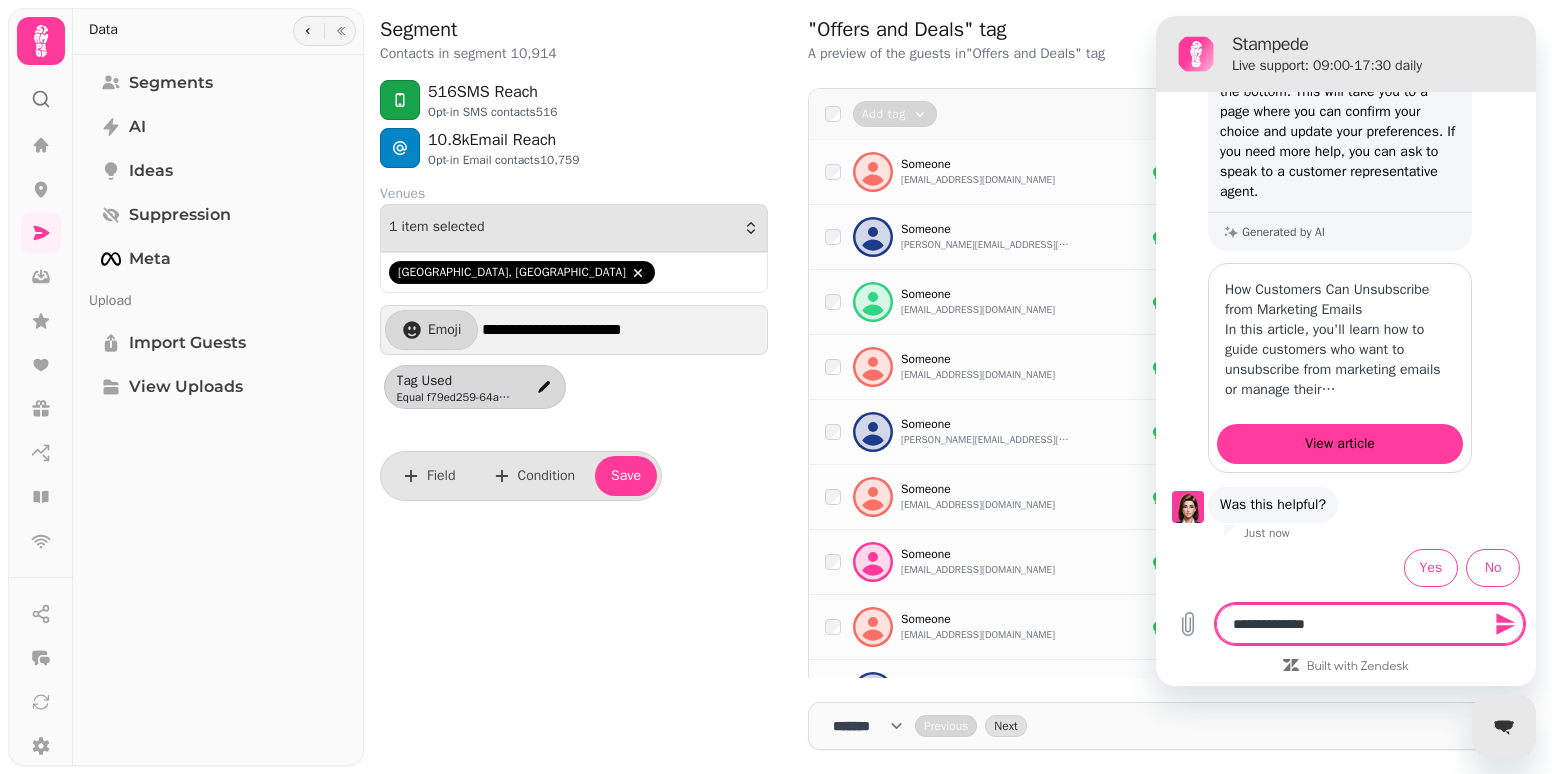 type on "**********" 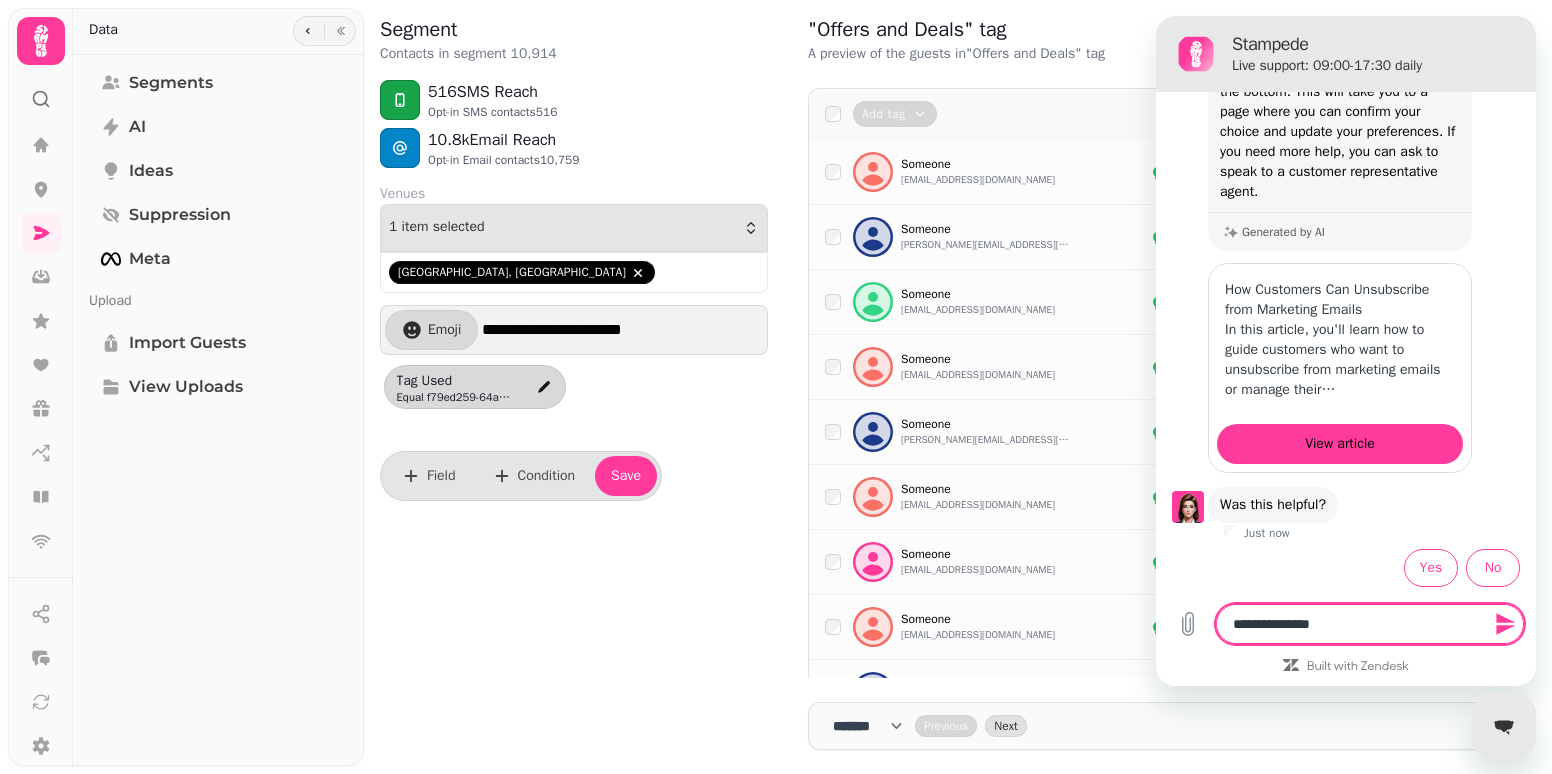 type on "**********" 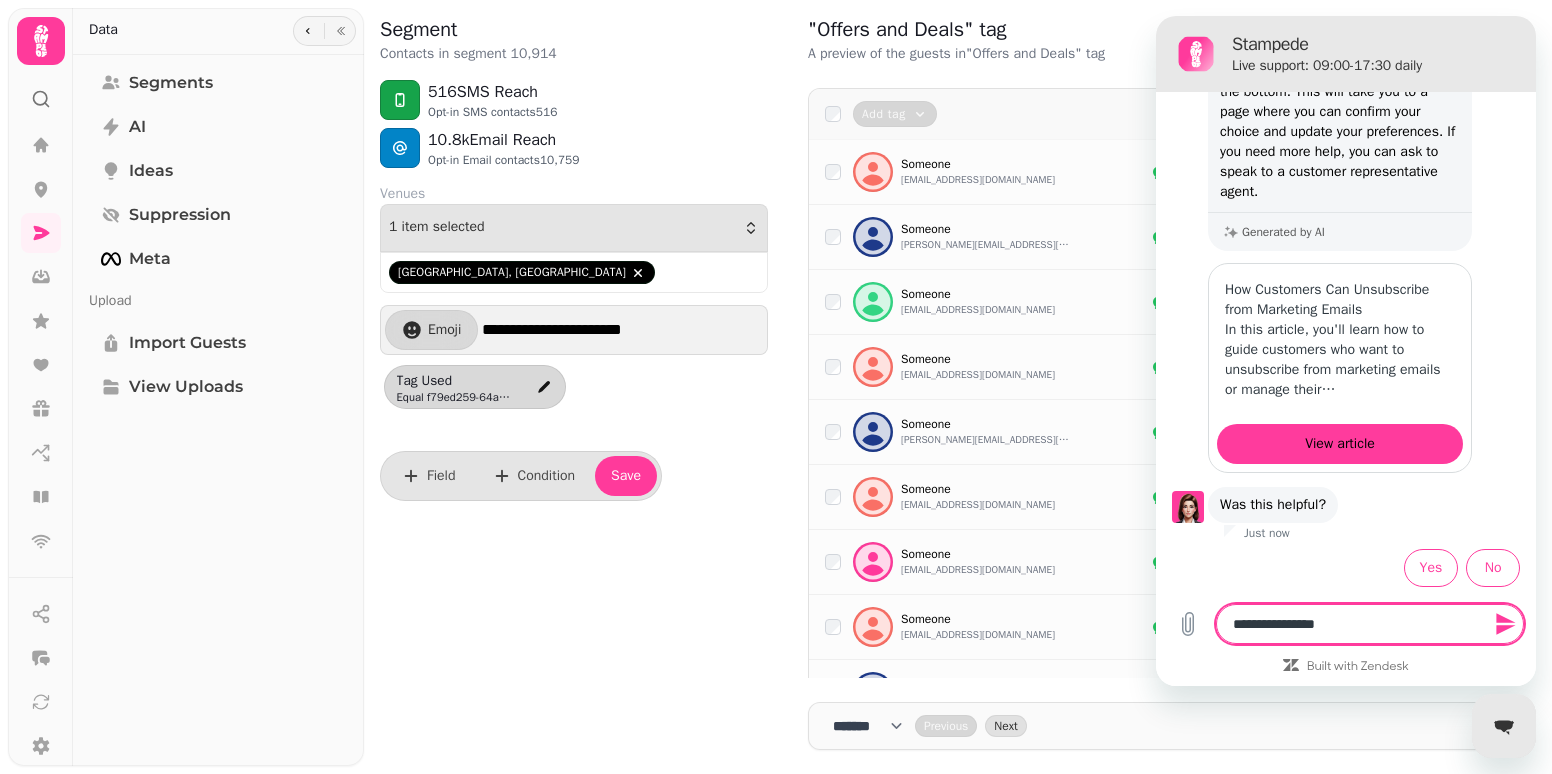 type on "**********" 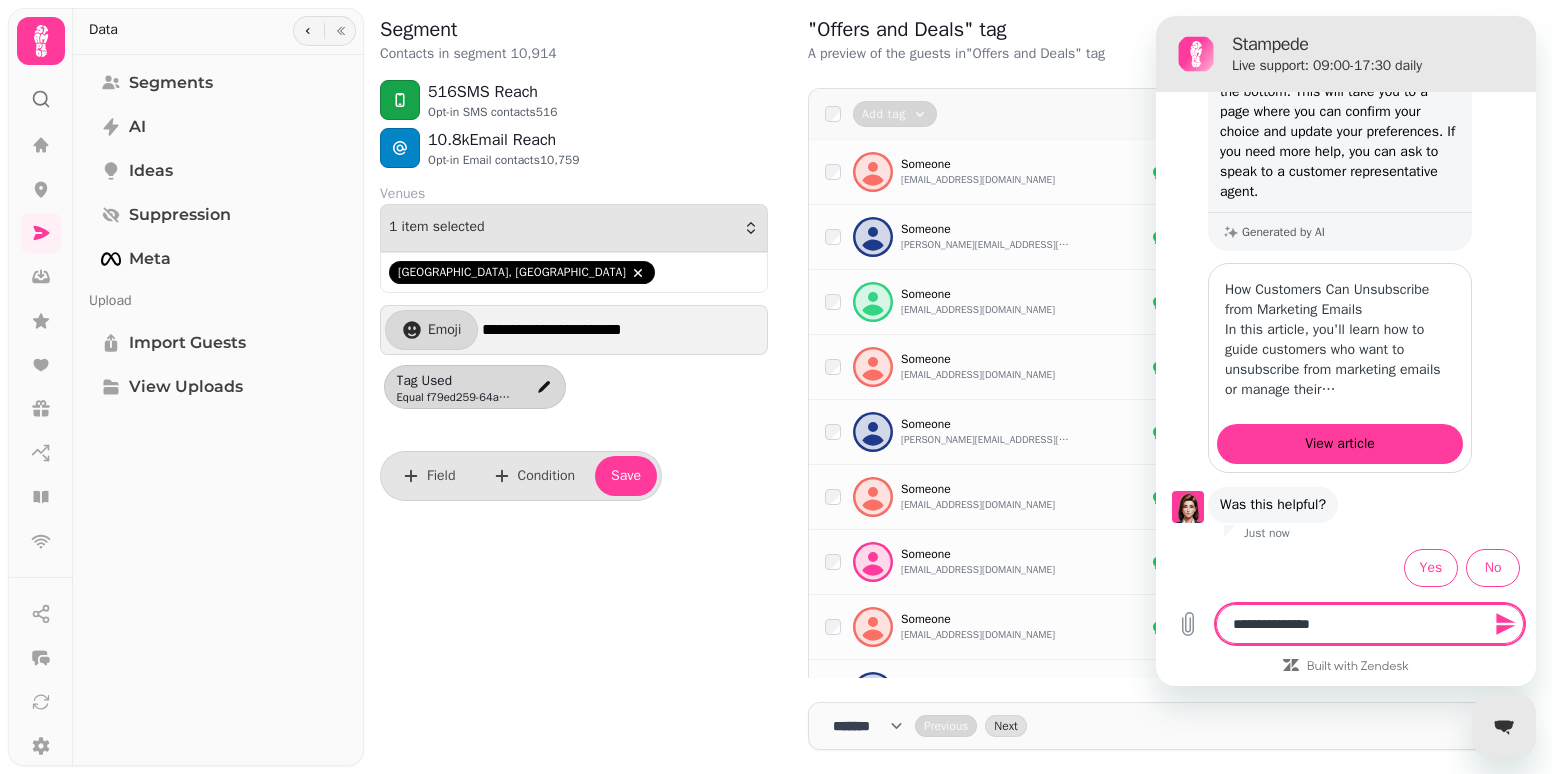 type on "**********" 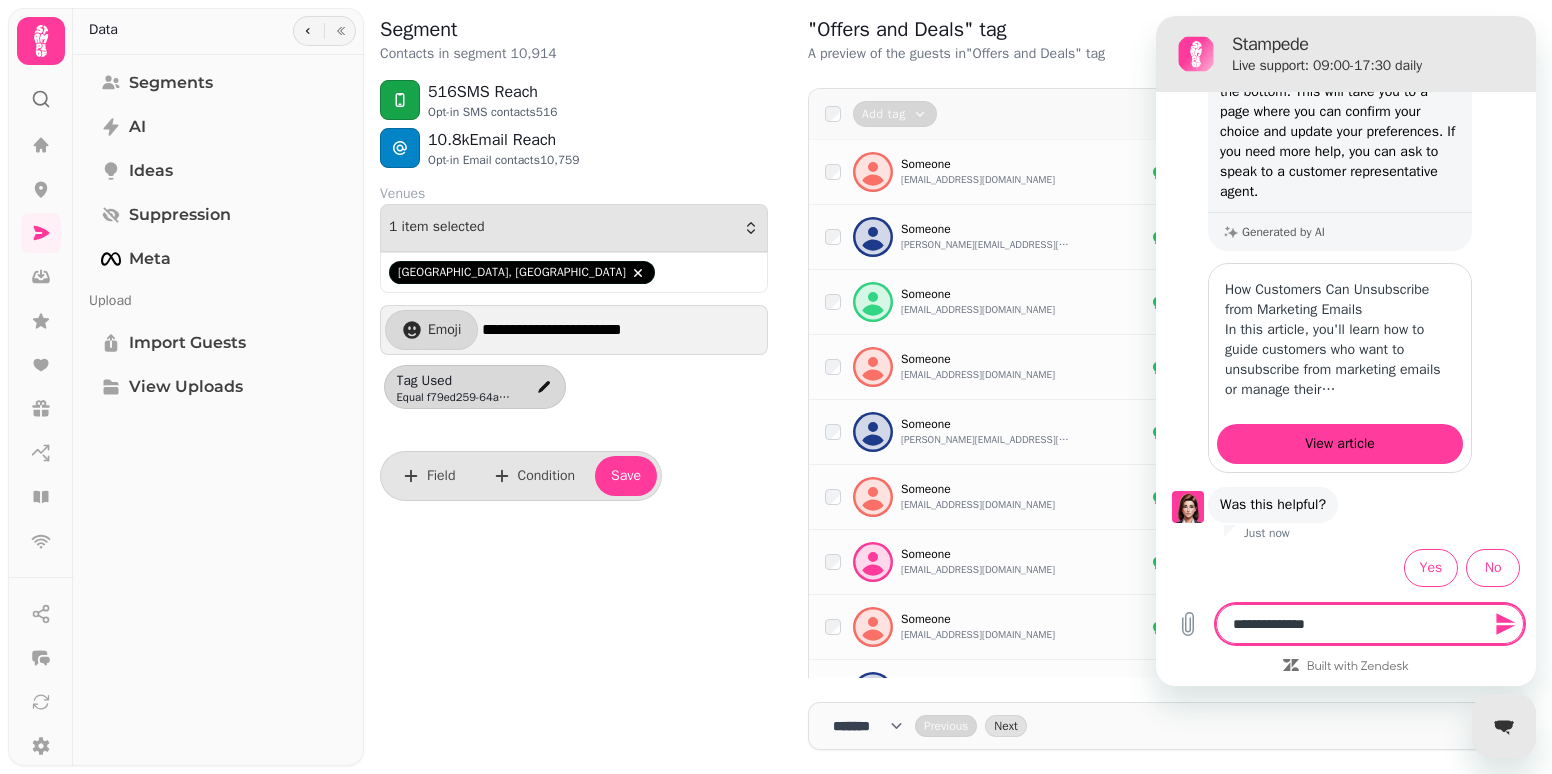 type on "**********" 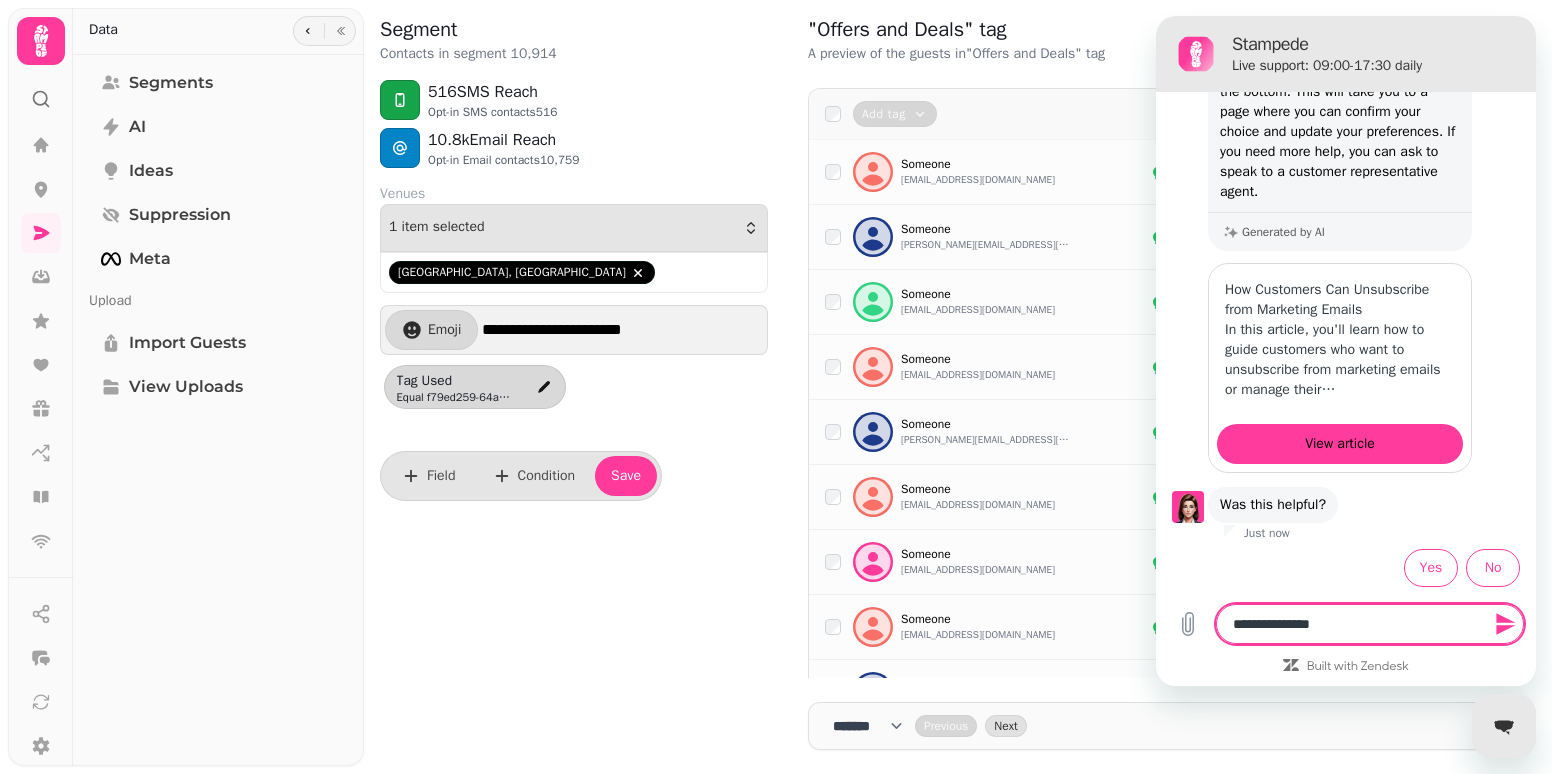 type on "*" 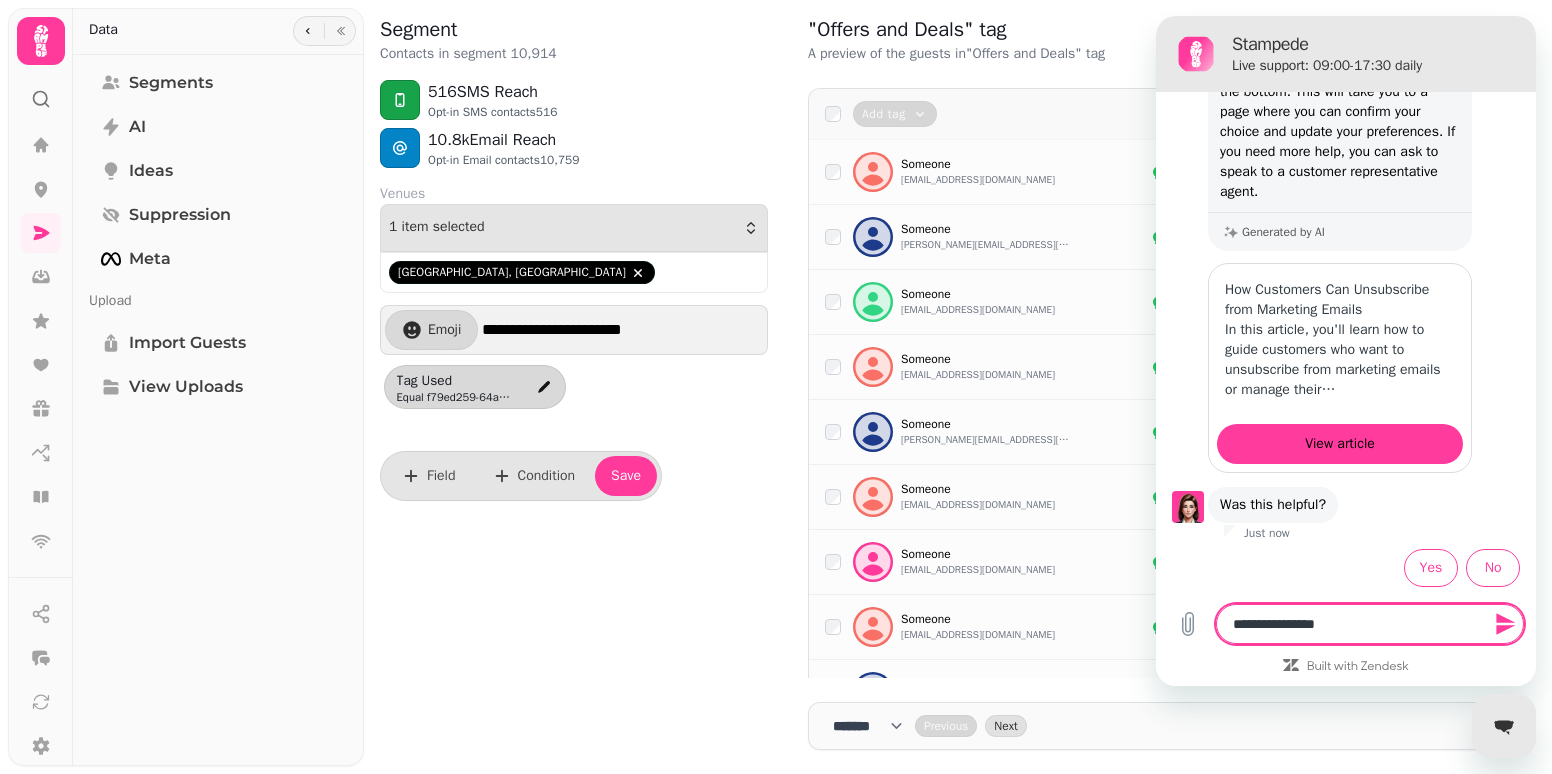 type on "**********" 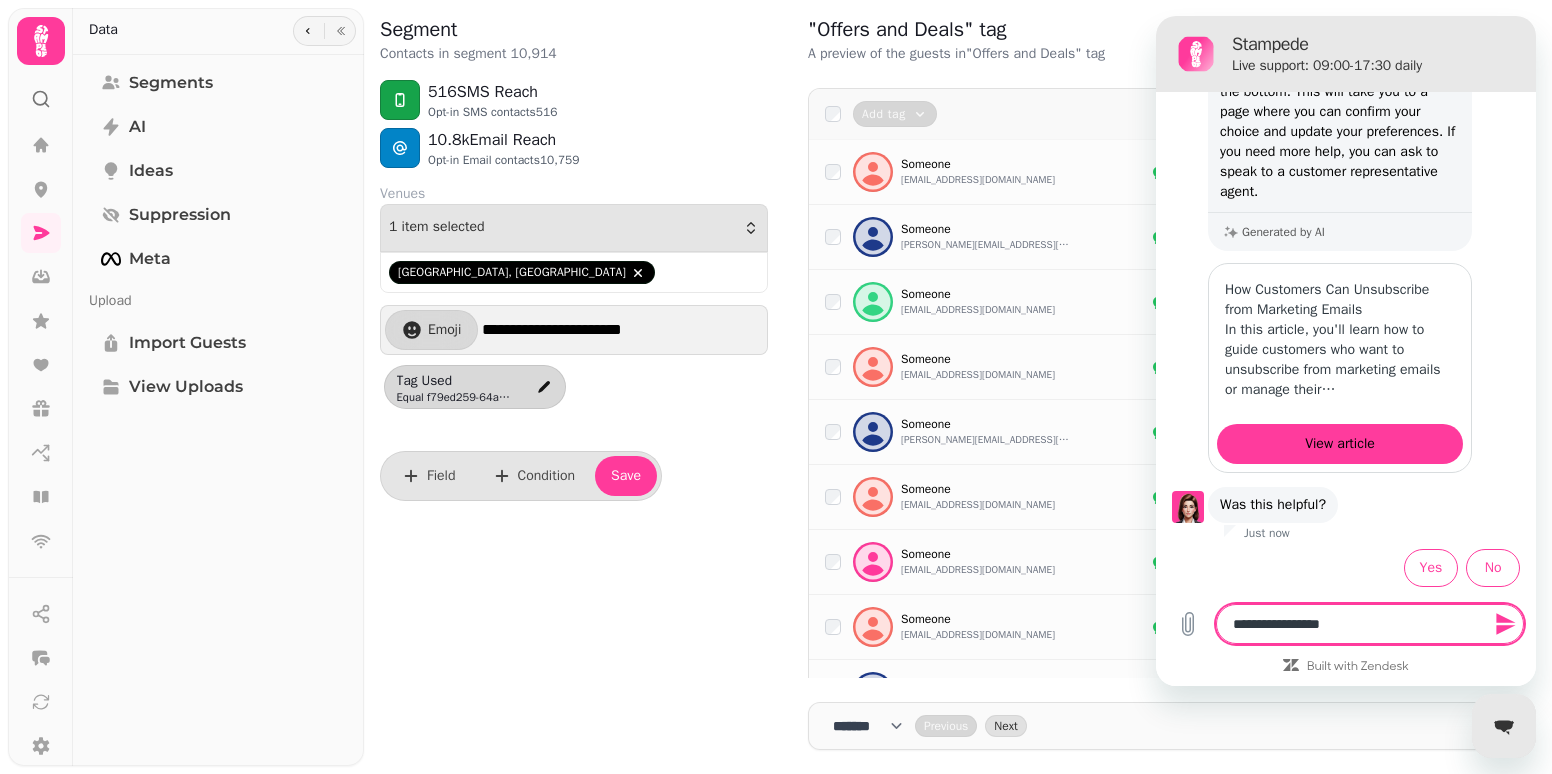 type on "**********" 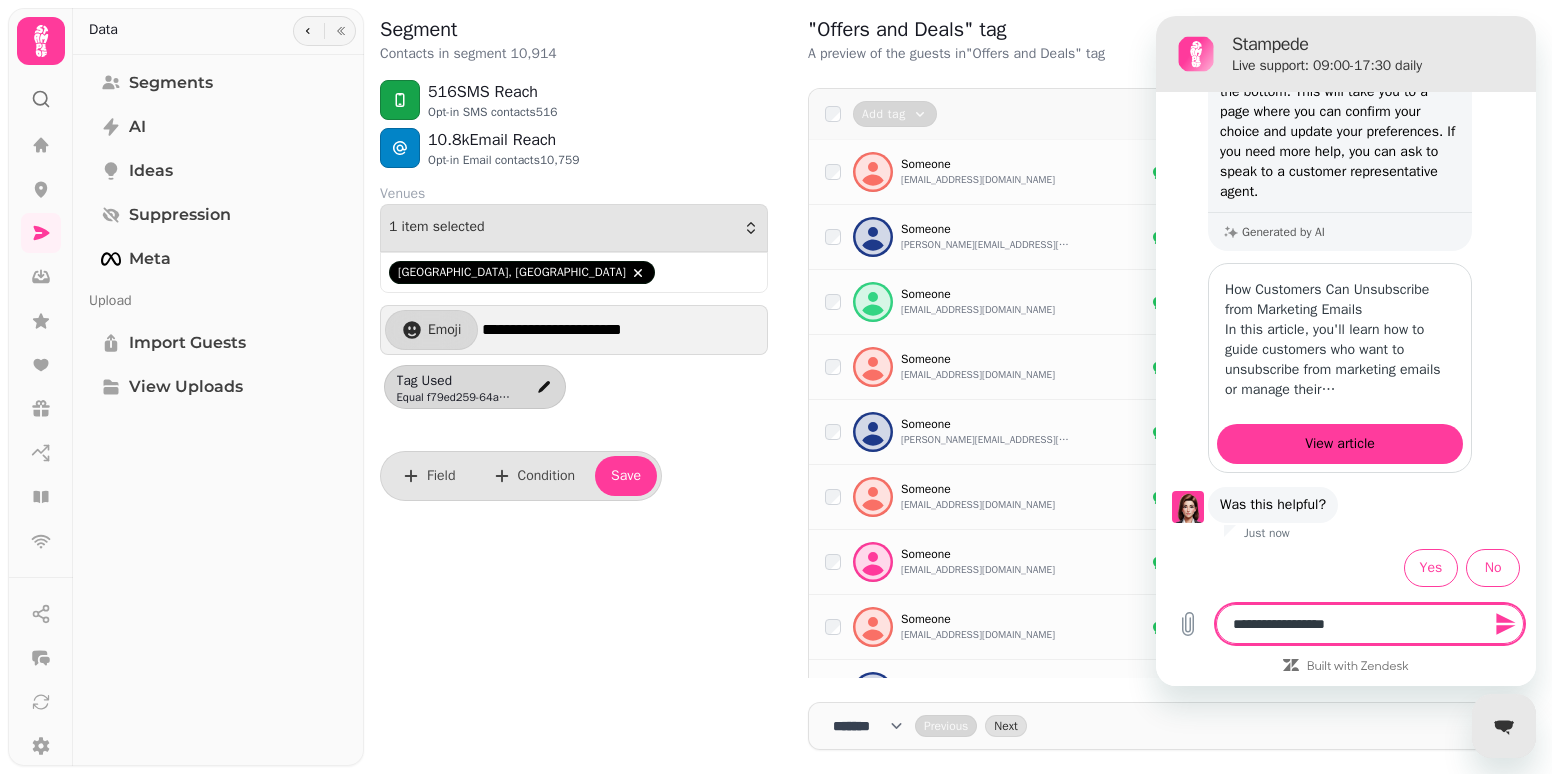 type on "**********" 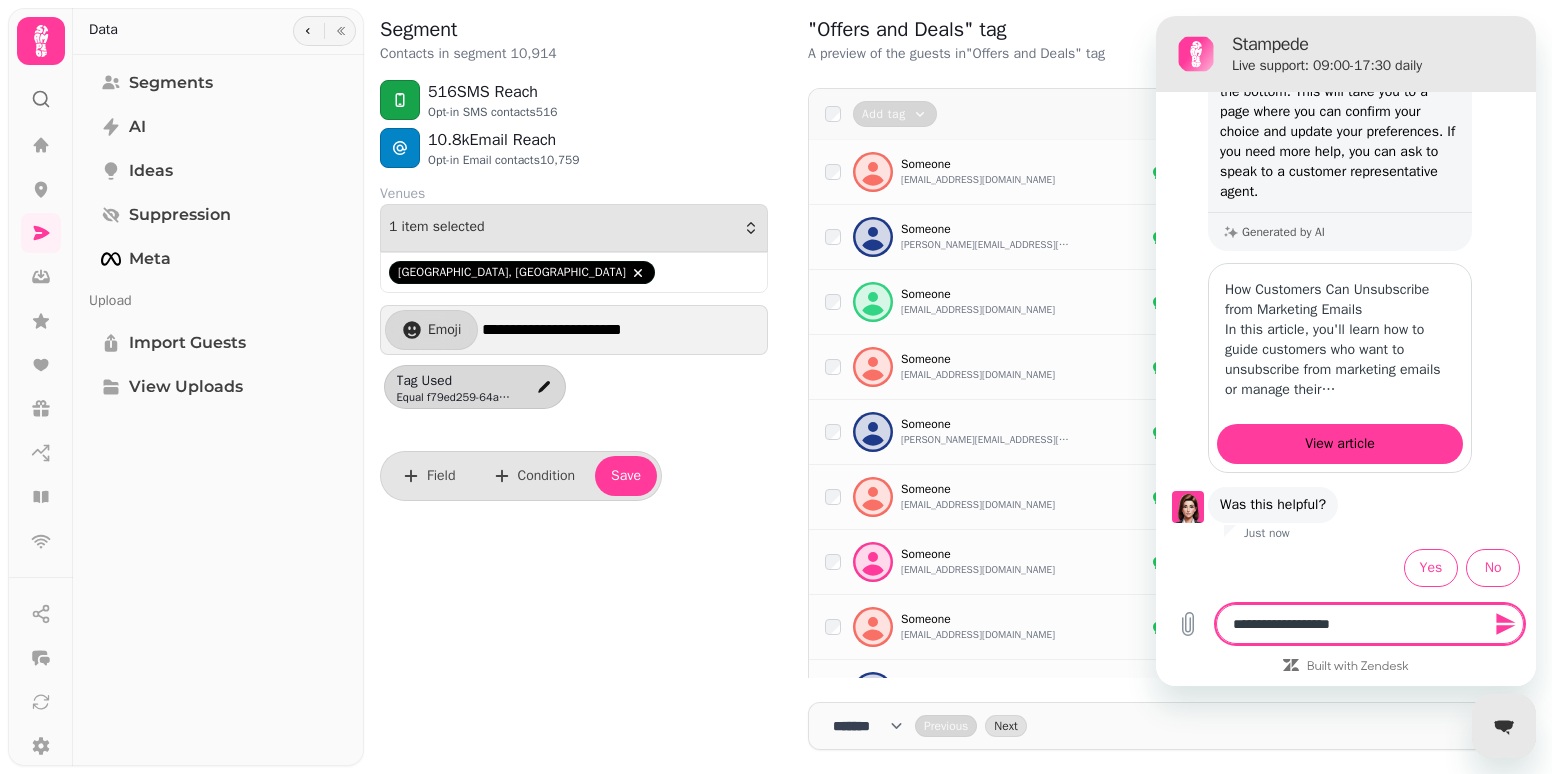 type on "**********" 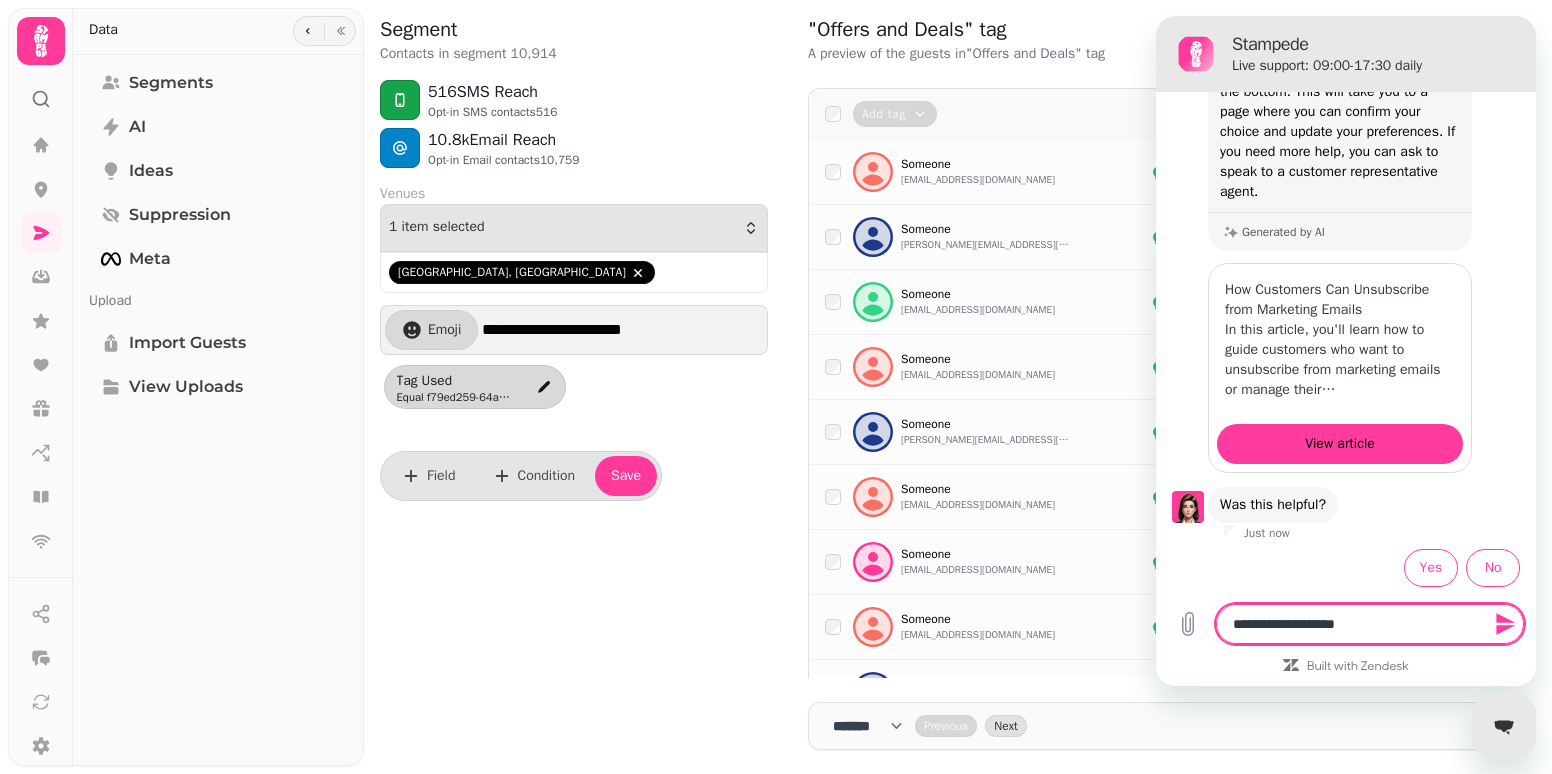 type on "**********" 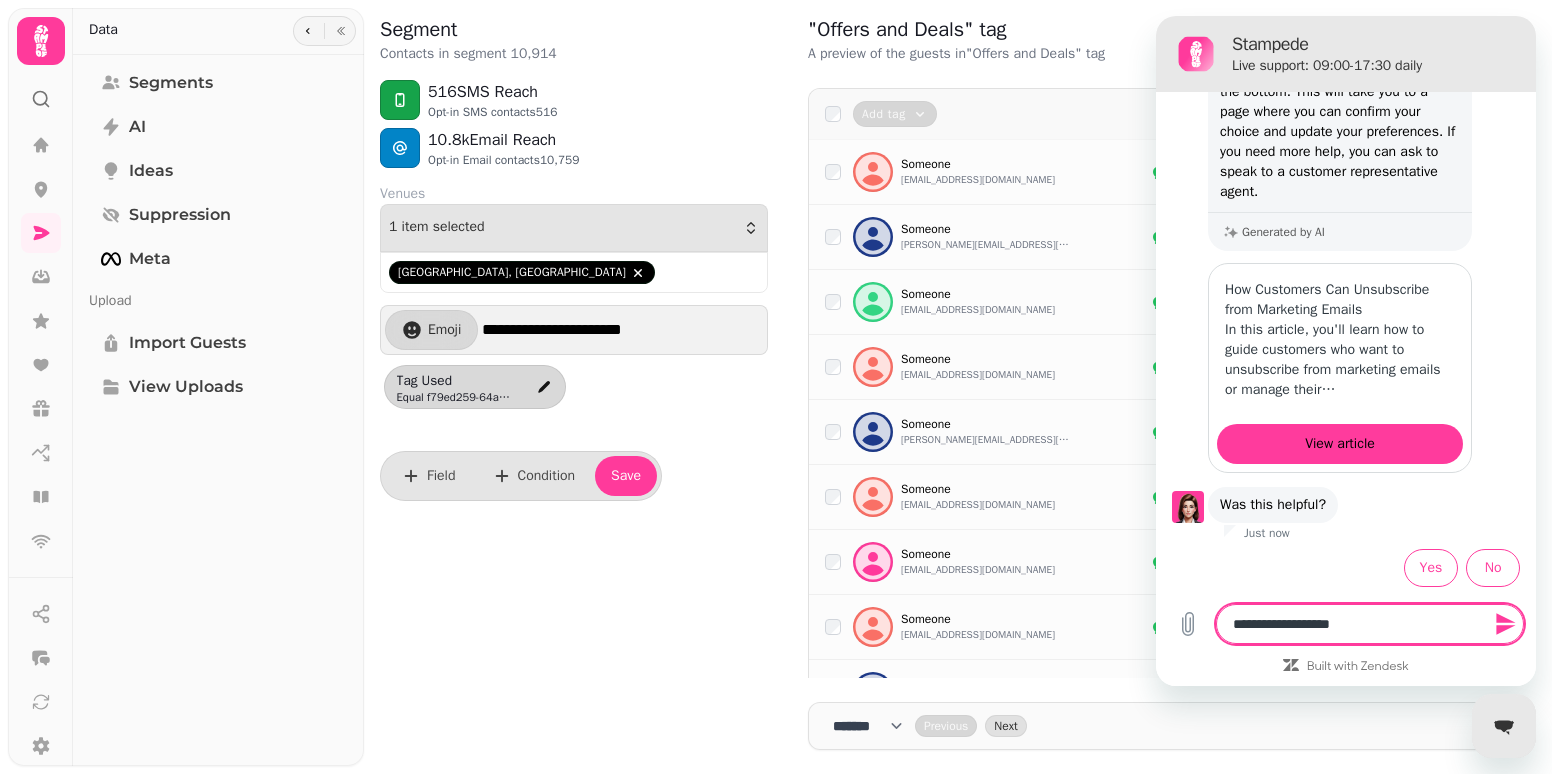 type on "**********" 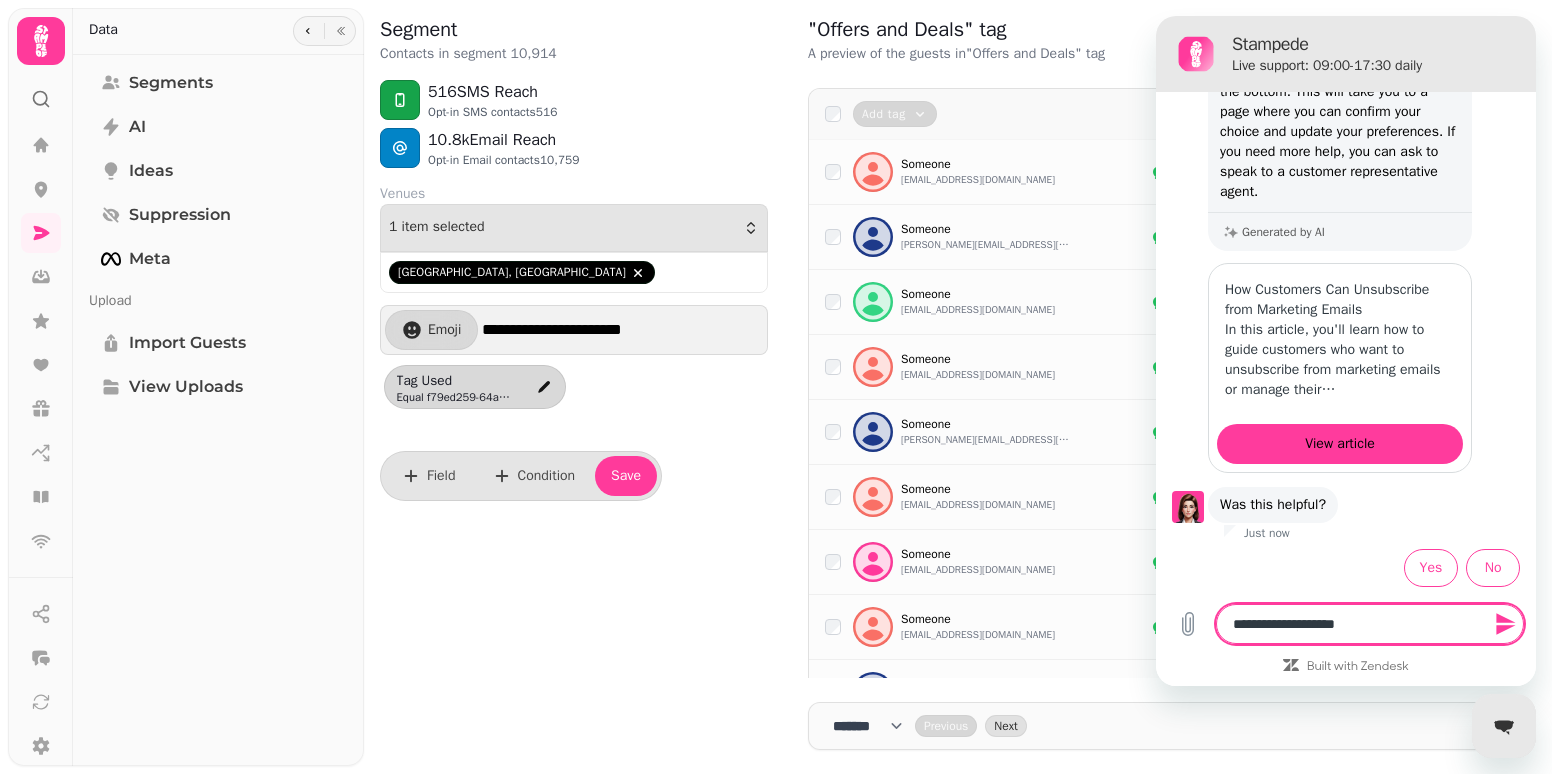 type on "**********" 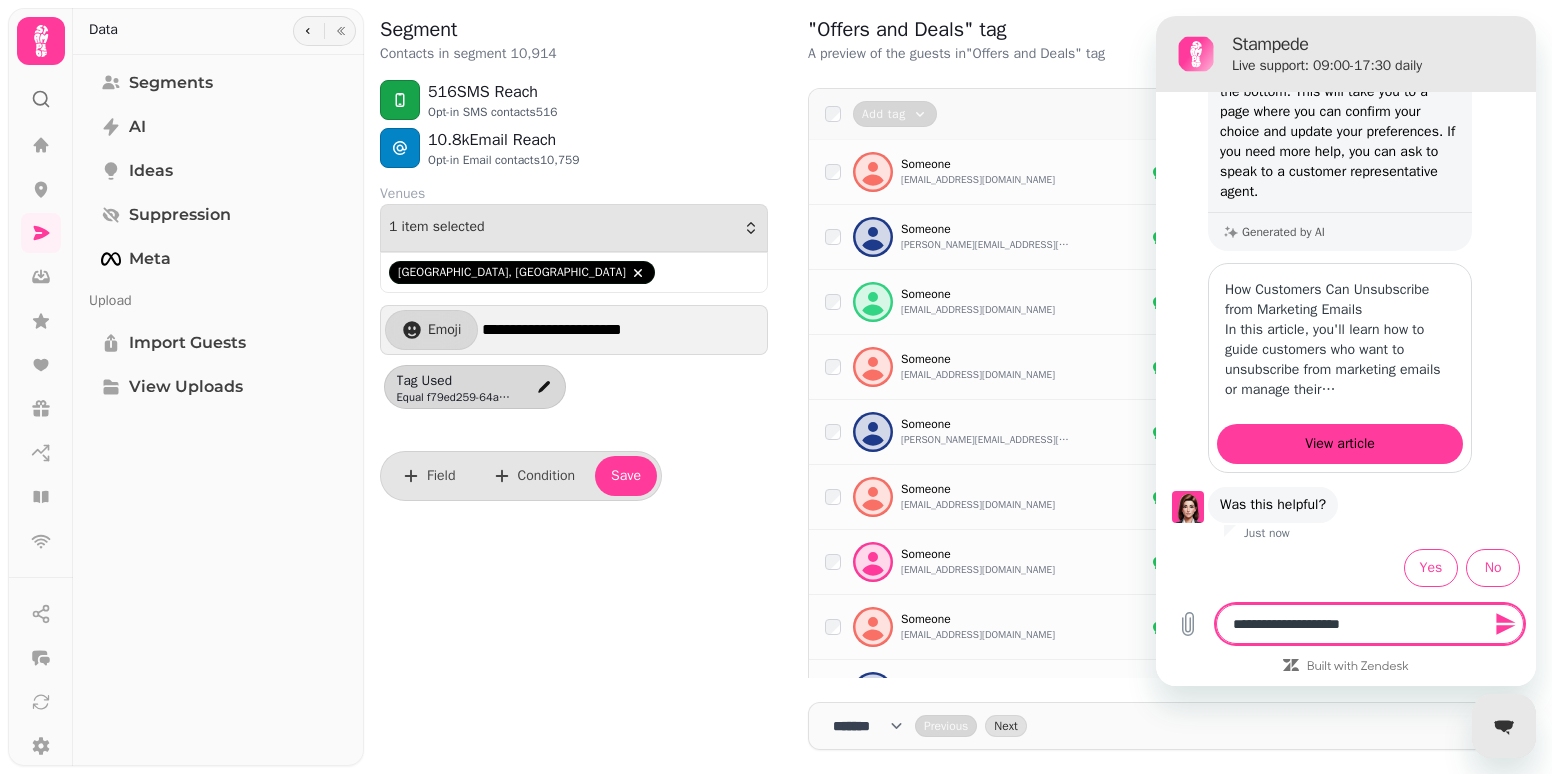 type on "**********" 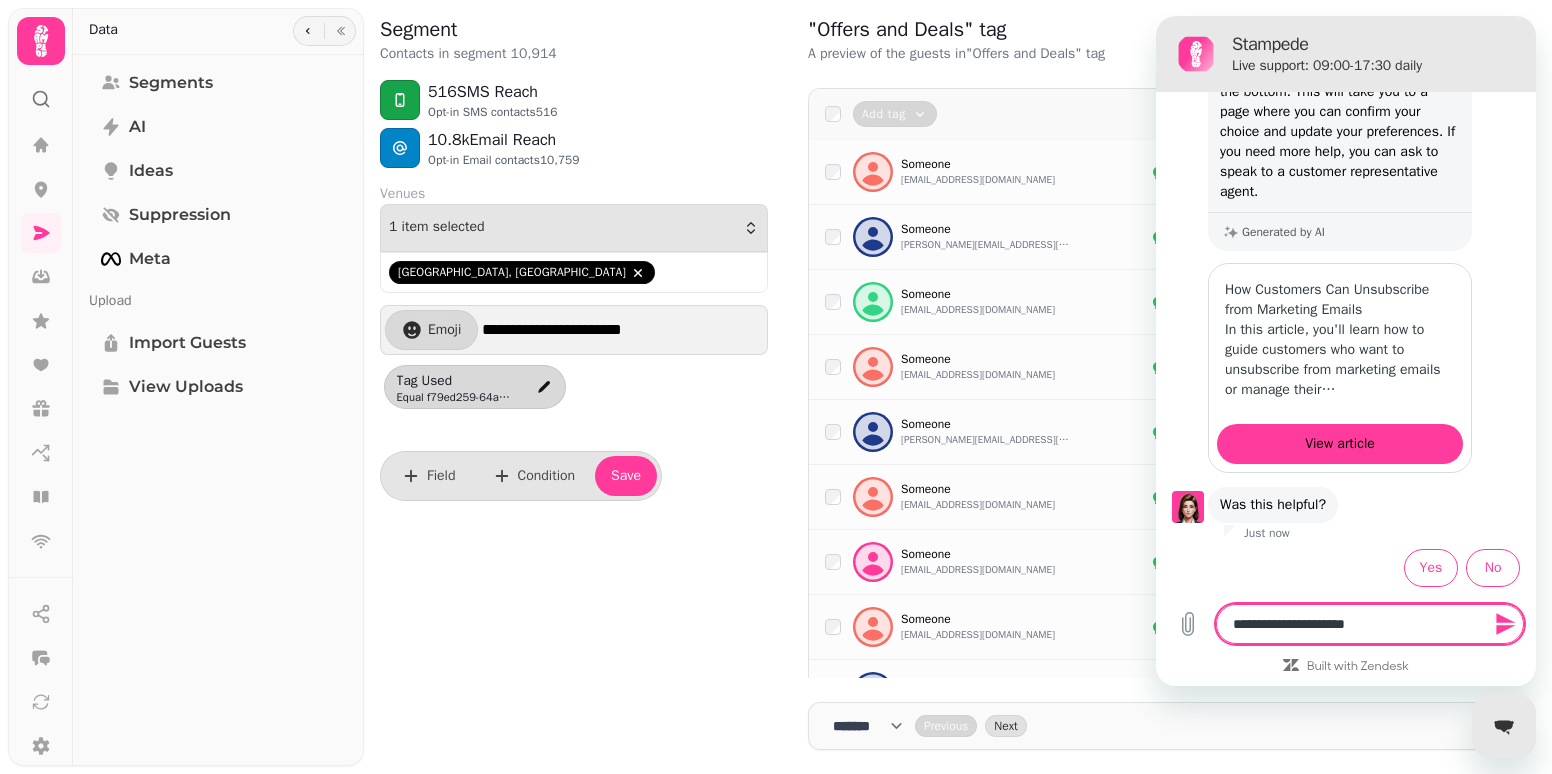 type on "**********" 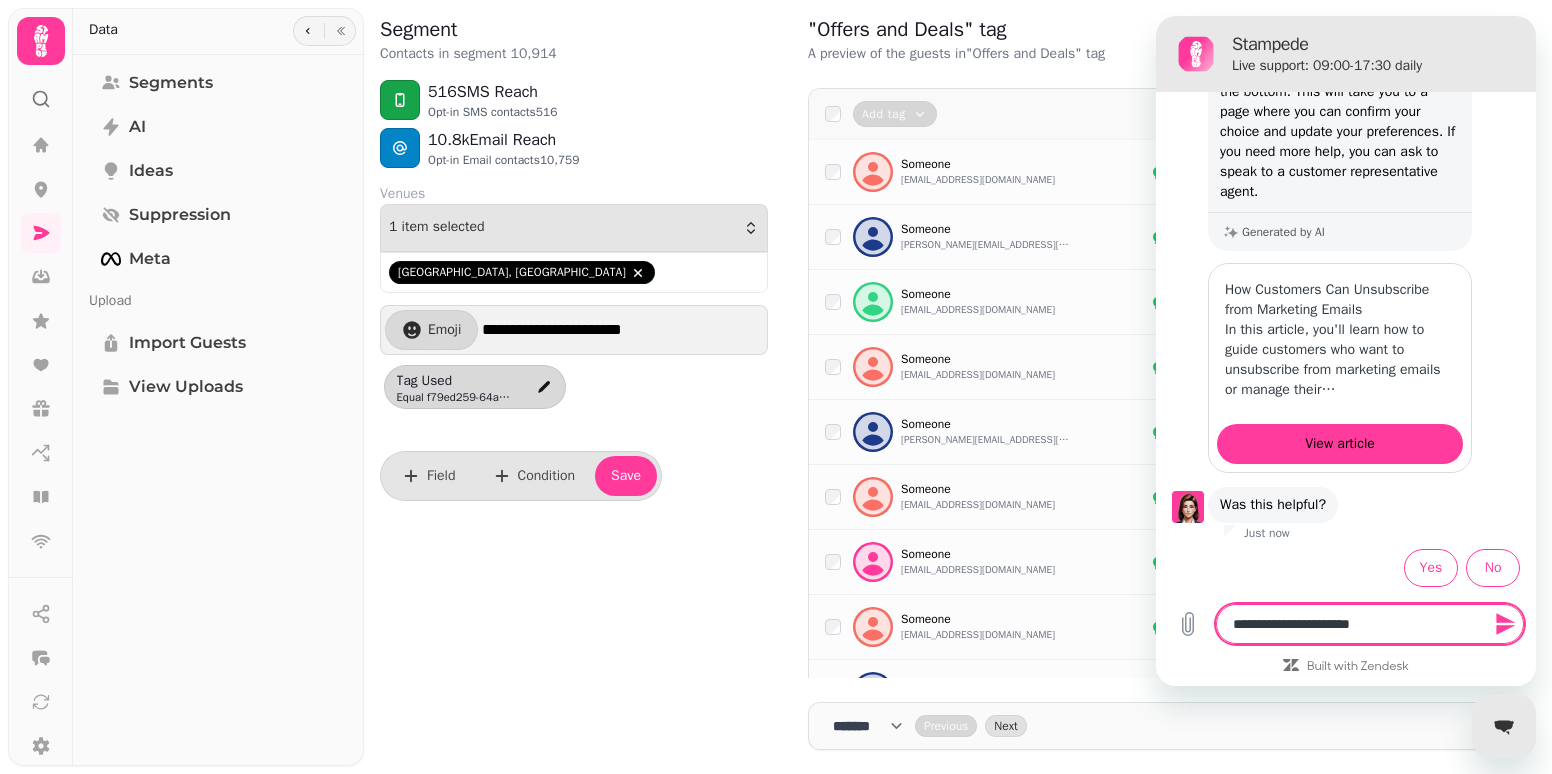 type on "**********" 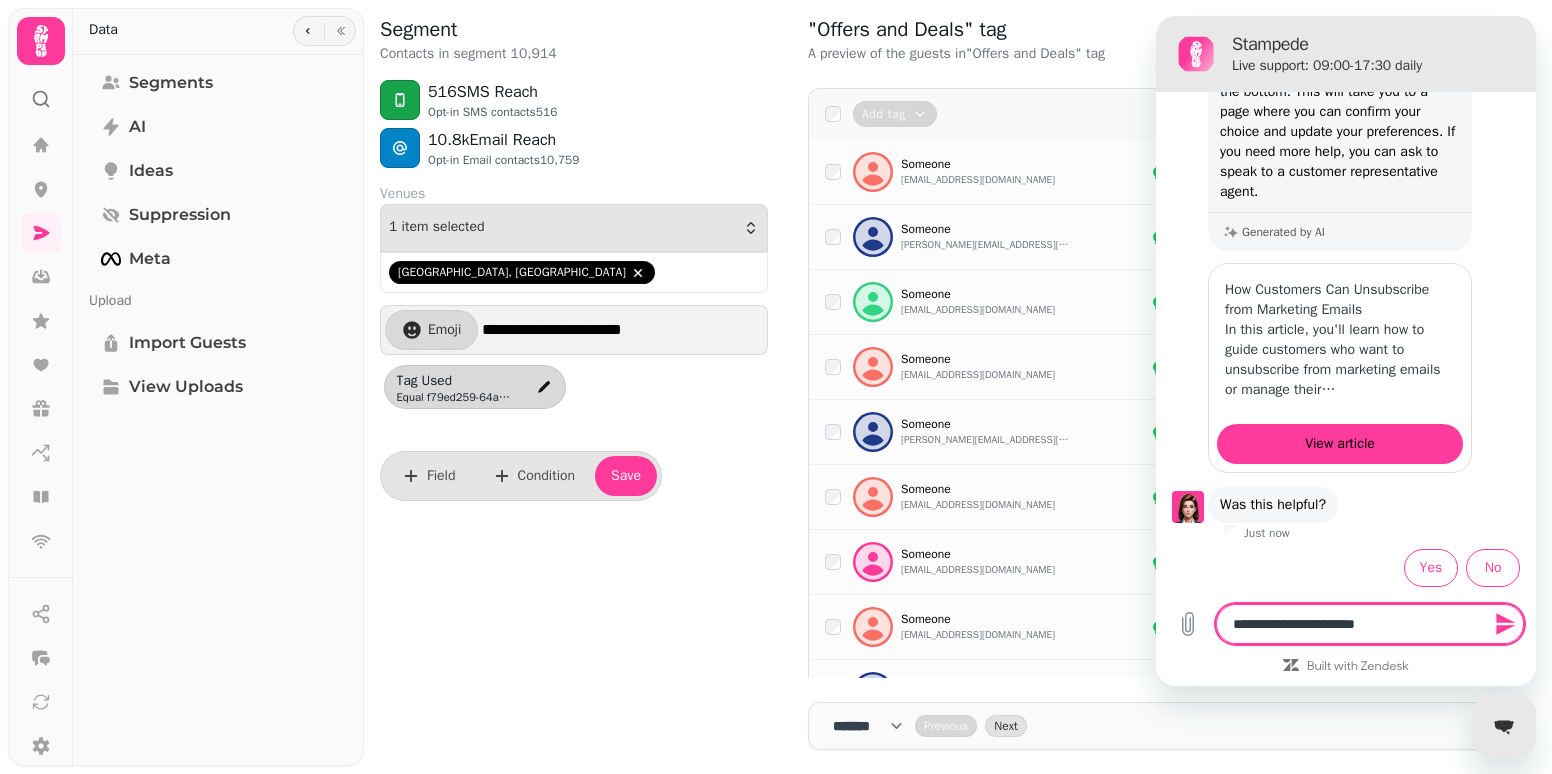 type on "**********" 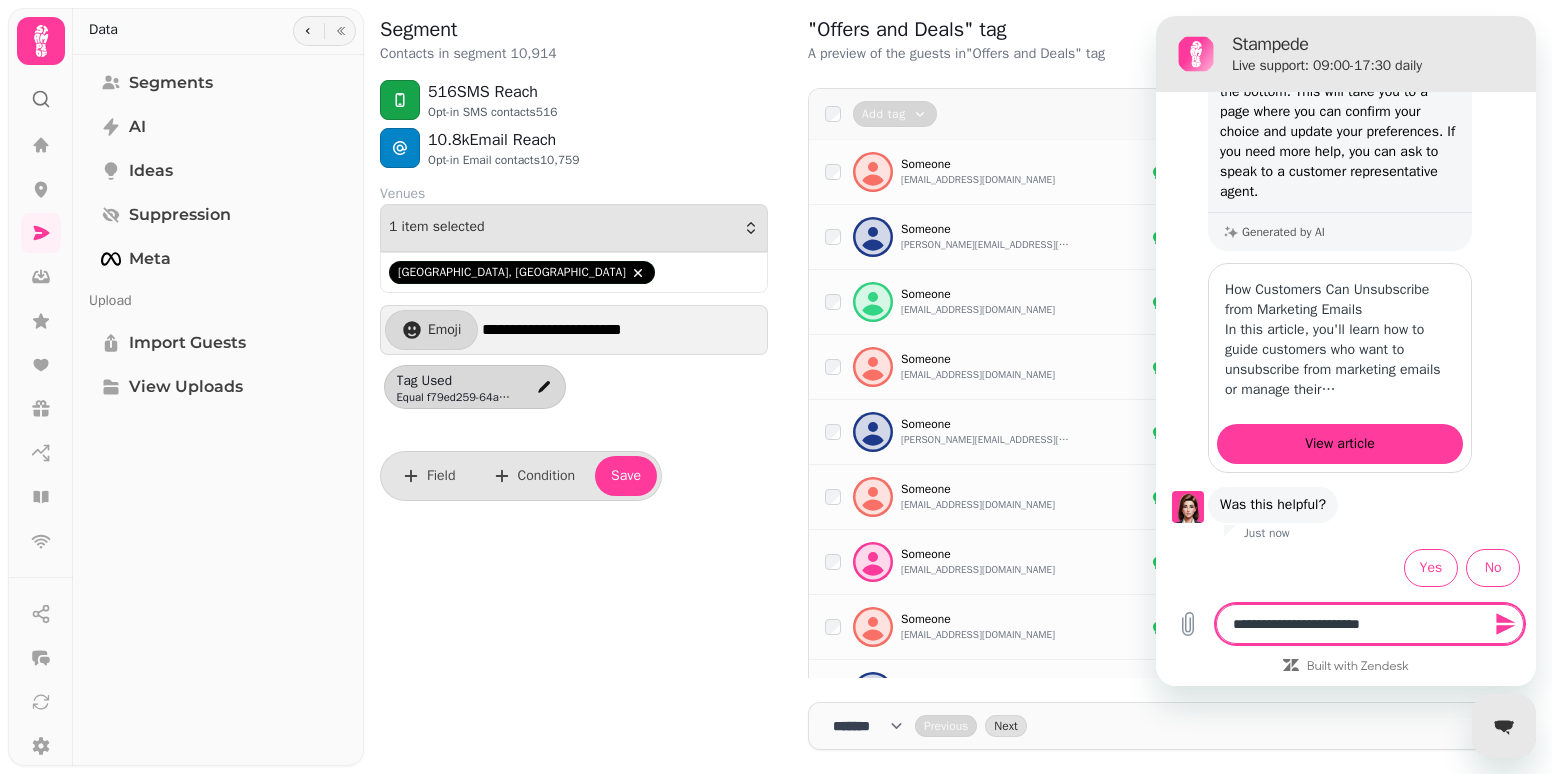 type on "**********" 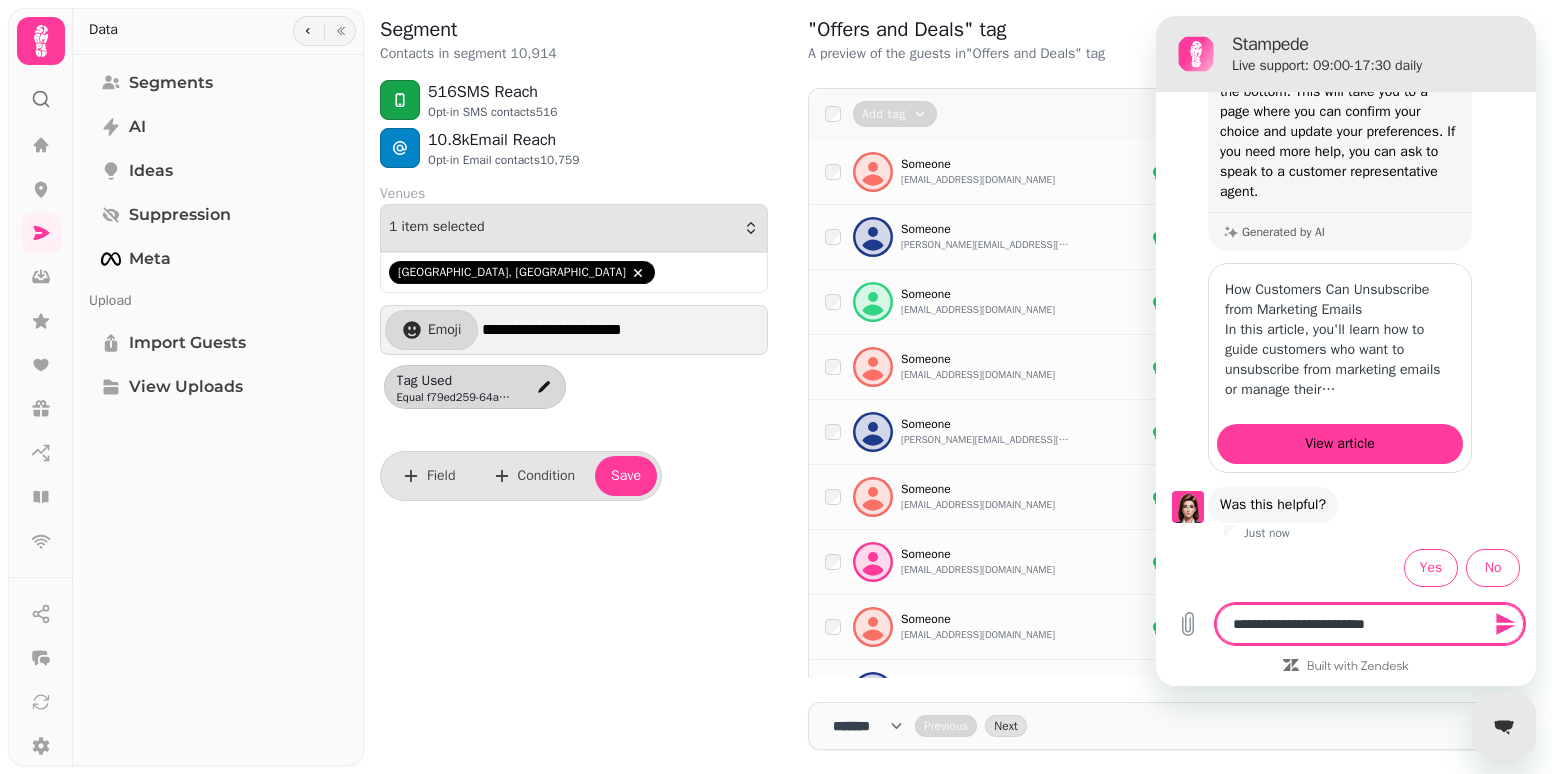 type on "**********" 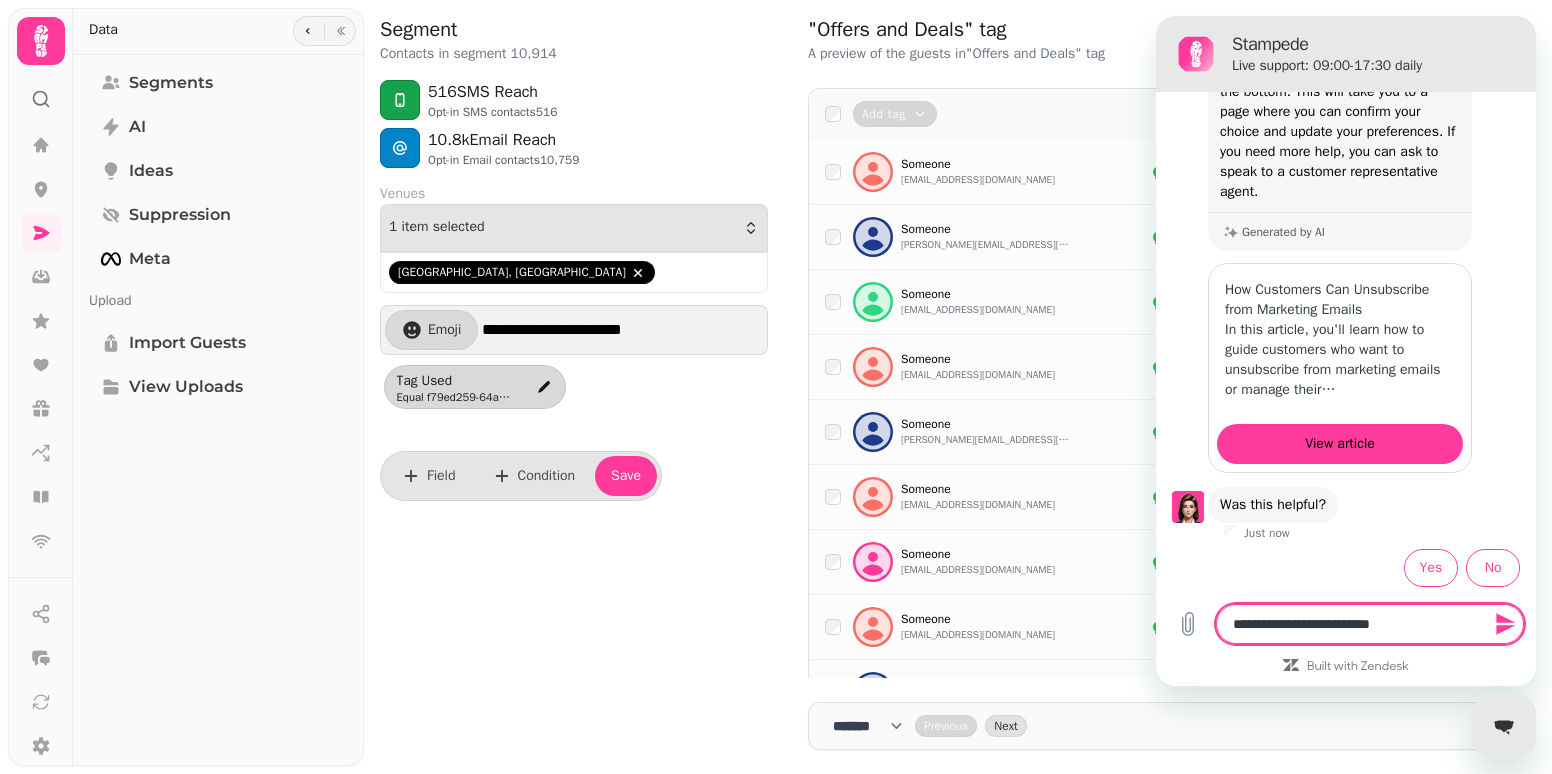 type on "**********" 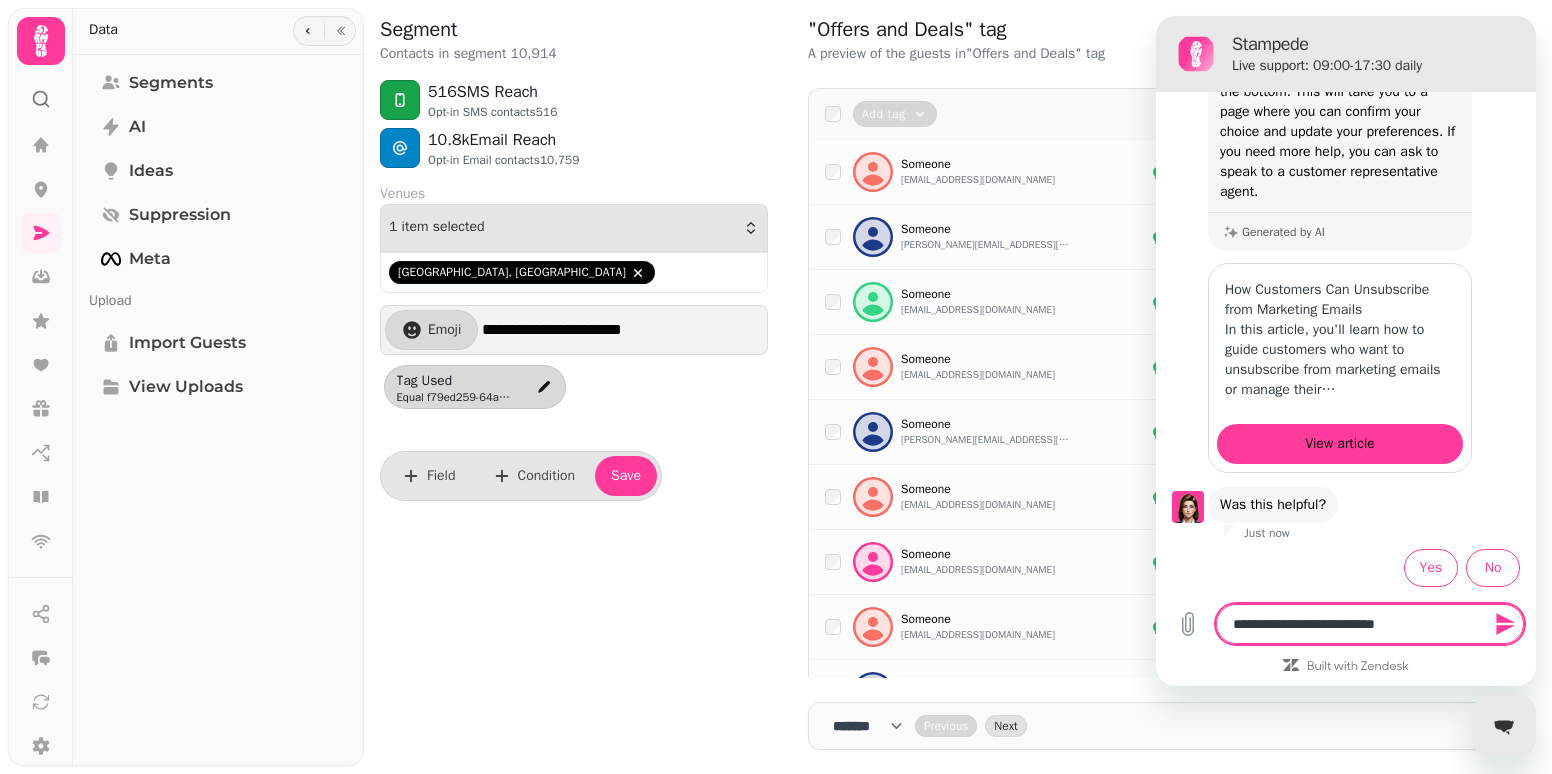 type on "**********" 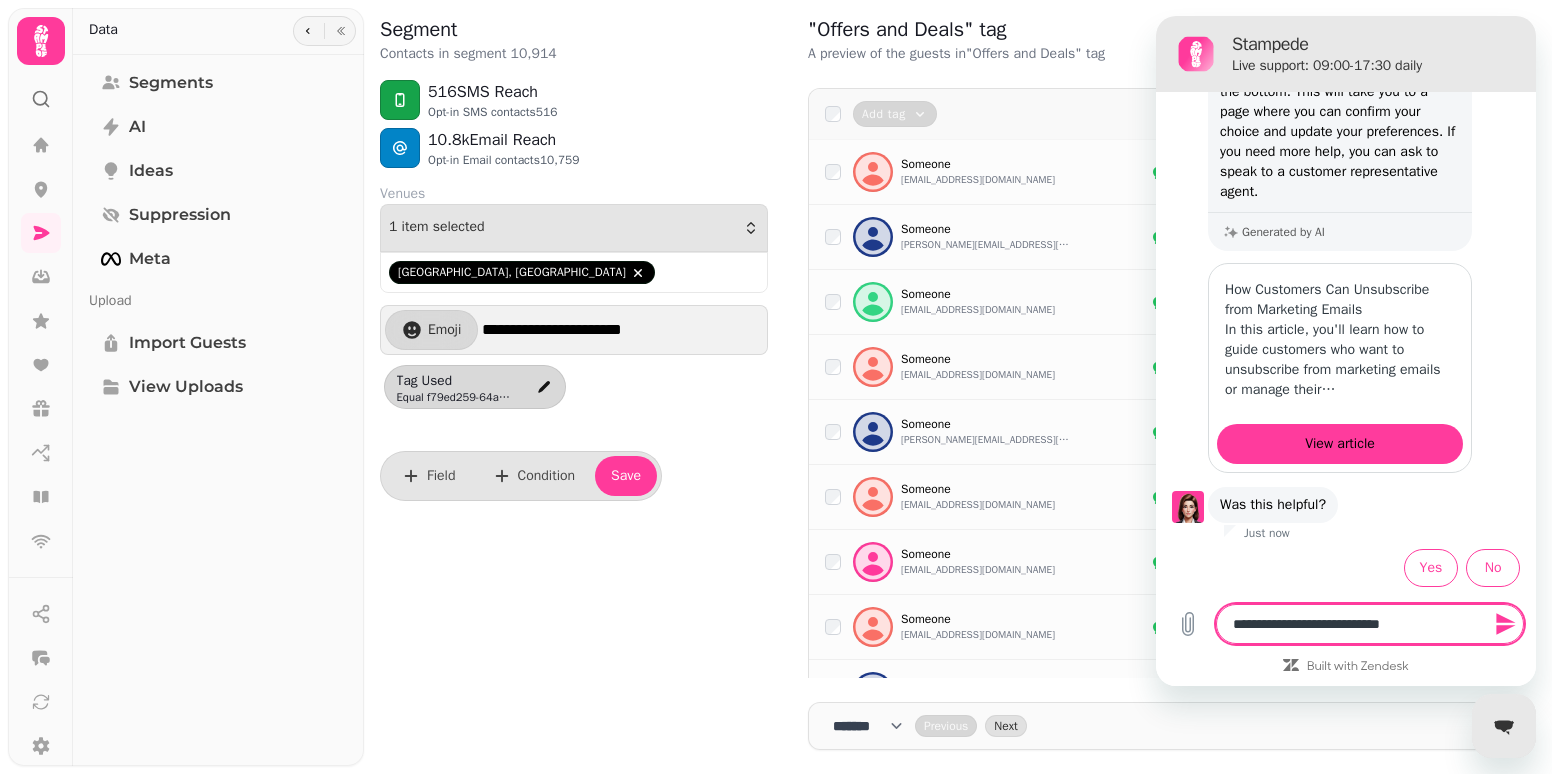type on "**********" 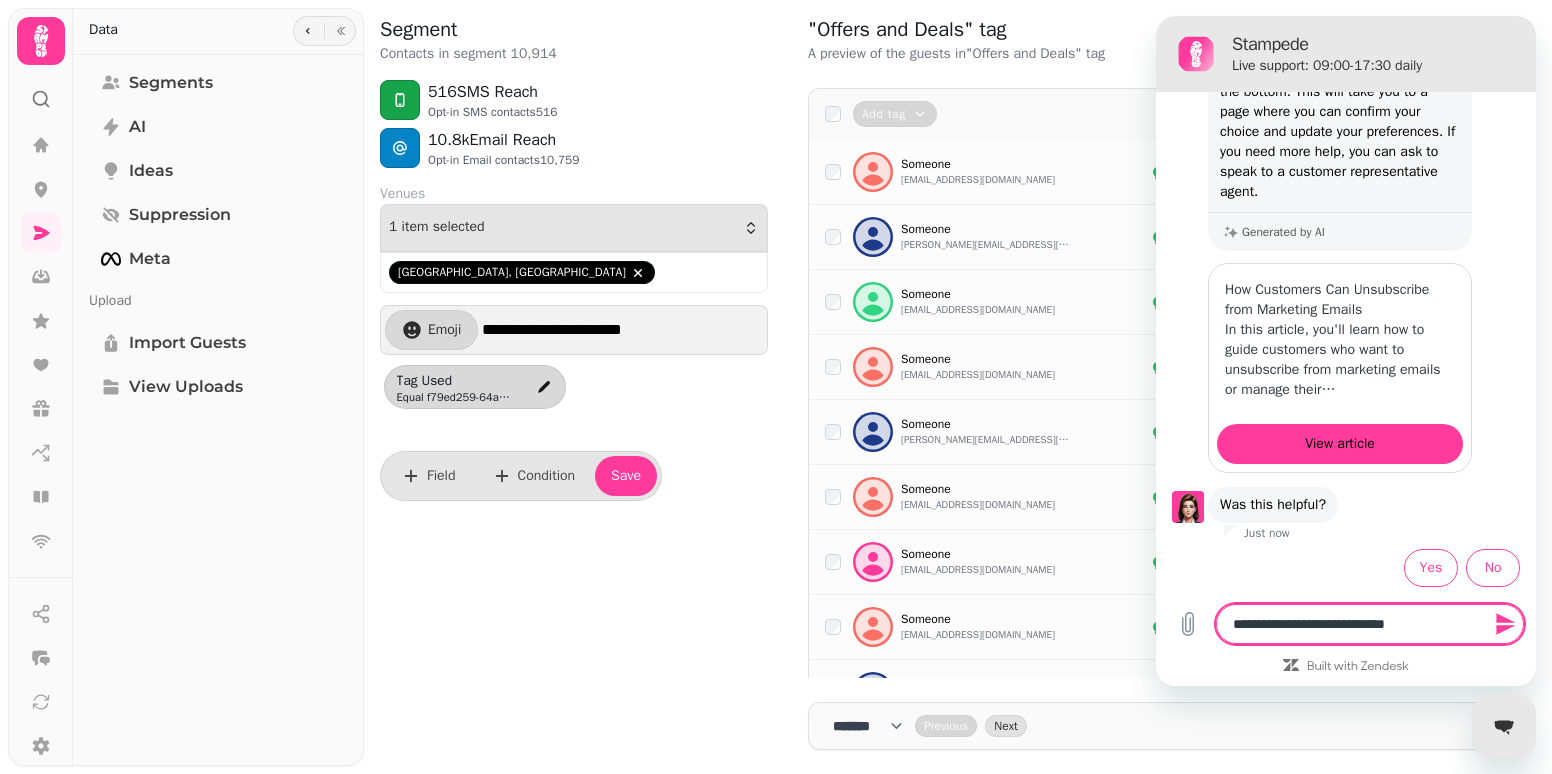 type on "**********" 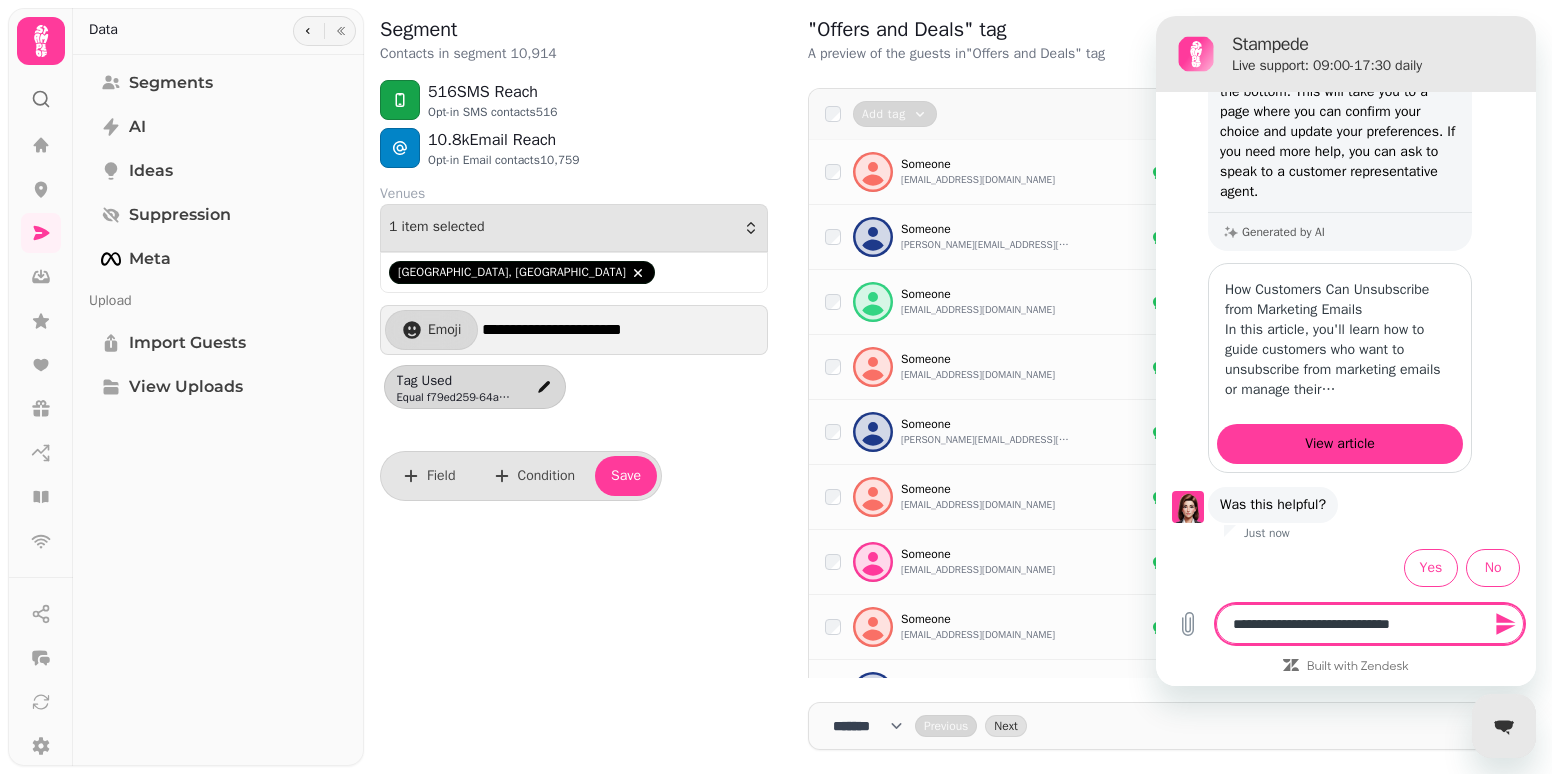 type on "**********" 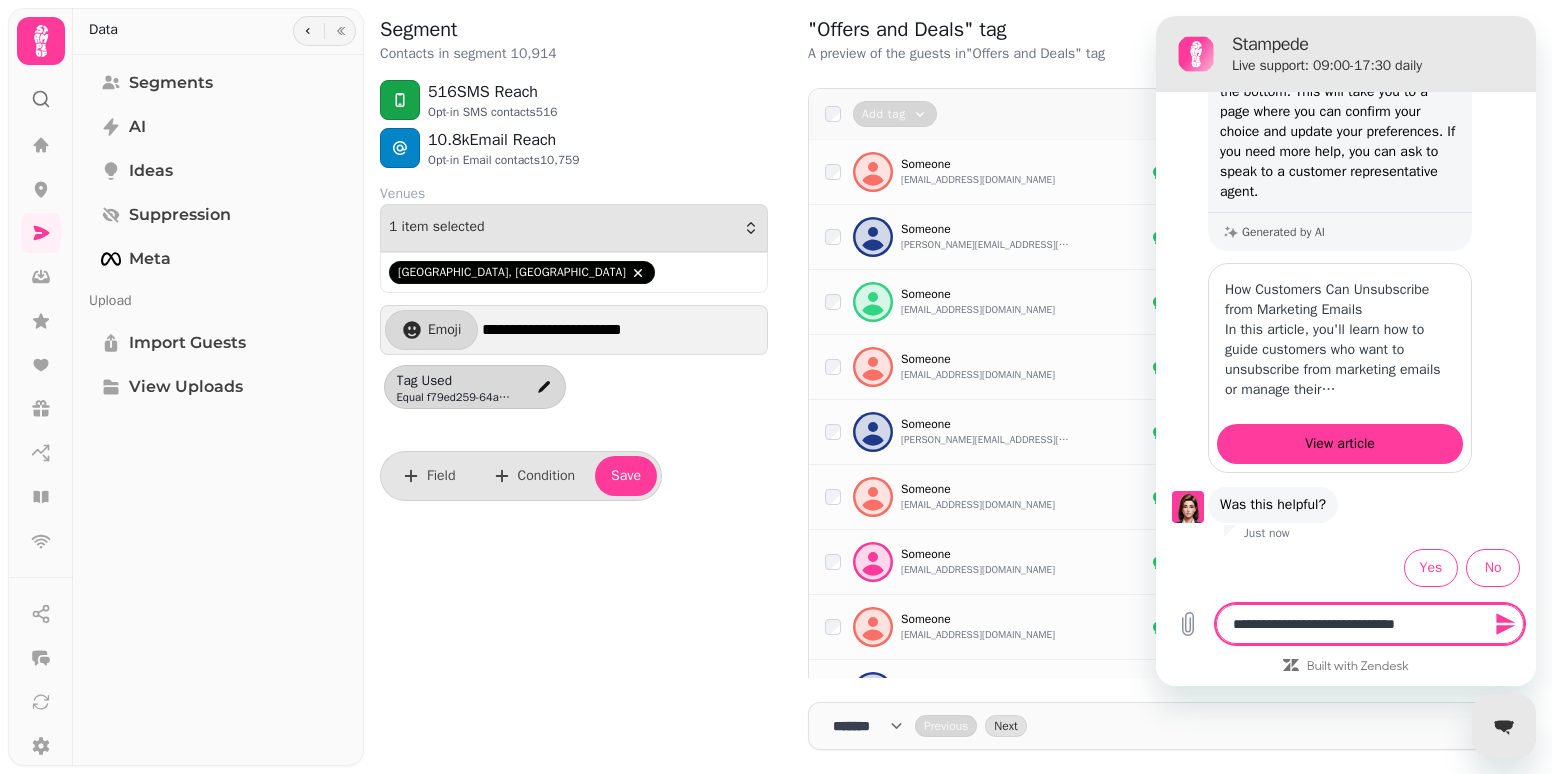 type on "**********" 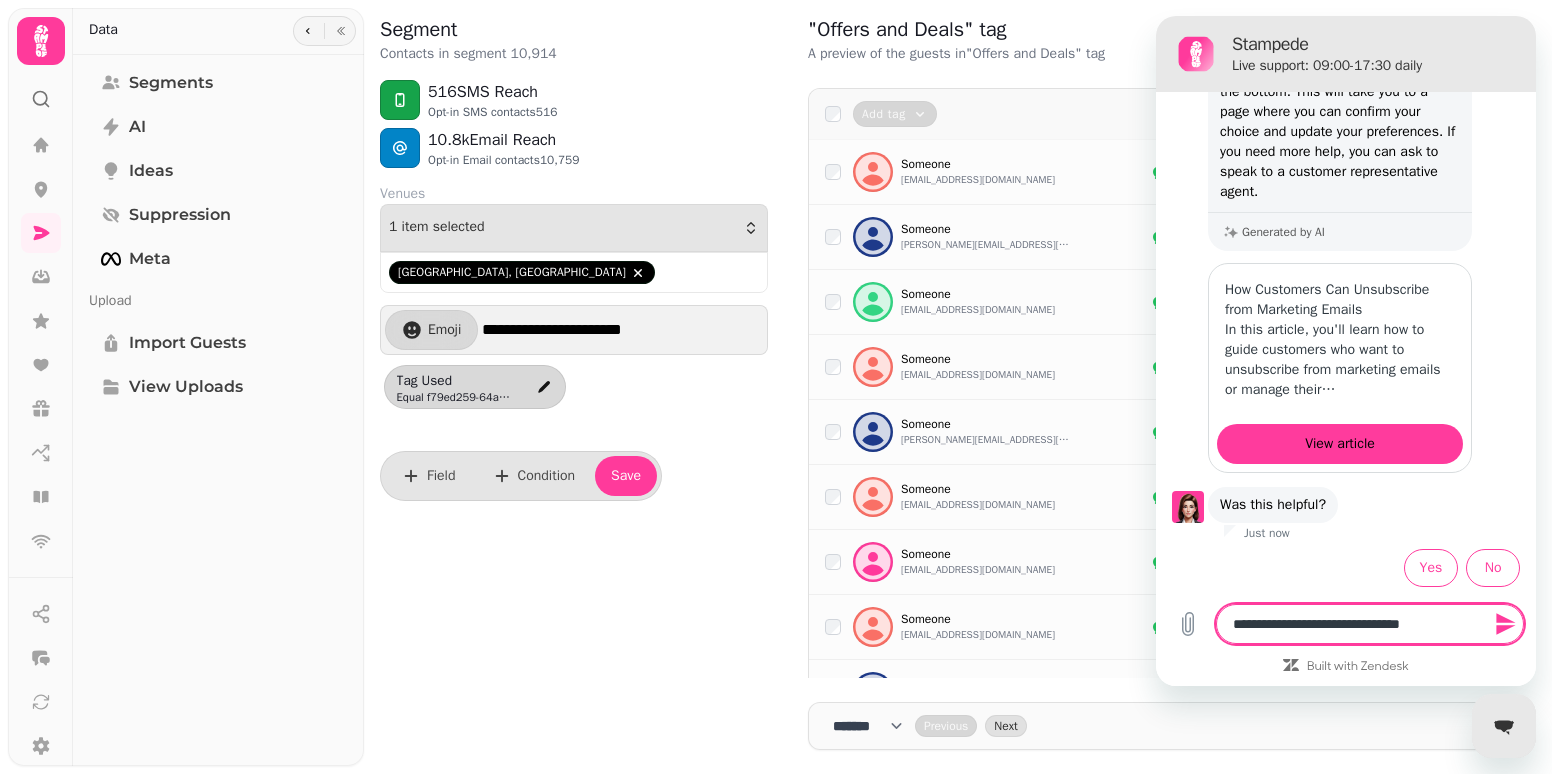 type on "**********" 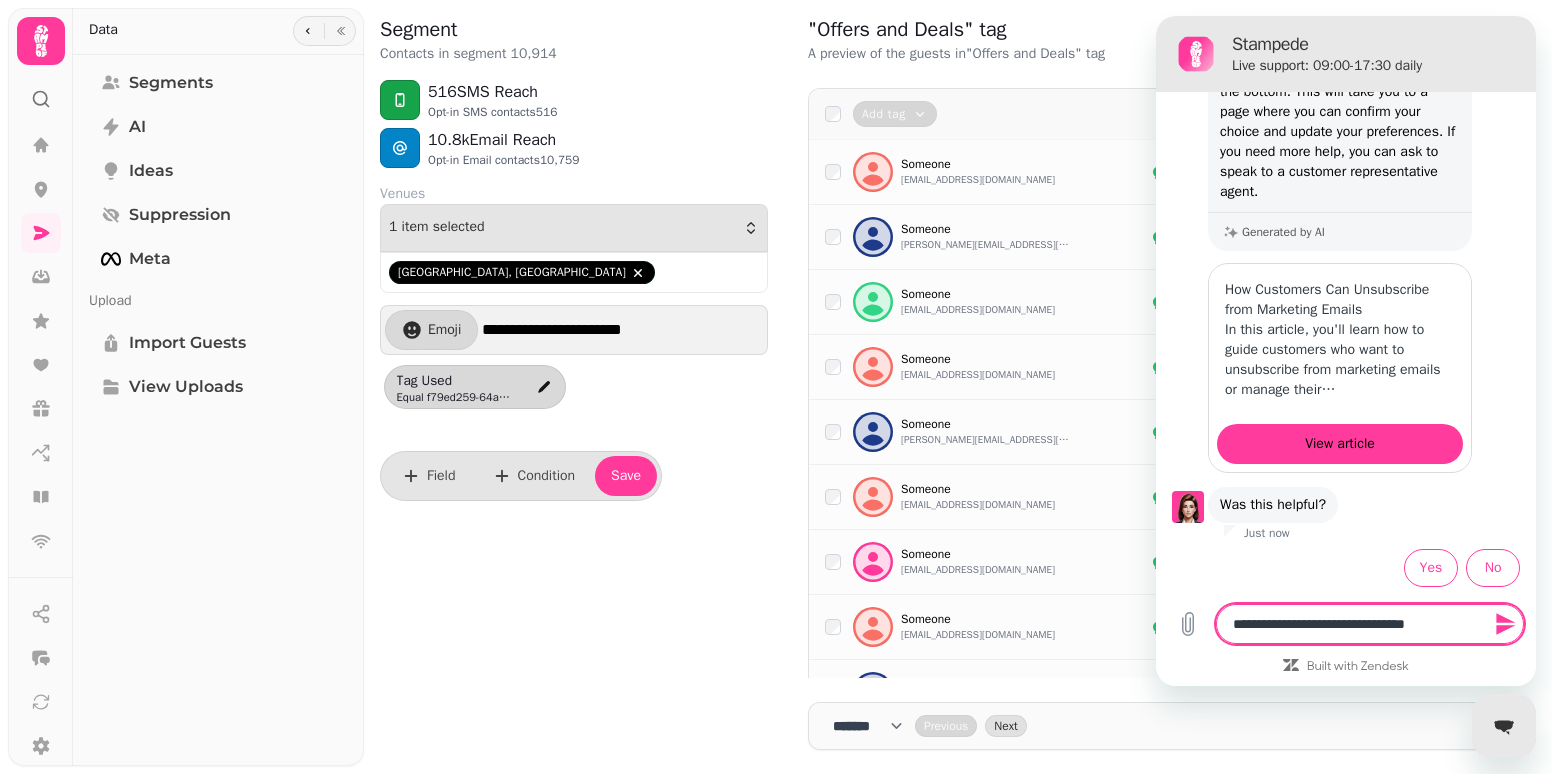 type on "**********" 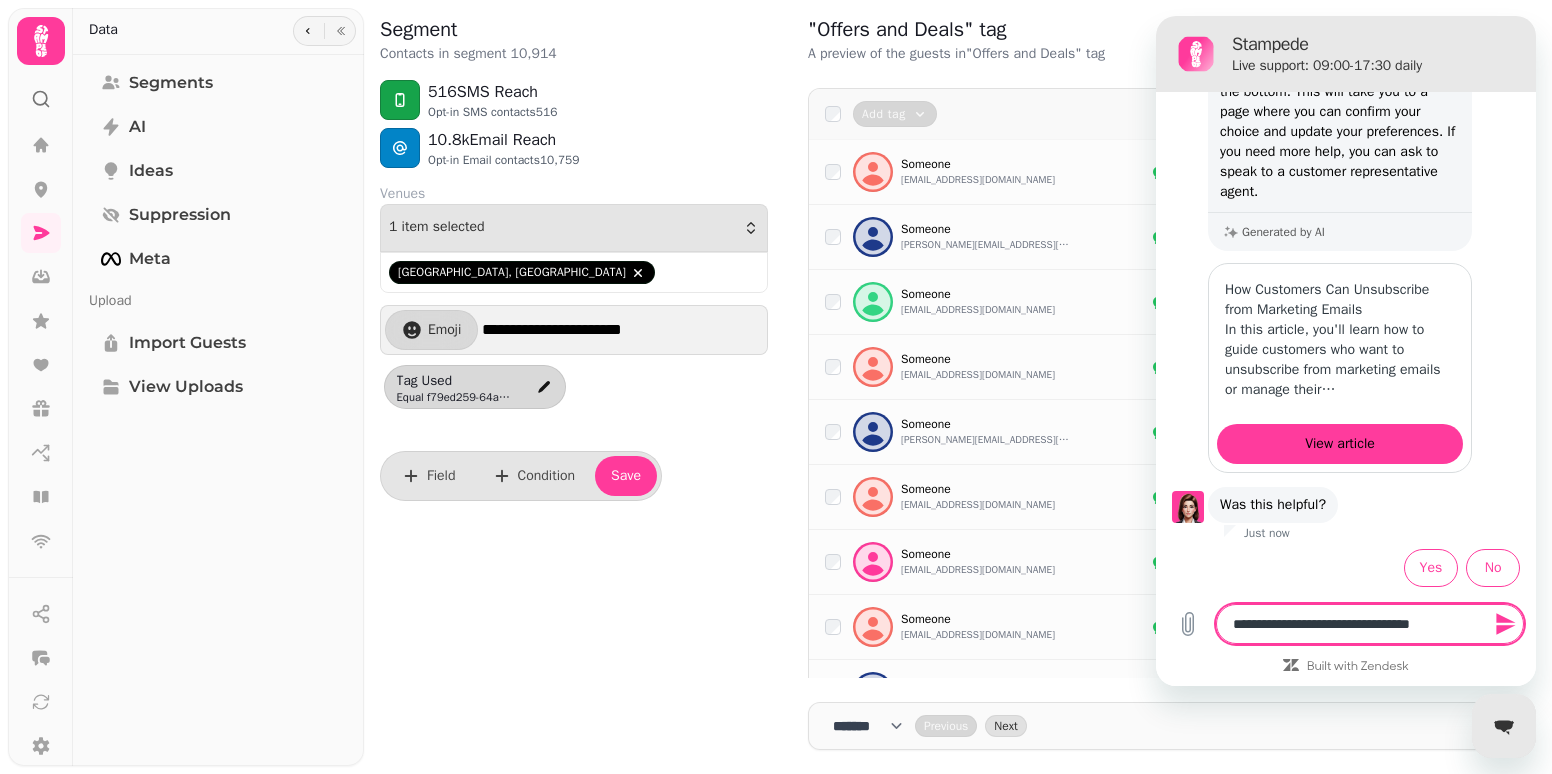 type on "**********" 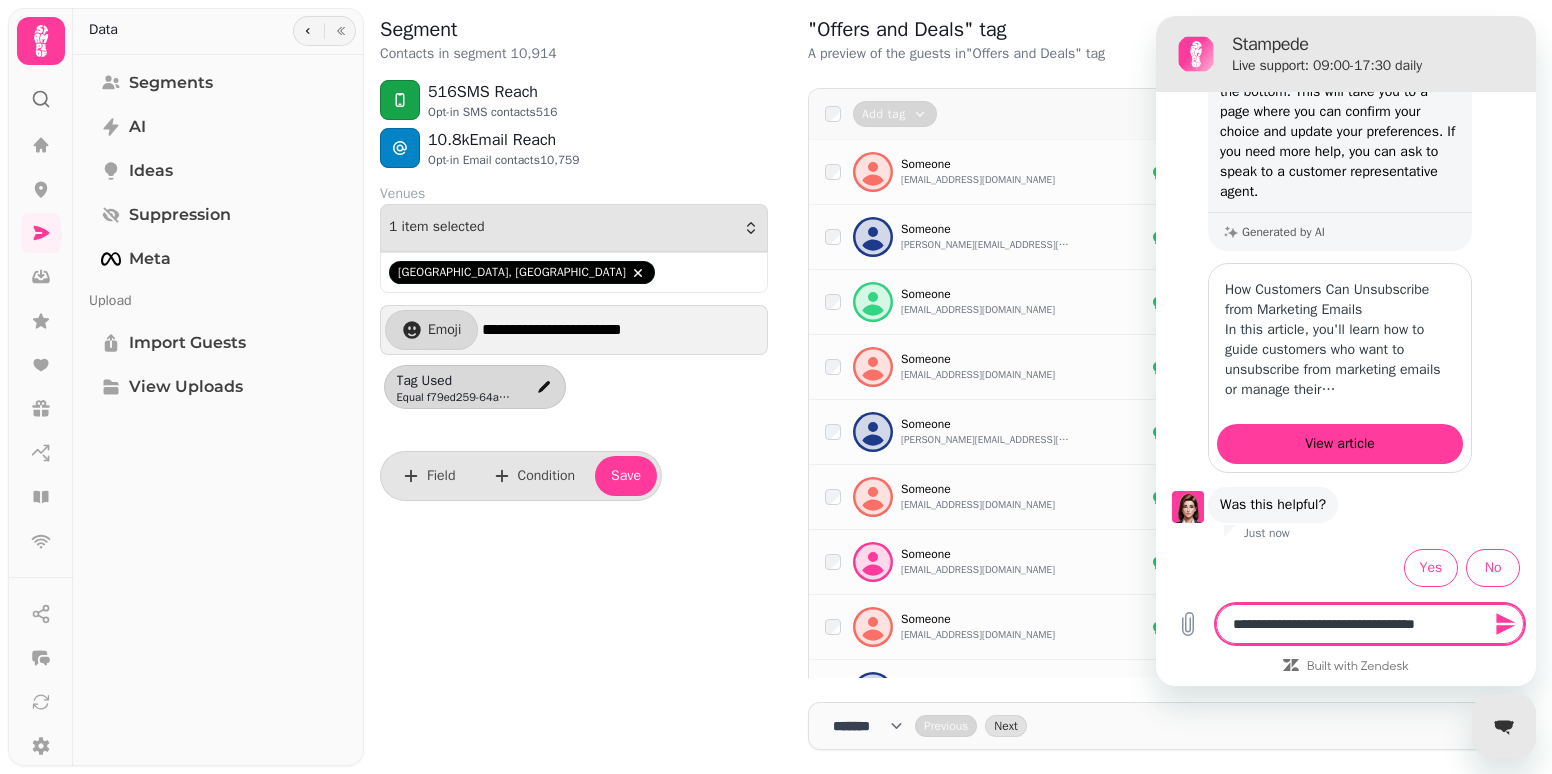 type on "**********" 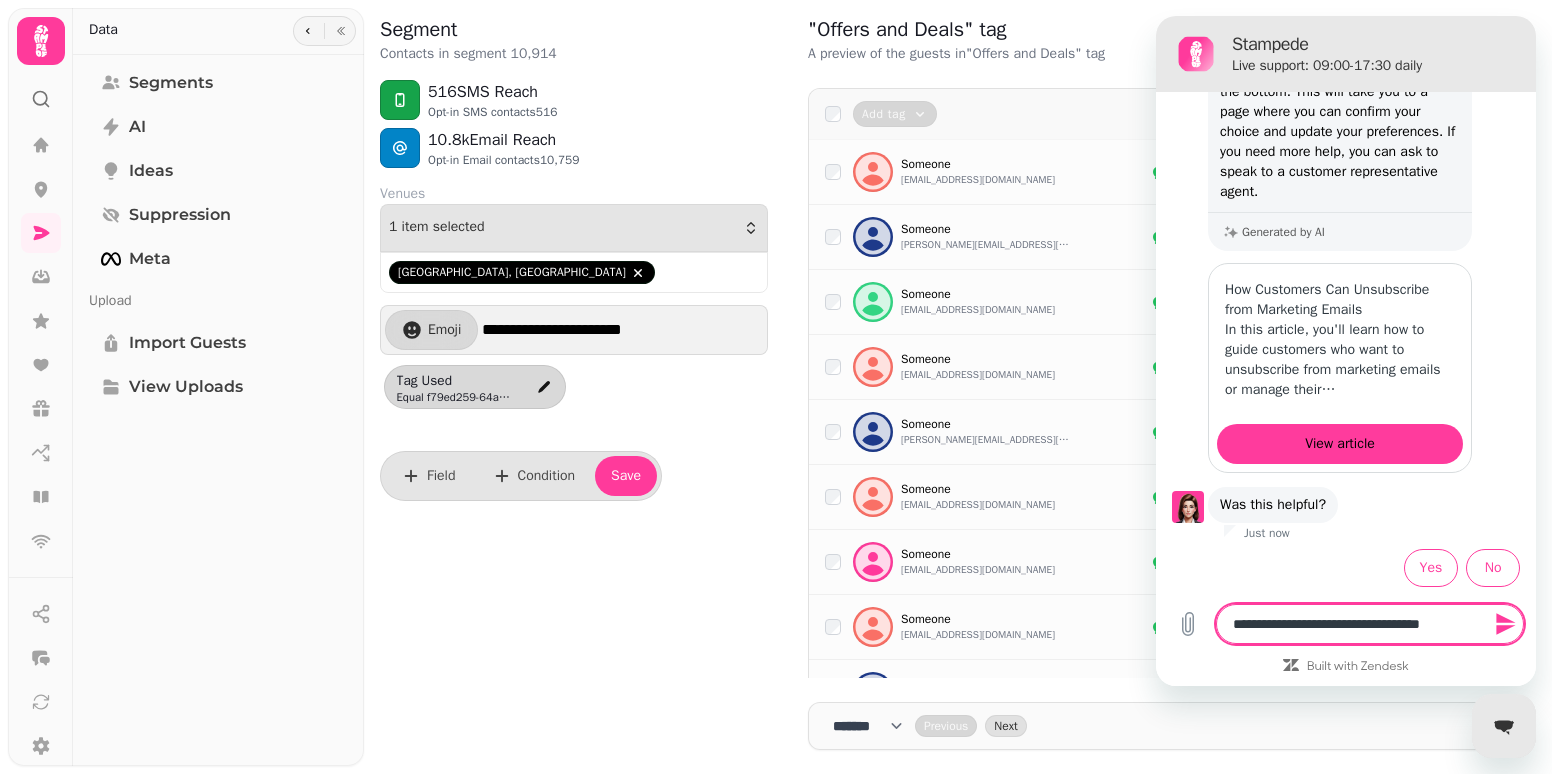 type on "**********" 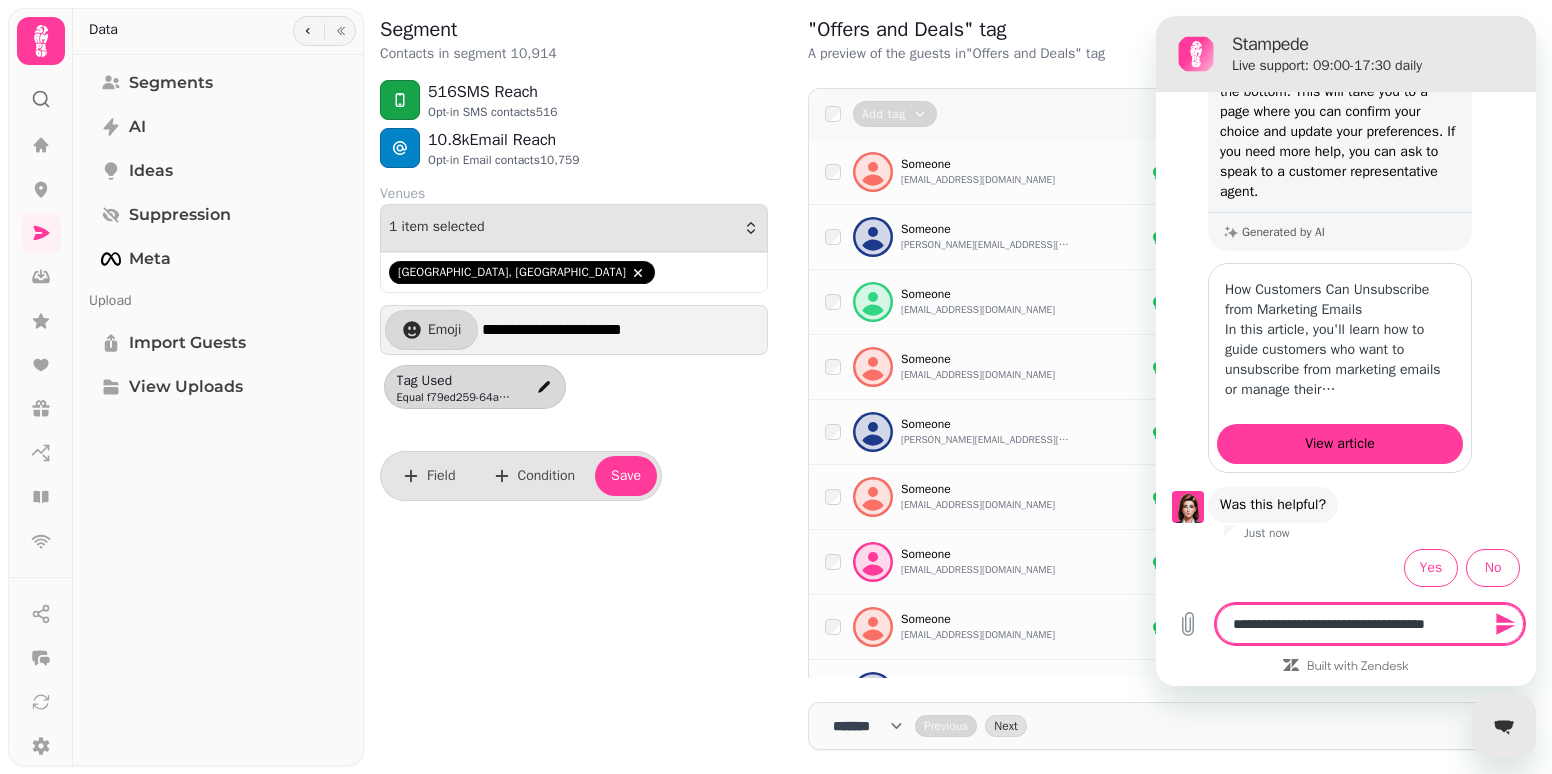 type on "**********" 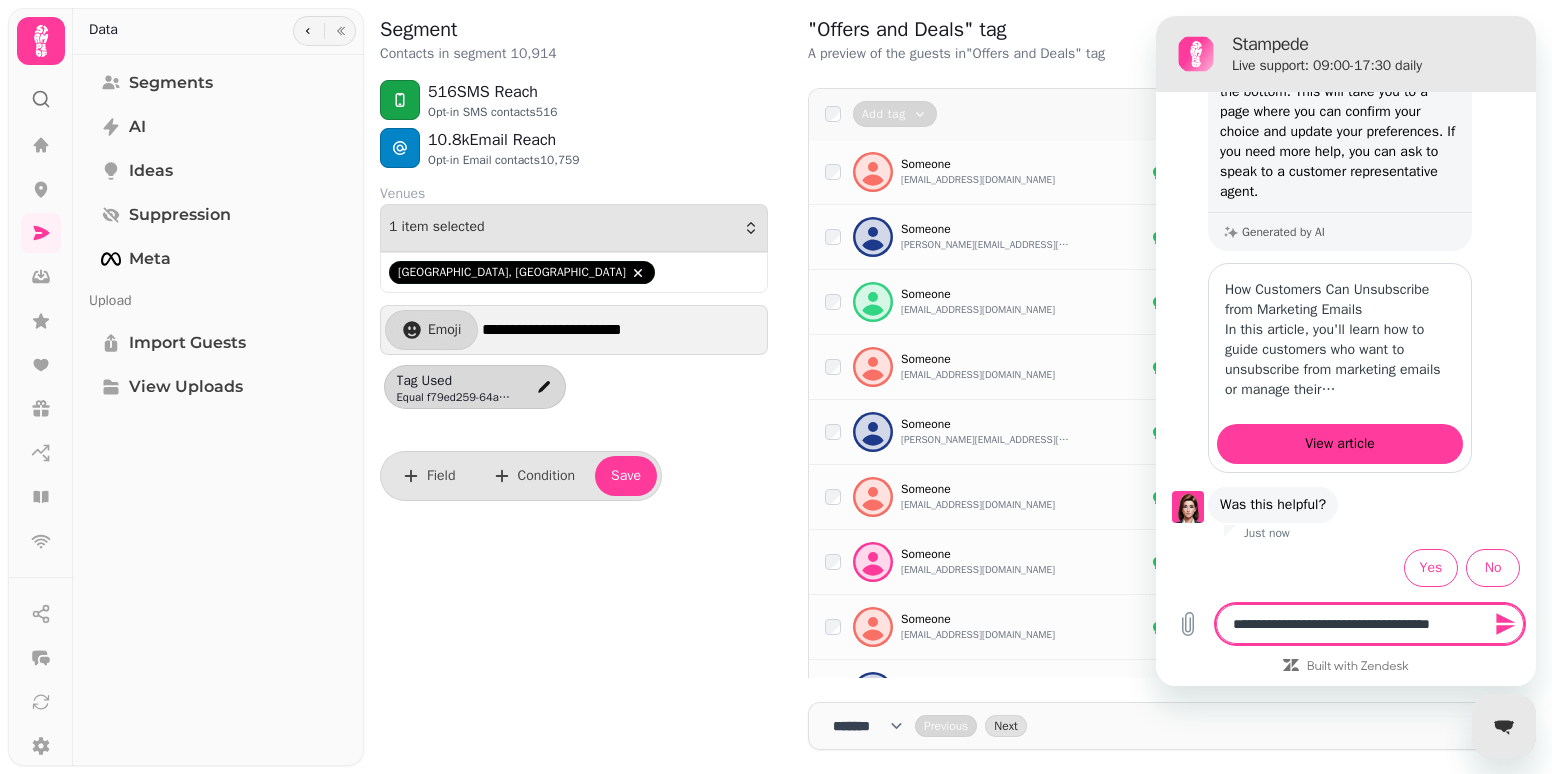 type on "**********" 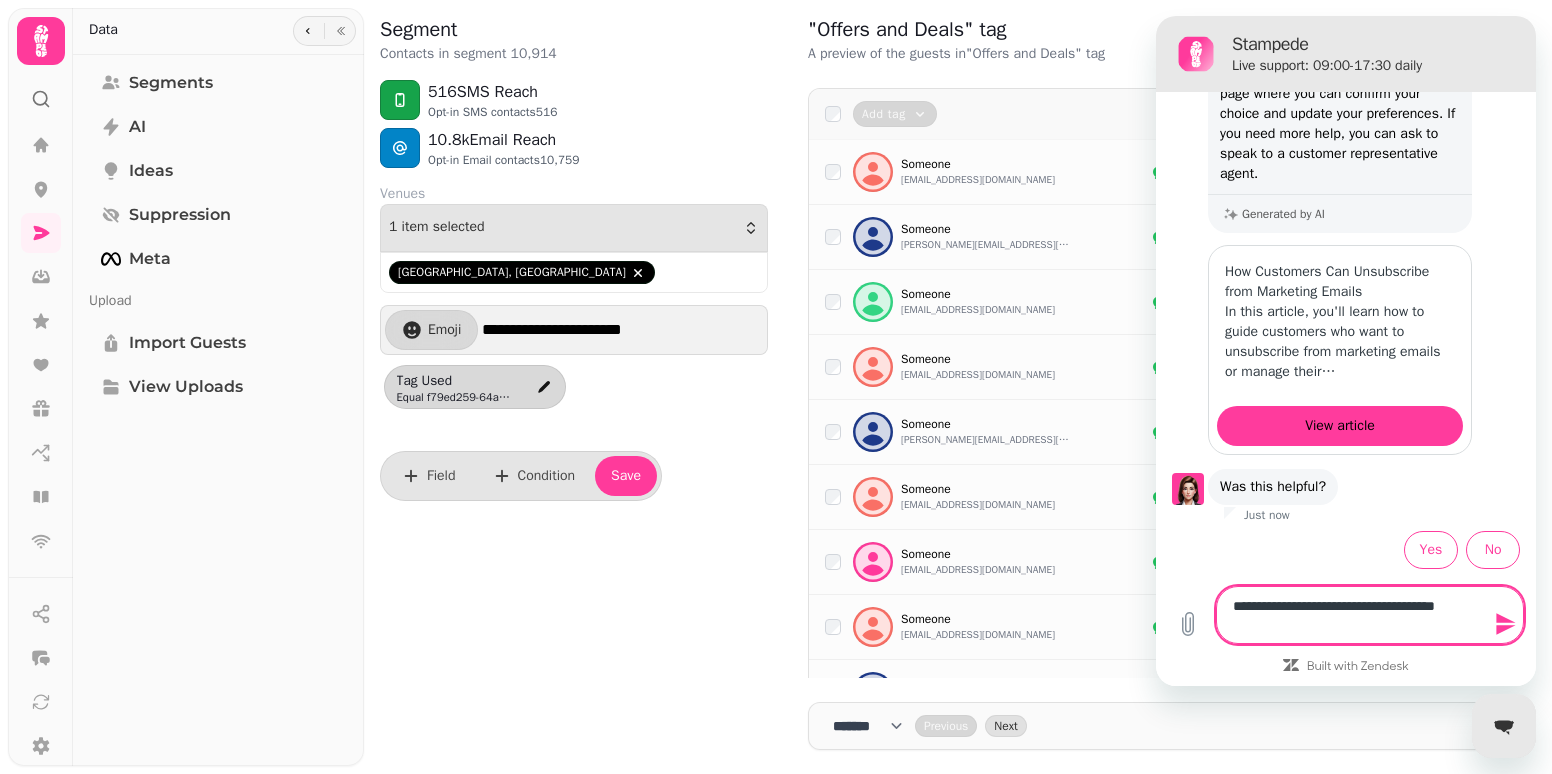 type on "**********" 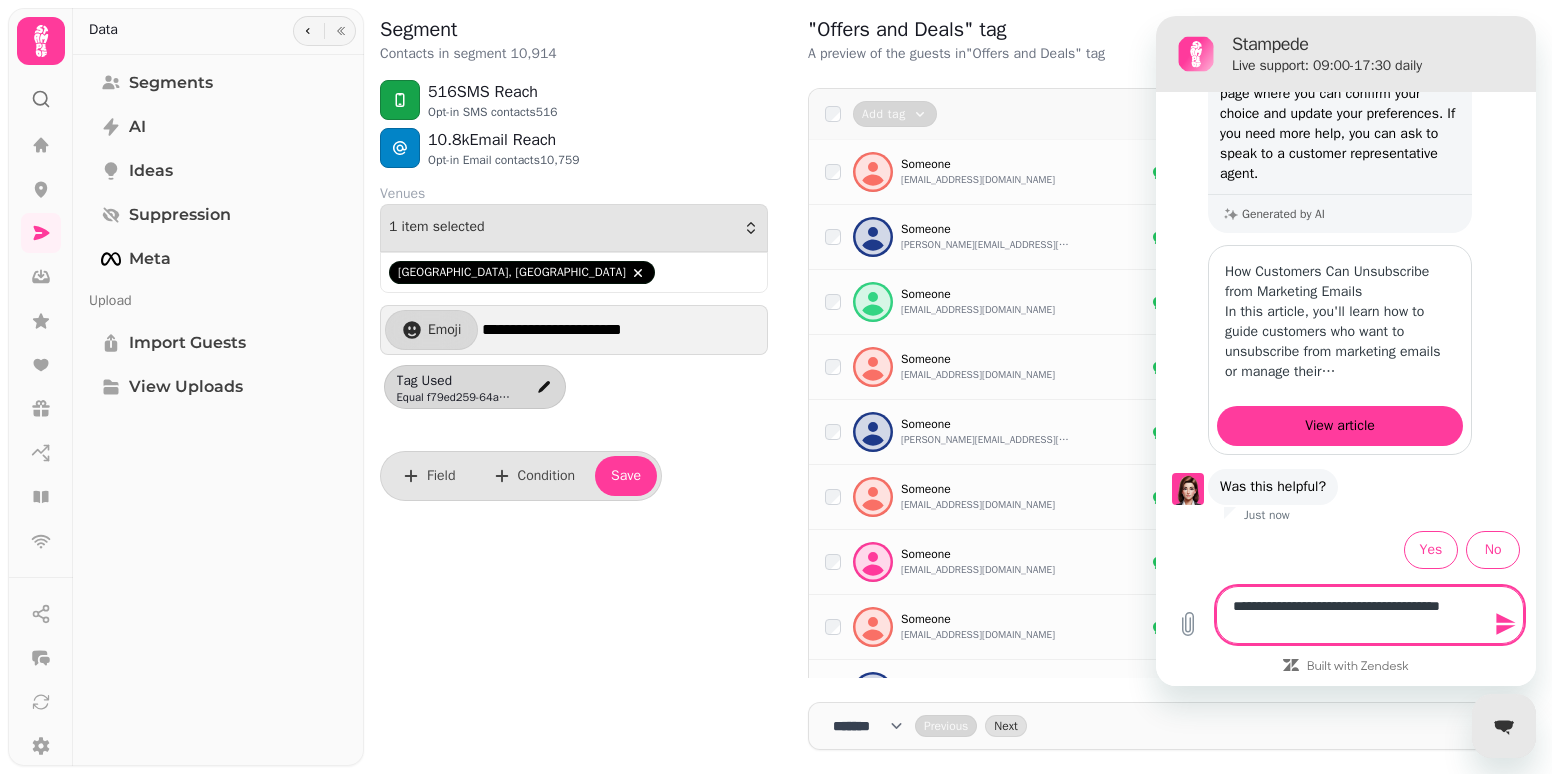 type on "**********" 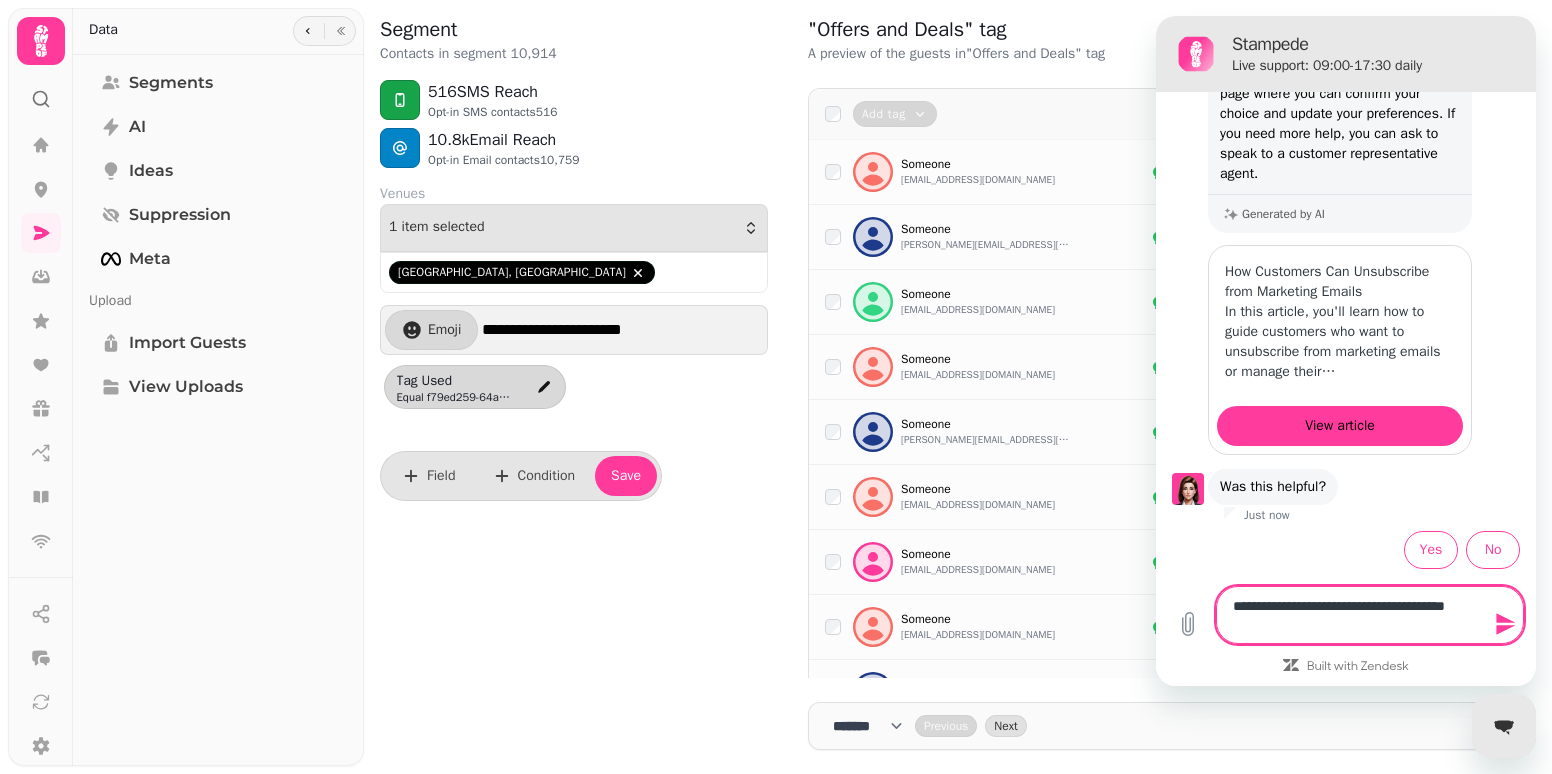 type on "**********" 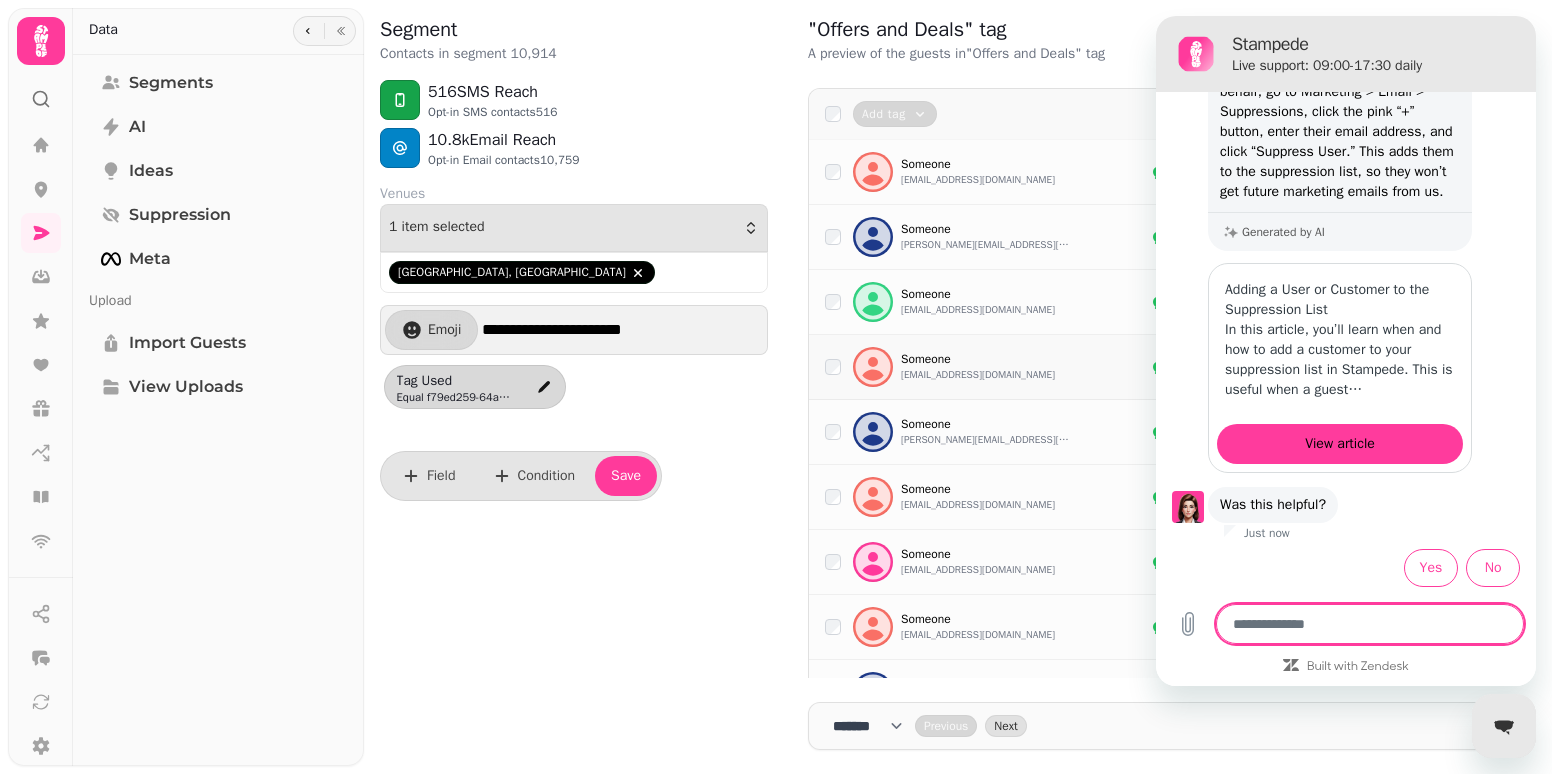 scroll, scrollTop: 1672, scrollLeft: 0, axis: vertical 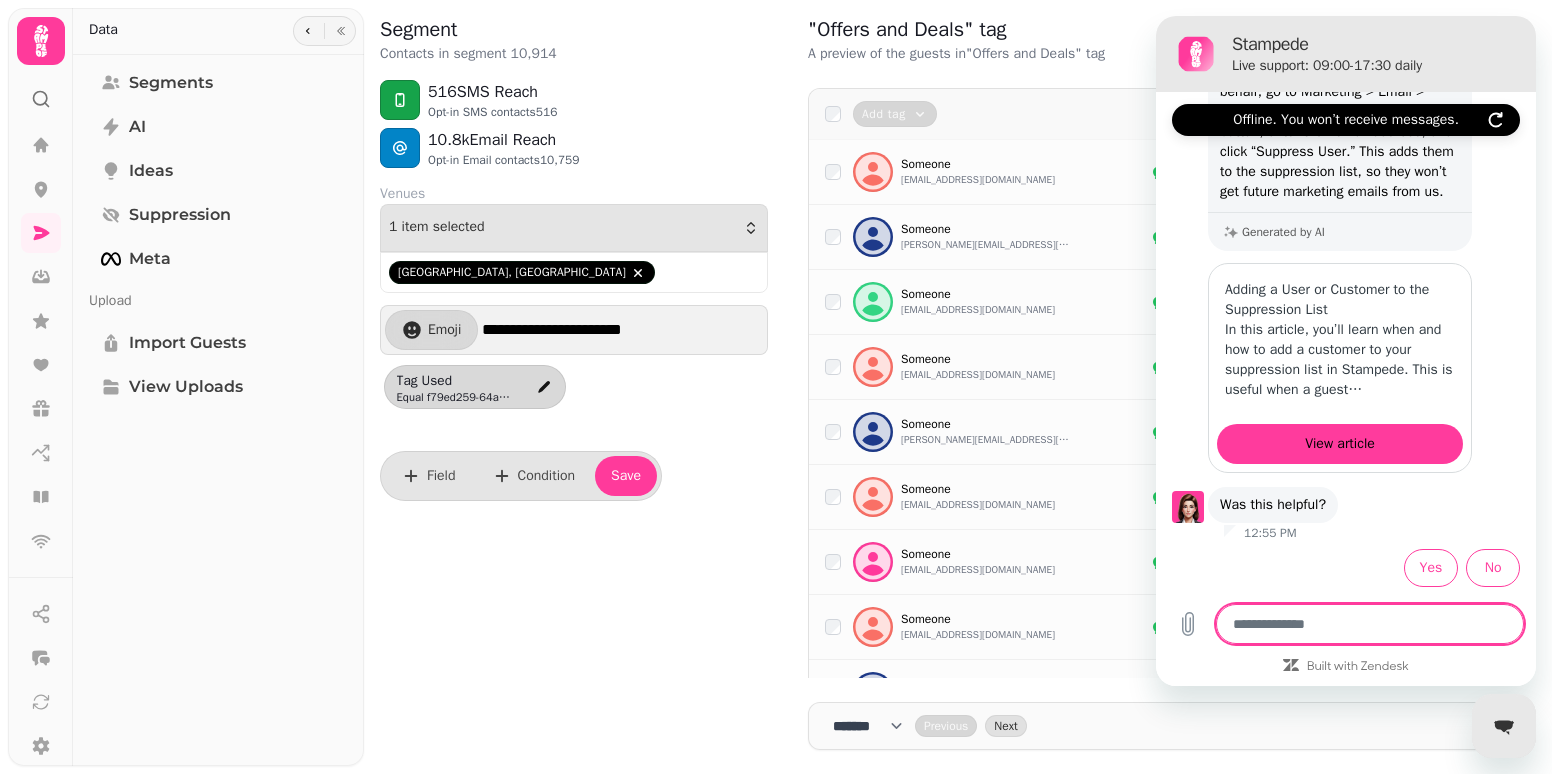 type on "*" 